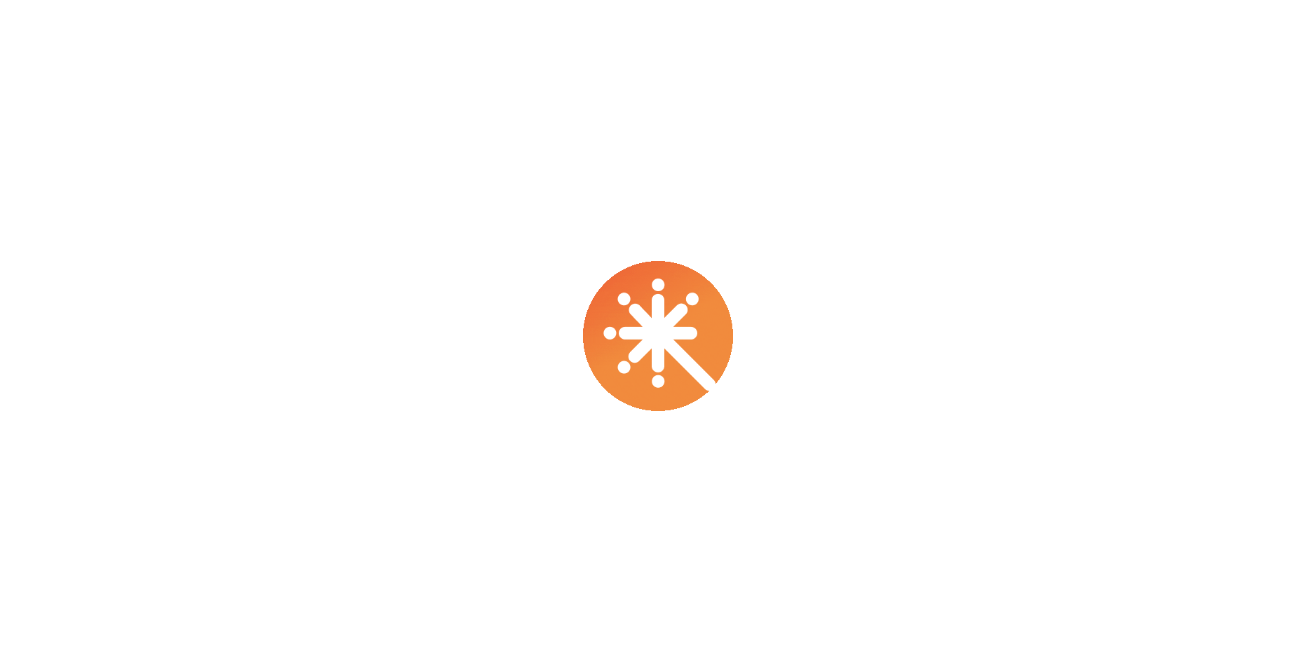 scroll, scrollTop: 0, scrollLeft: 0, axis: both 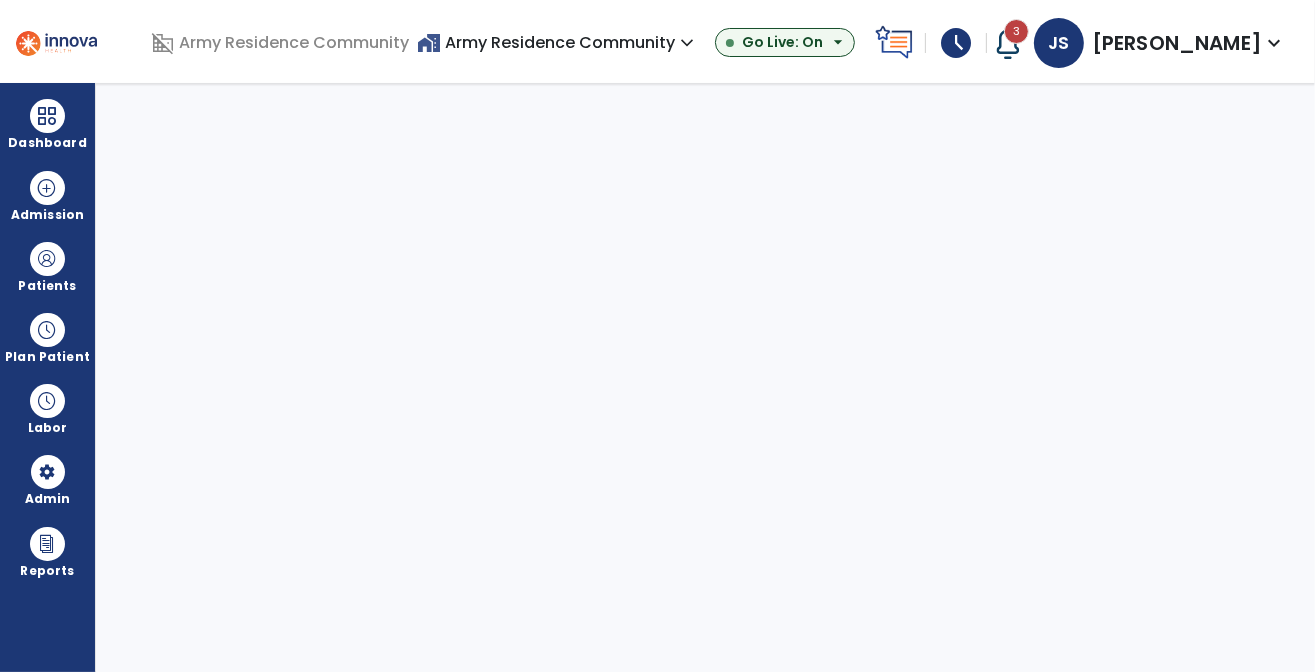 select on "***" 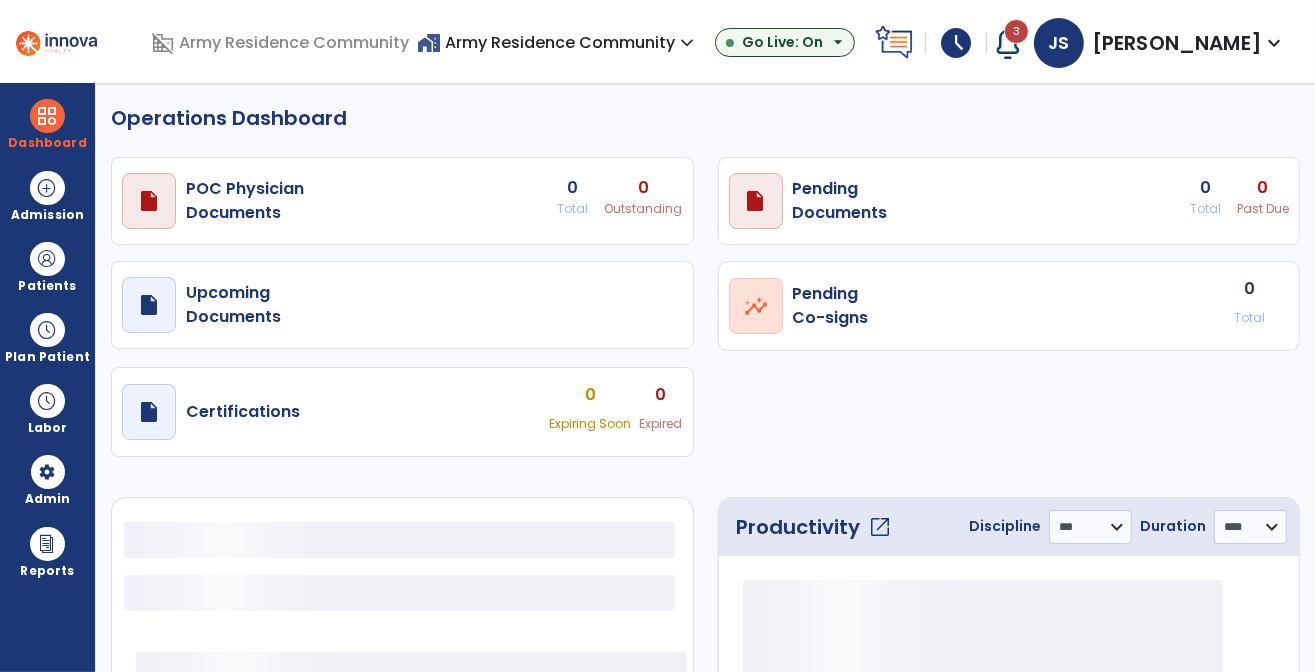 select on "***" 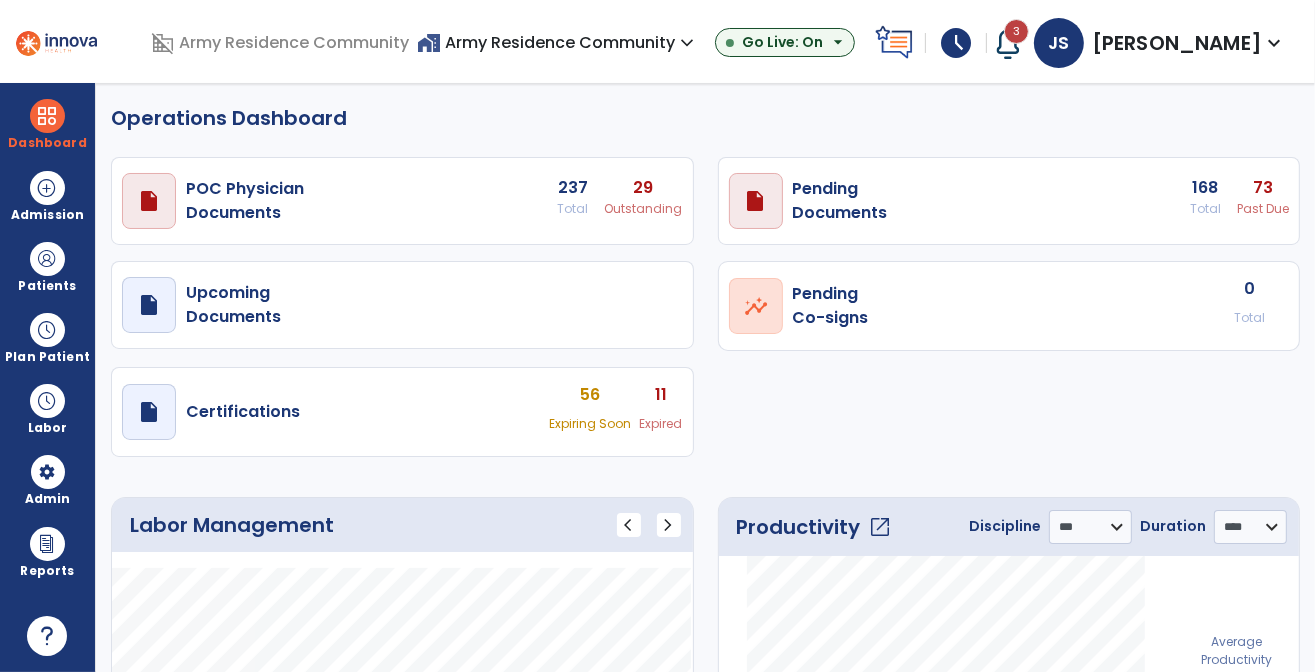 click on "Dashboard  dashboard  Therapist Dashboard  view_quilt  Operations Dashboard Admission Patients  format_list_bulleted  Patient List  space_dashboard  Patient Board  insert_chart  PDPM Board Plan Patient  event_note  Planner  content_paste_go  Scheduler  content_paste_go  Whiteboard Labor  content_paste_go  Labor Management Admin  home_work  Facilities  attach_money  Payors  manage_accounts  Users  group  Roles Reports  export_notes  Billing Exports  note_alt  EOM Report  event_note  Minutes By Payor  sticky_note_2  PBJ Report  inbox_customize  Service Log  playlist_add_check  Triple Check Report" at bounding box center [48, 377] 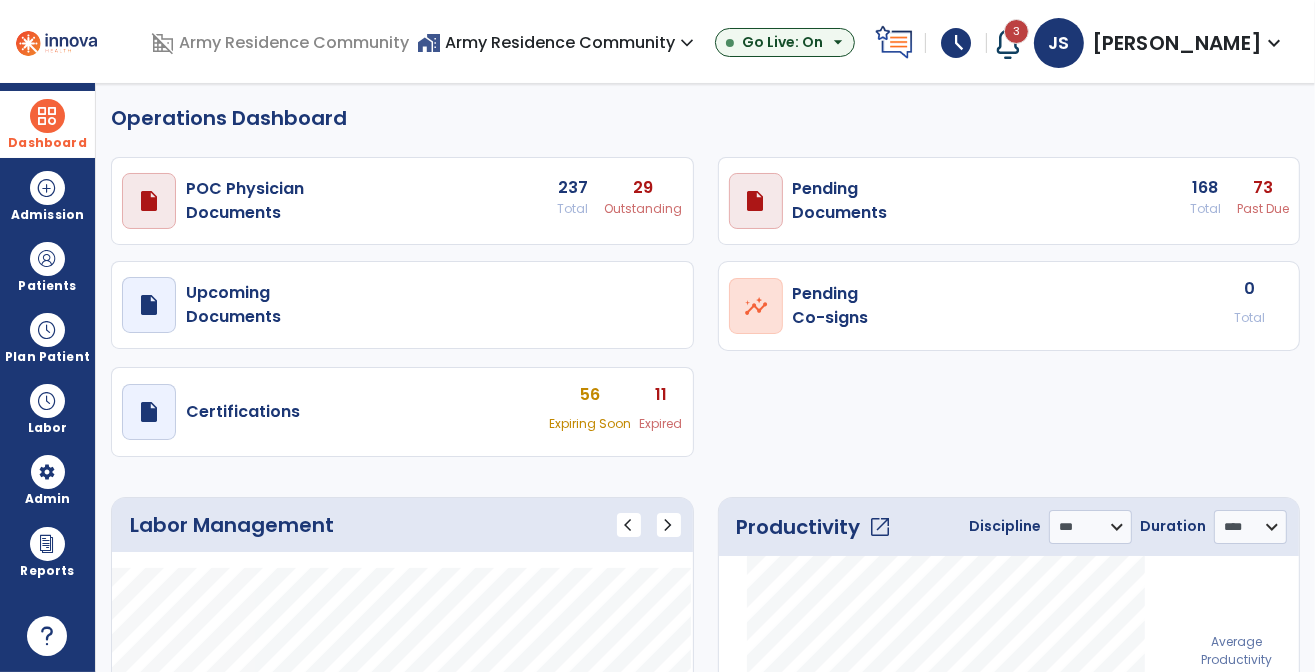 drag, startPoint x: 63, startPoint y: 106, endPoint x: 25, endPoint y: 114, distance: 38.832977 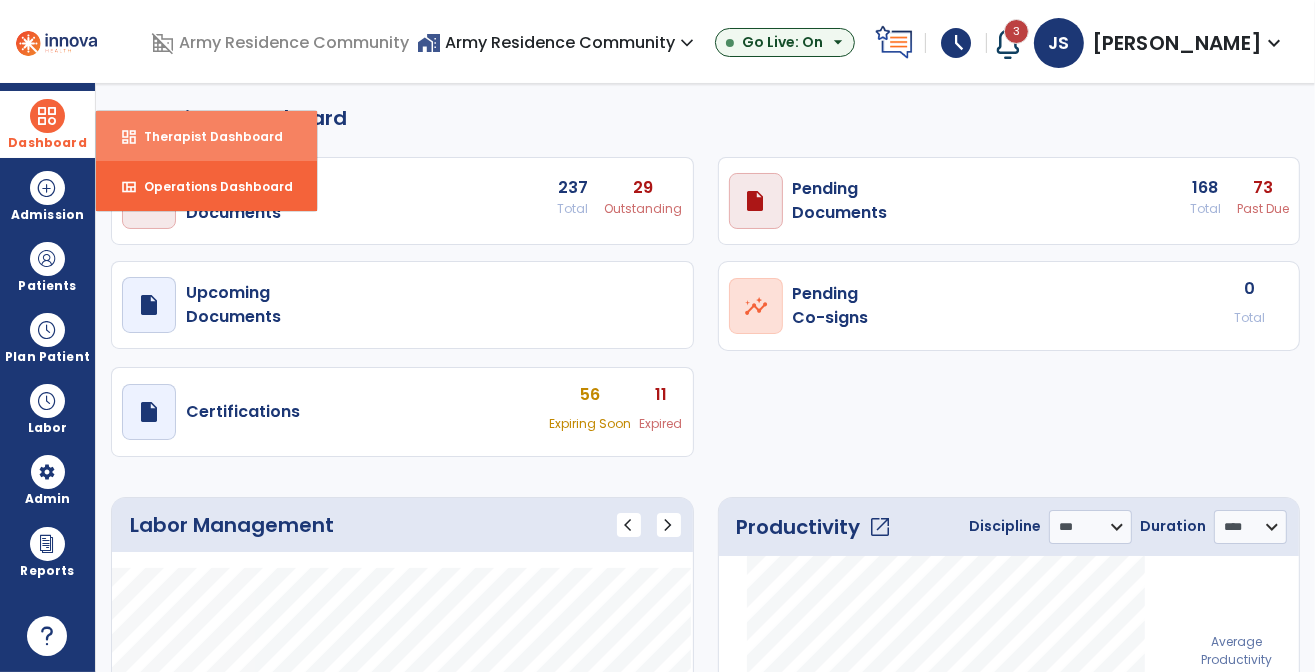 click on "dashboard  Therapist Dashboard" at bounding box center [206, 136] 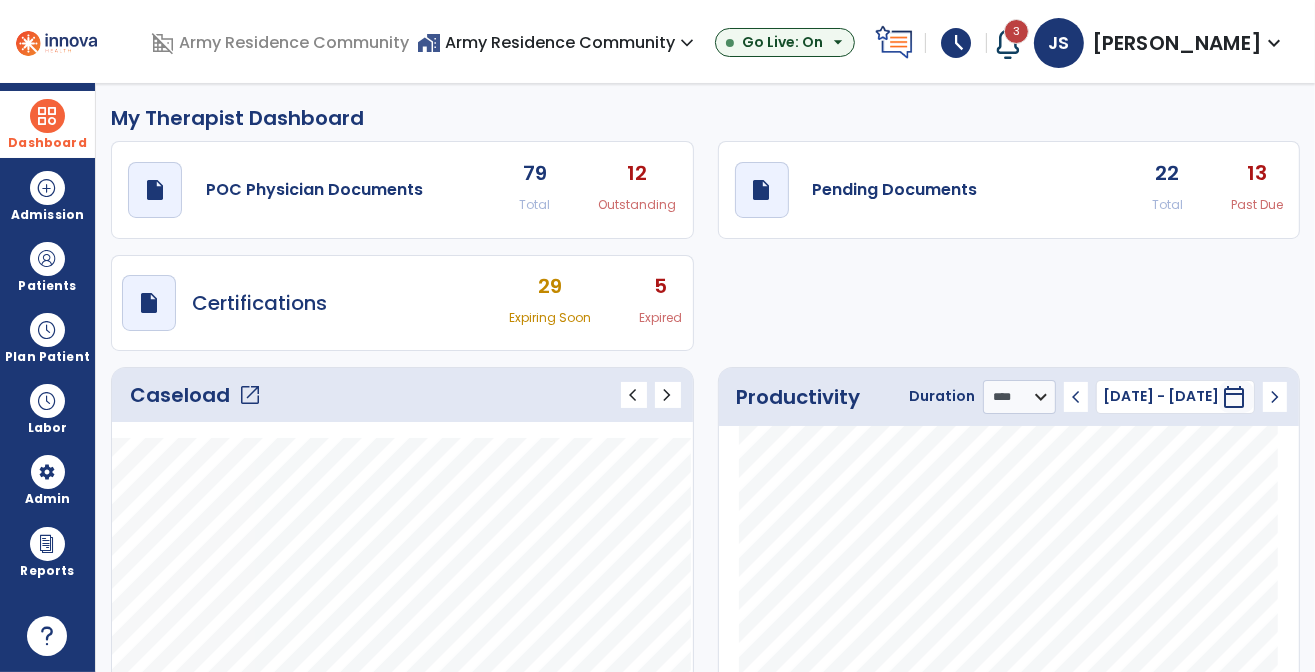 click on "5" at bounding box center (661, 286) 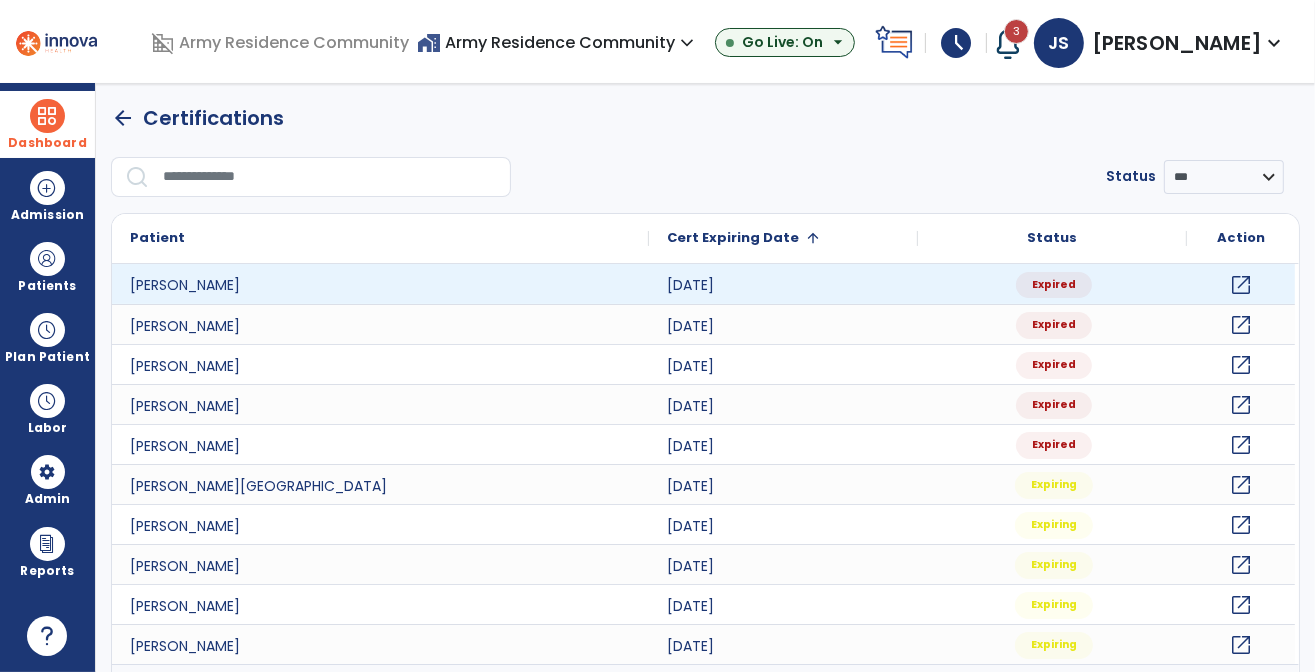 click on "open_in_new" 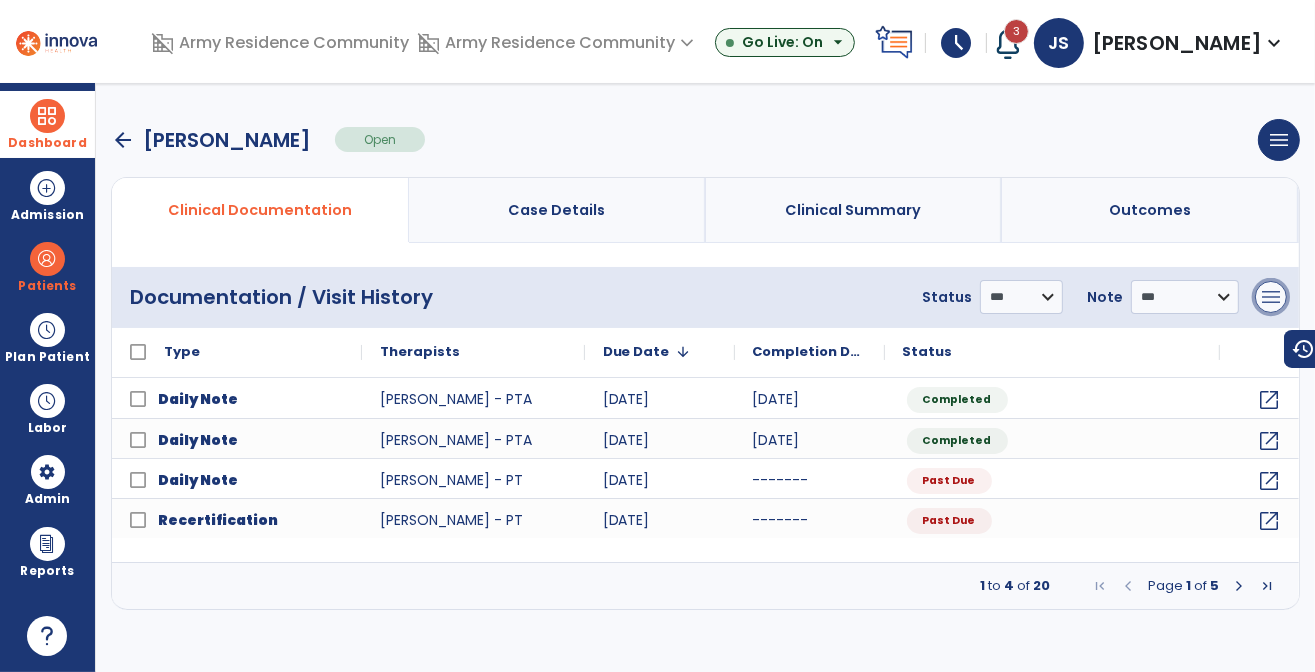 click on "menu" at bounding box center [1271, 297] 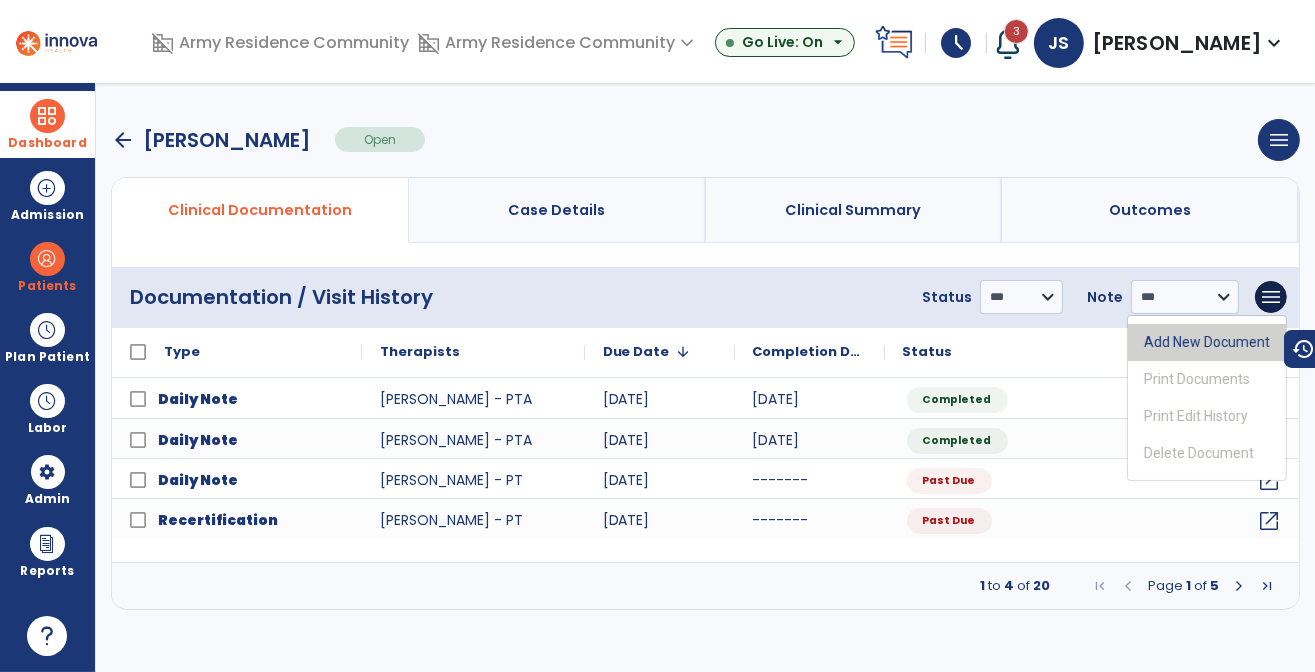 click on "Add New Document" at bounding box center [1207, 342] 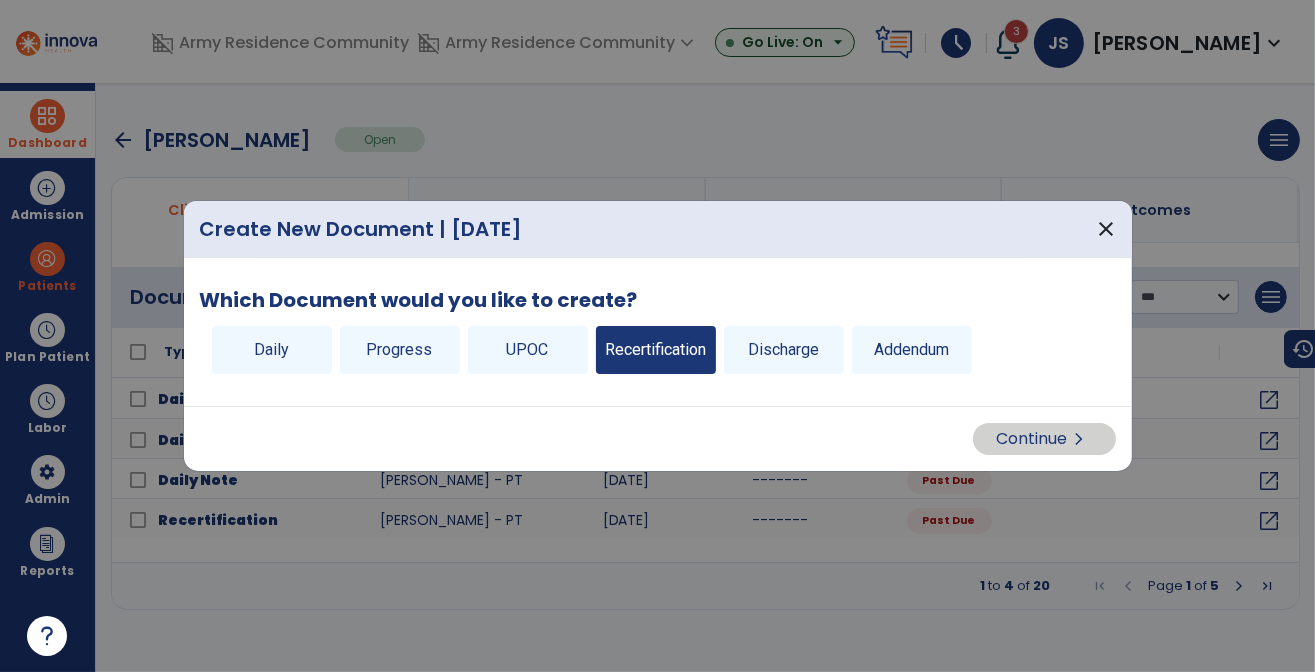 click on "Recertification" at bounding box center [656, 350] 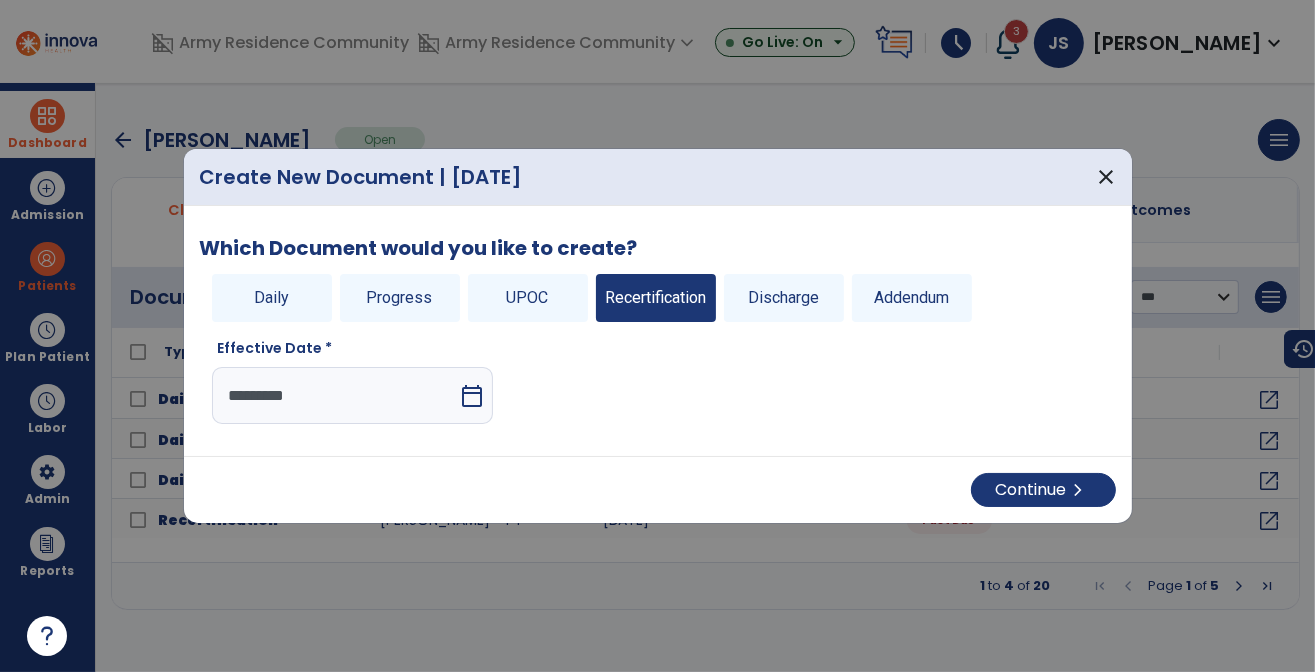 click on "calendar_today" at bounding box center (472, 396) 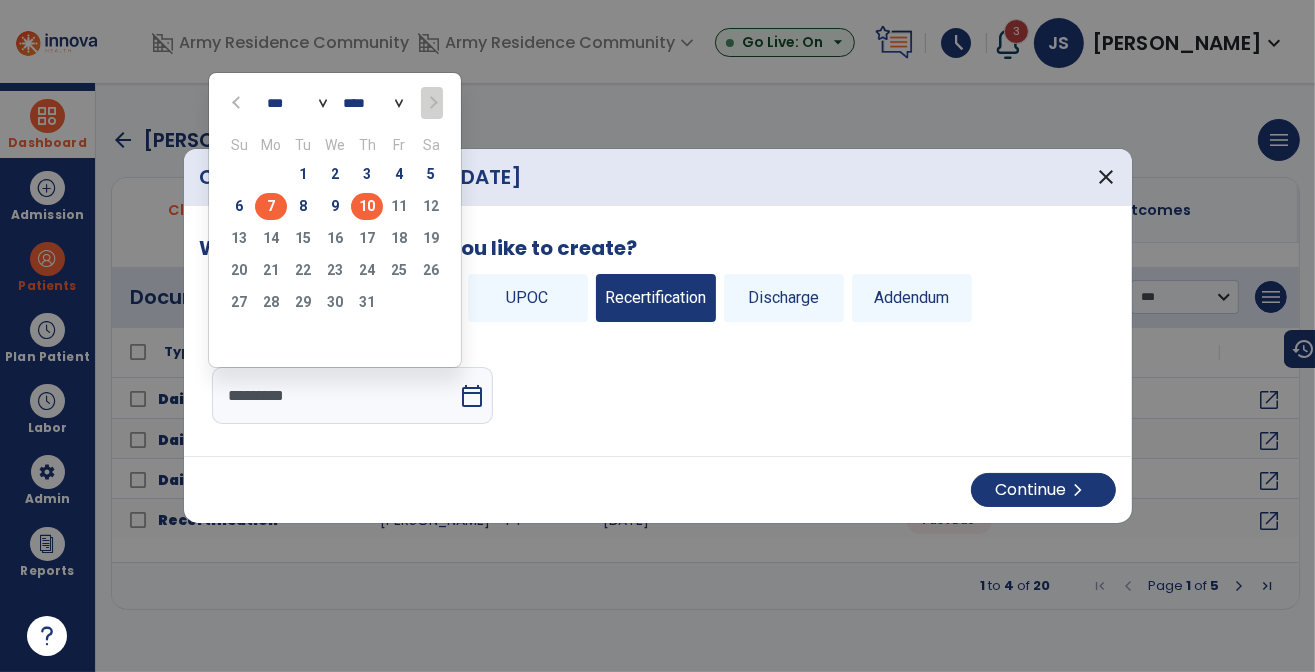 click on "7" 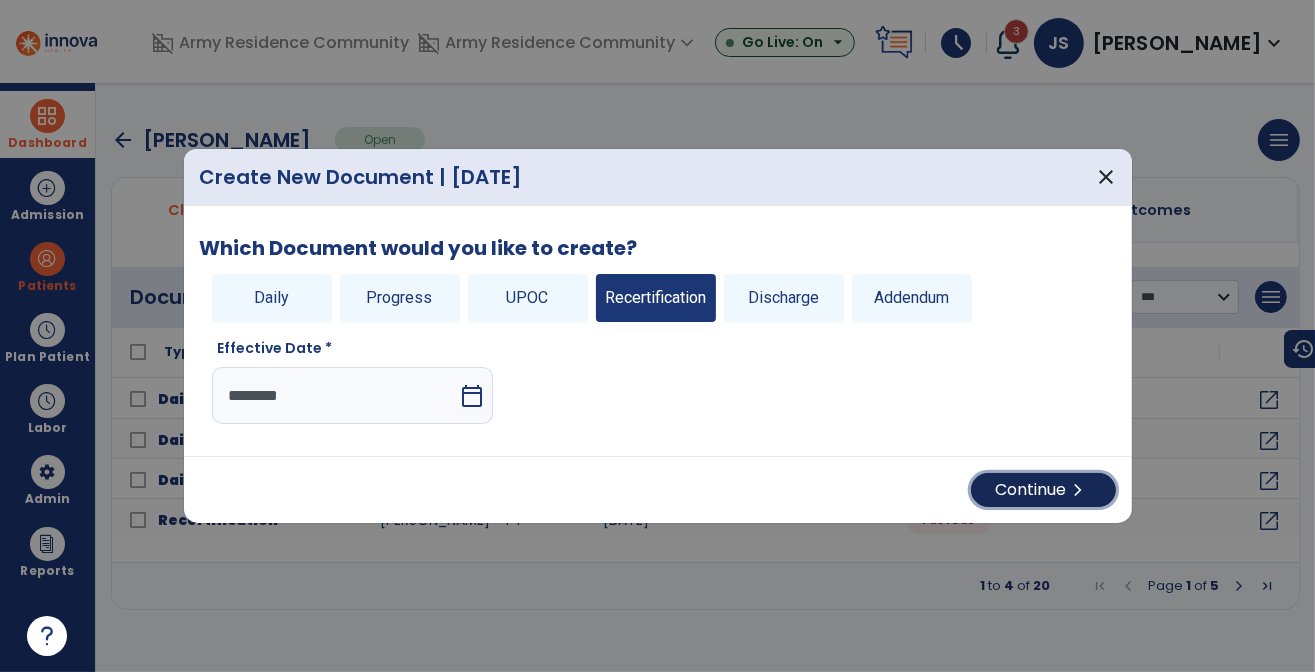click on "Continue   chevron_right" at bounding box center [1043, 490] 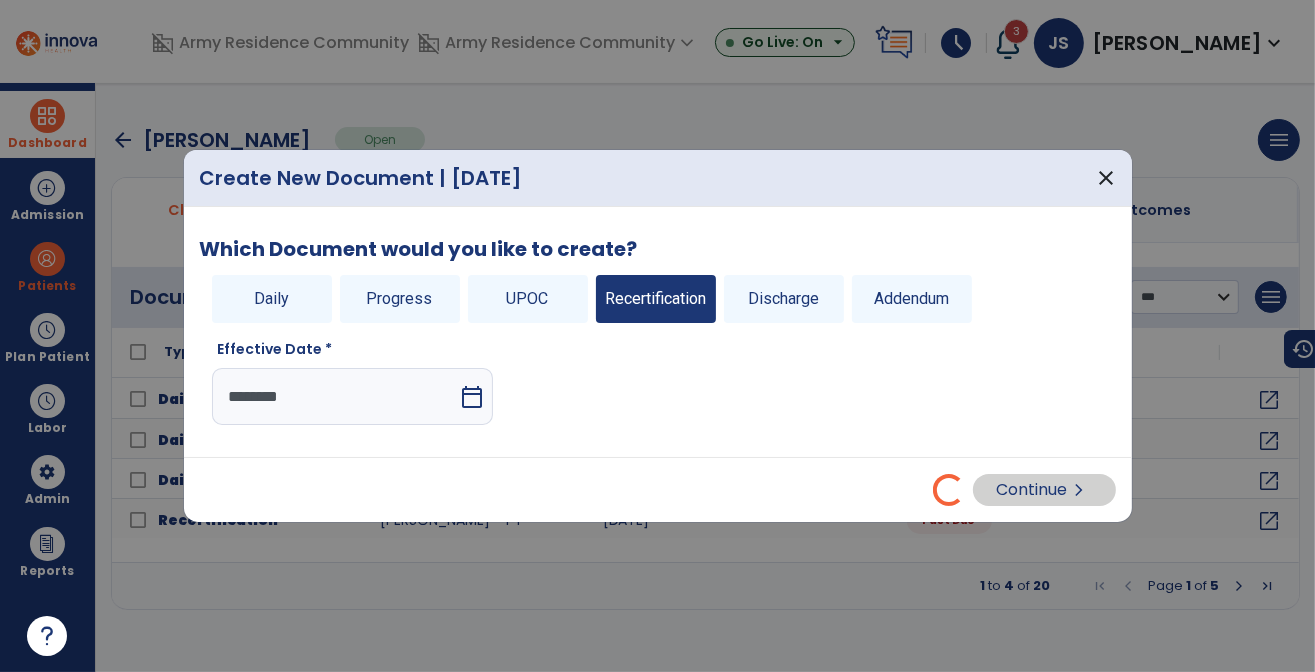 select on "**" 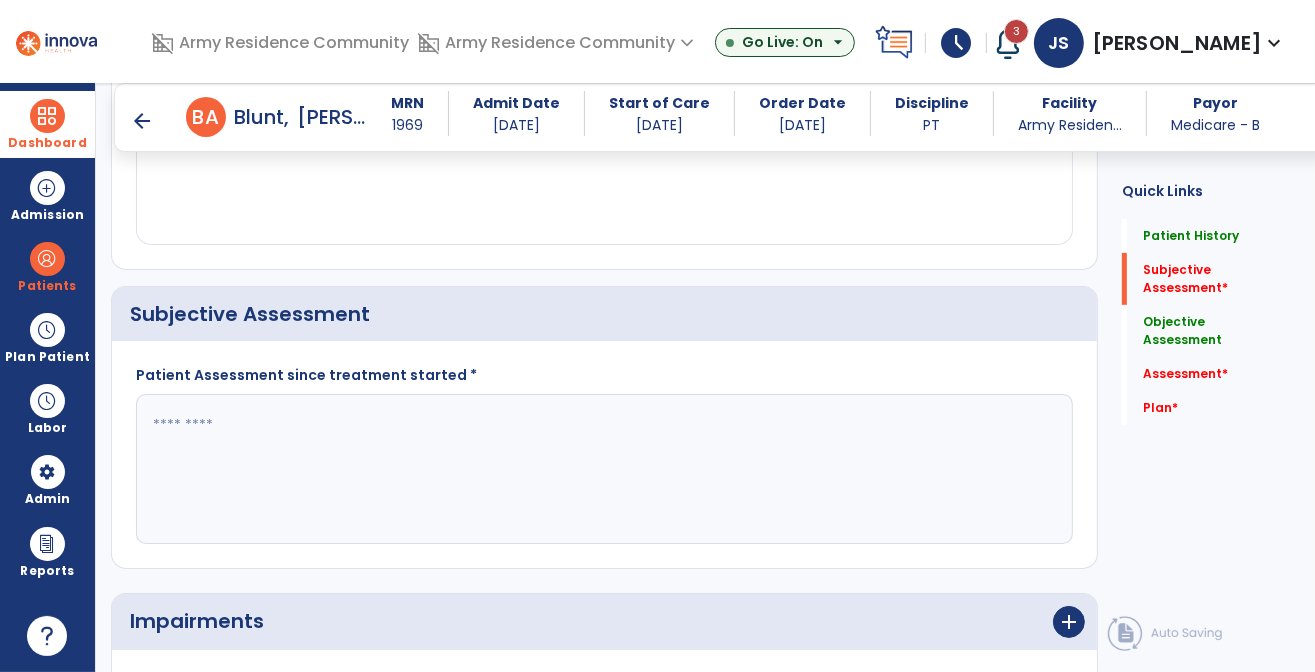 scroll, scrollTop: 400, scrollLeft: 0, axis: vertical 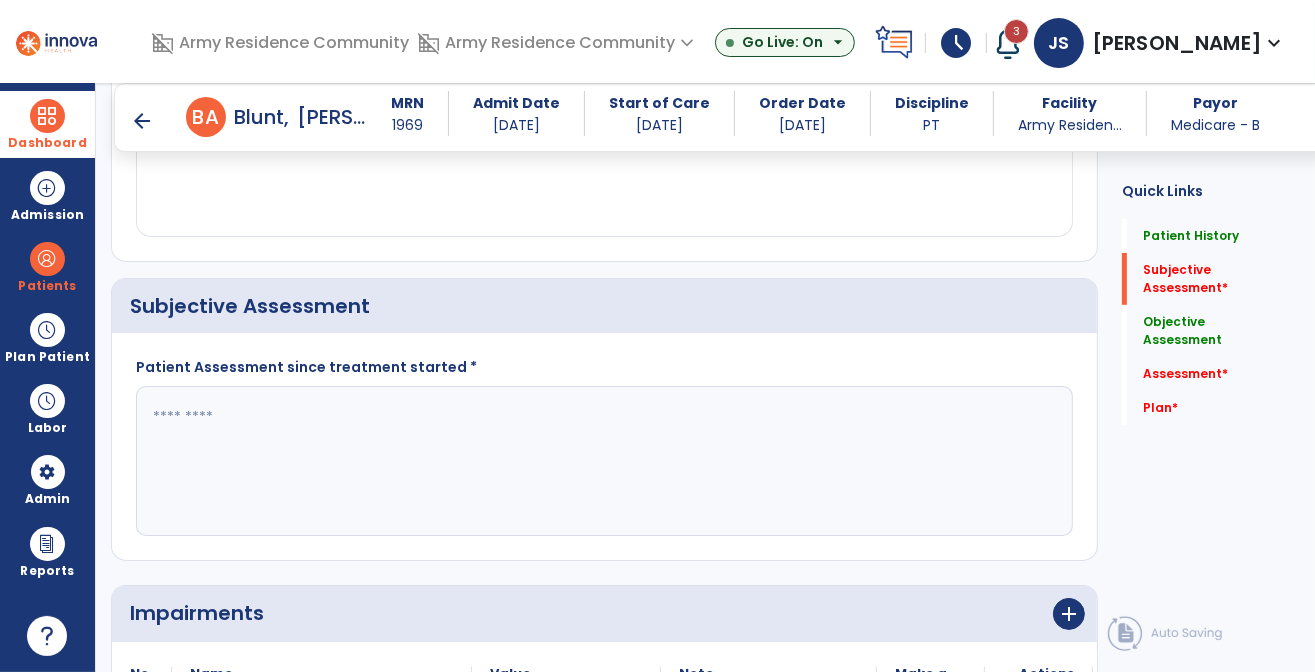 click 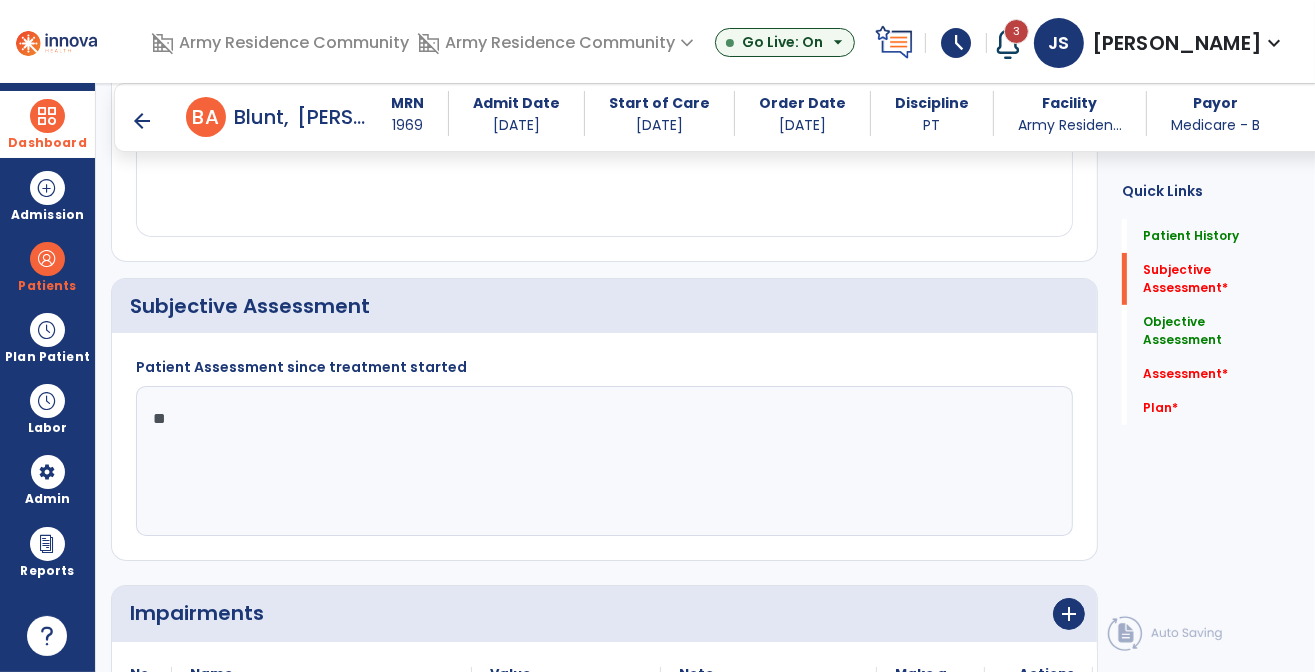 type on "*" 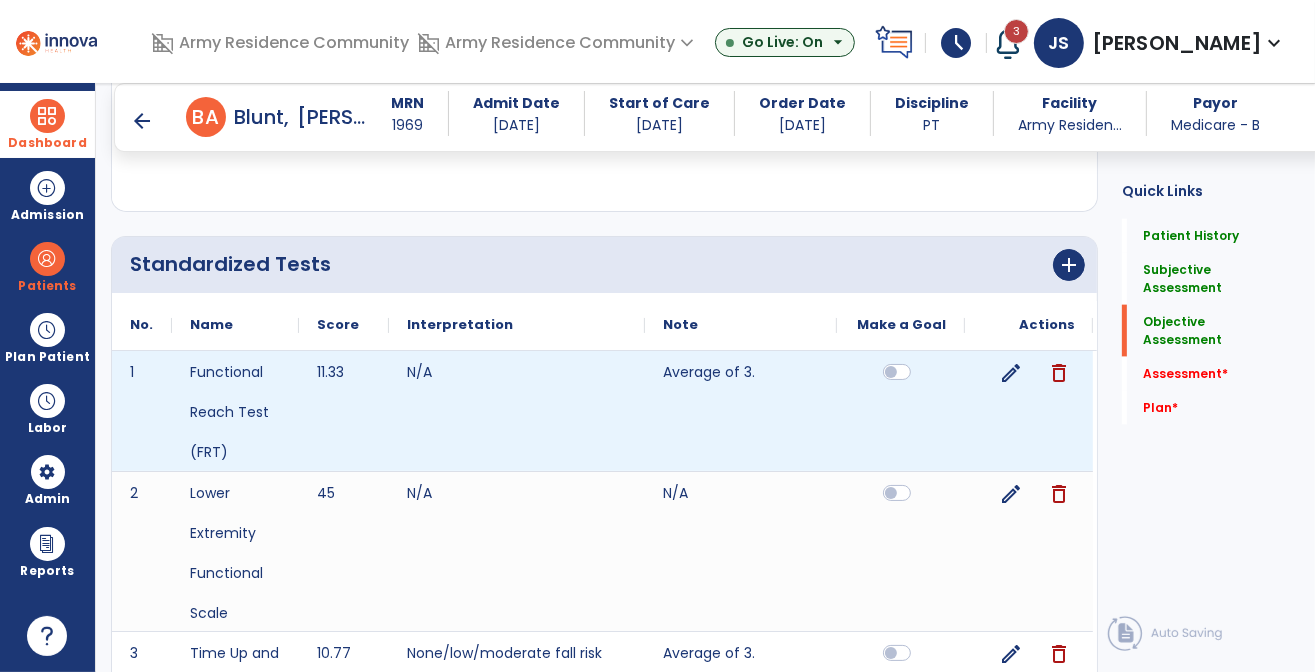 scroll, scrollTop: 2200, scrollLeft: 0, axis: vertical 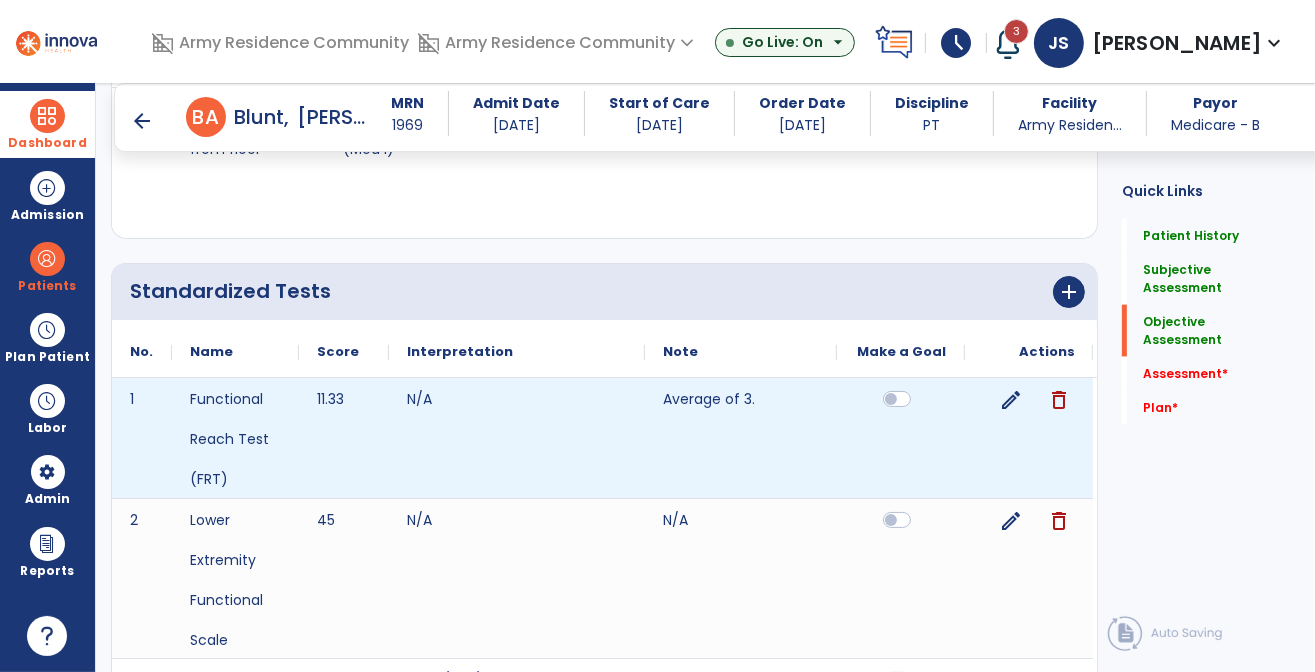 type on "**********" 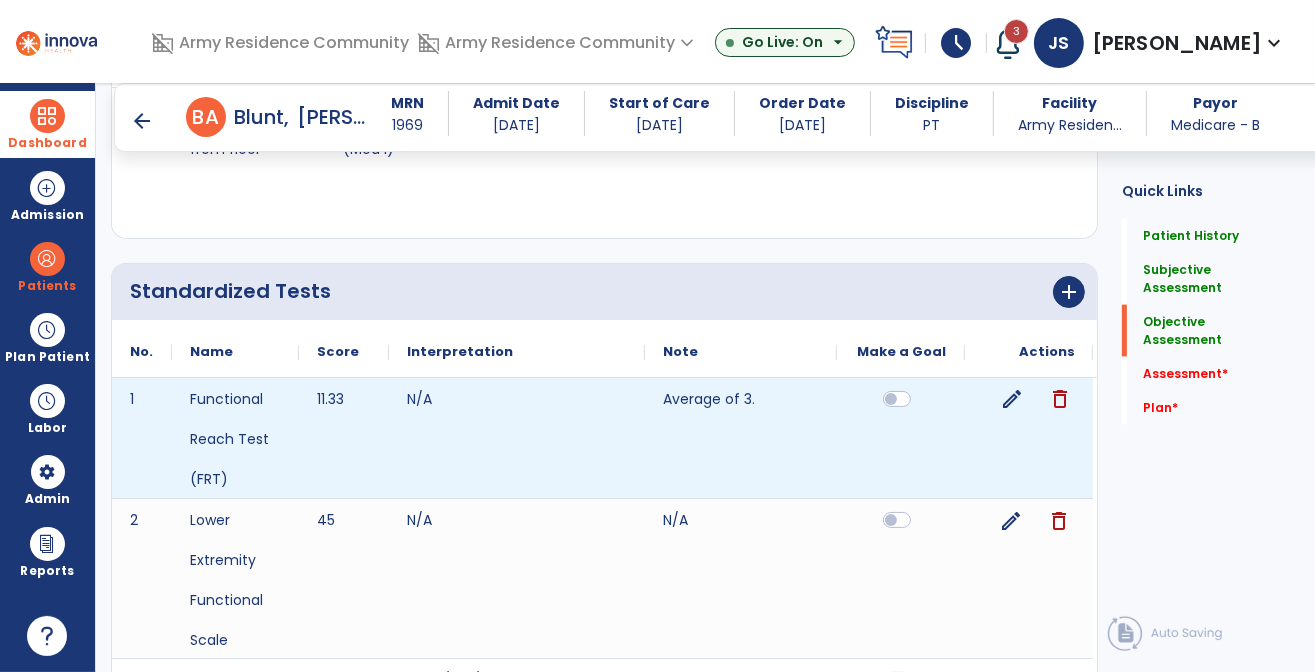 click on "edit" 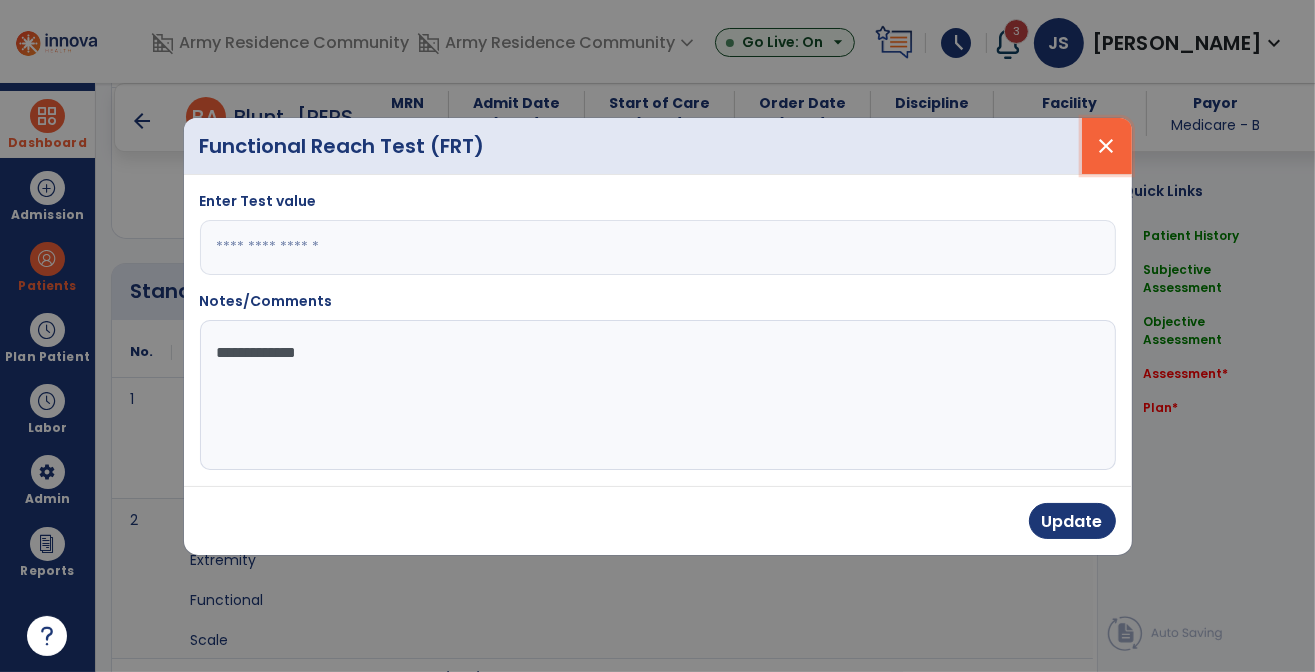 click on "close" at bounding box center (1107, 146) 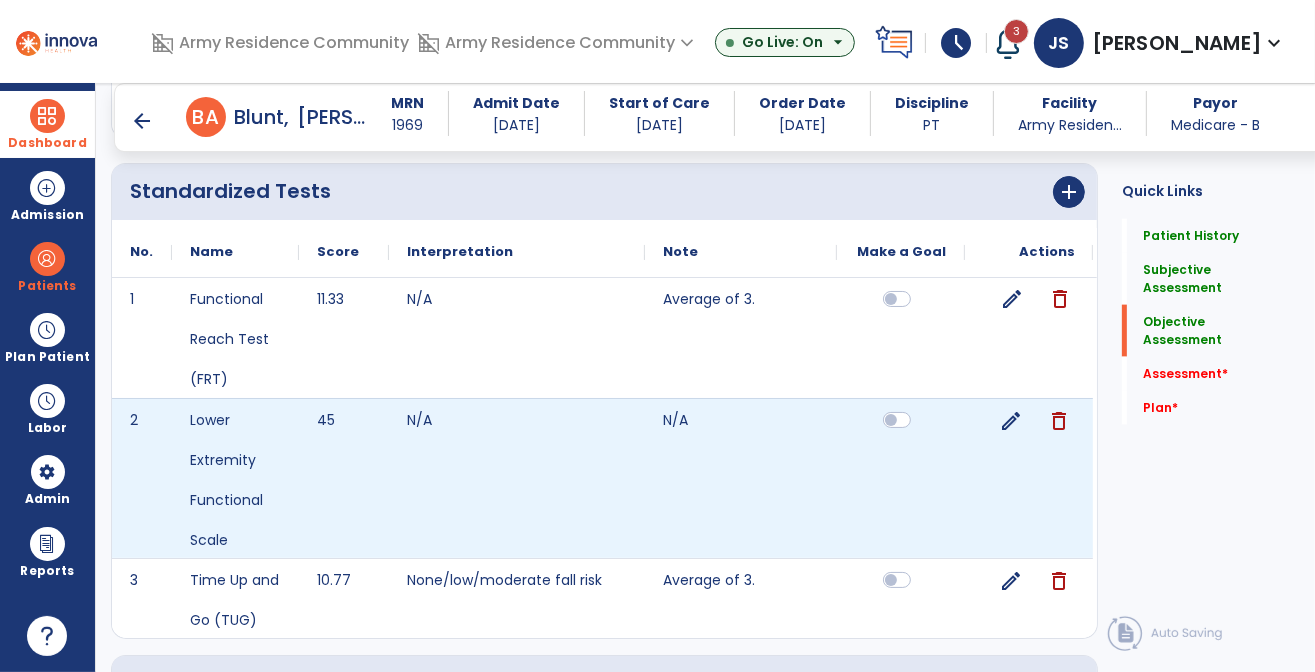 scroll, scrollTop: 2500, scrollLeft: 0, axis: vertical 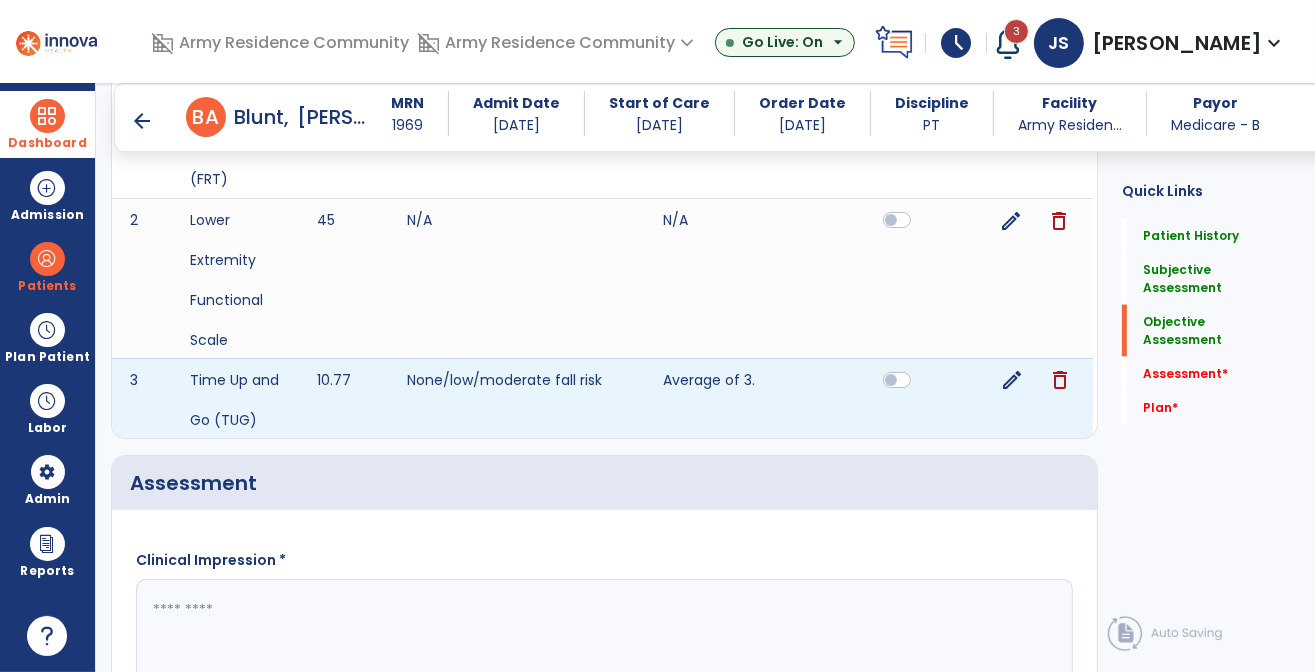 click on "edit" 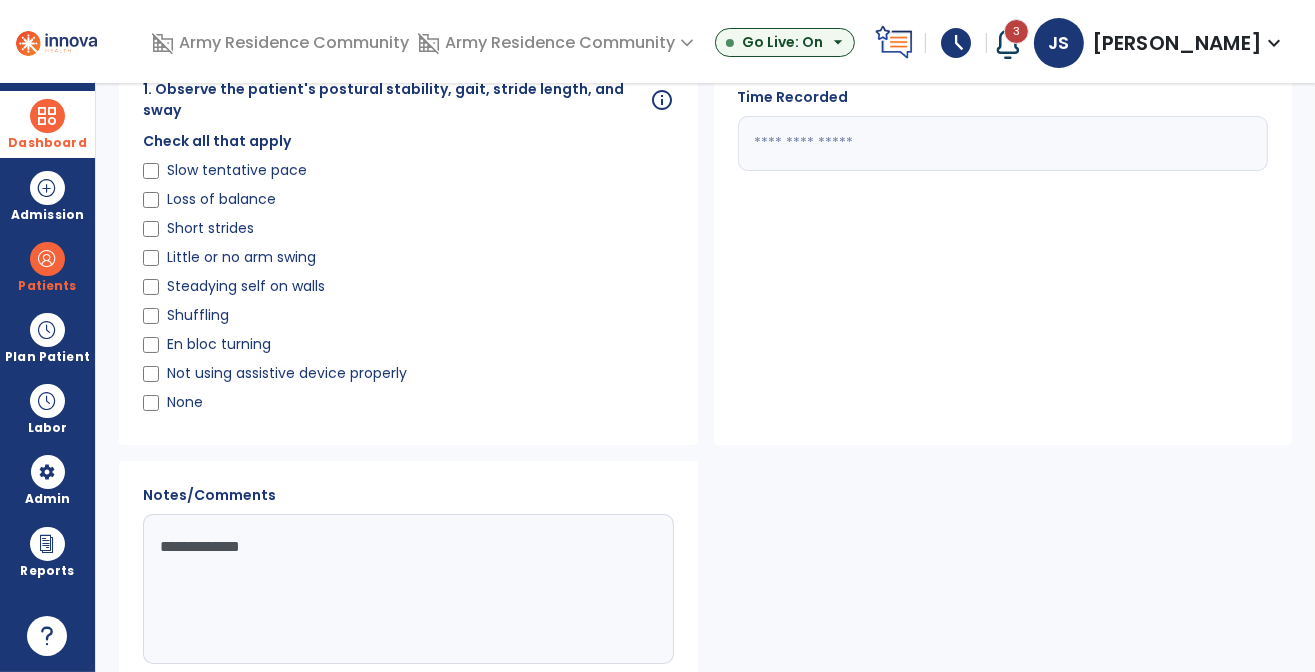 scroll, scrollTop: 0, scrollLeft: 0, axis: both 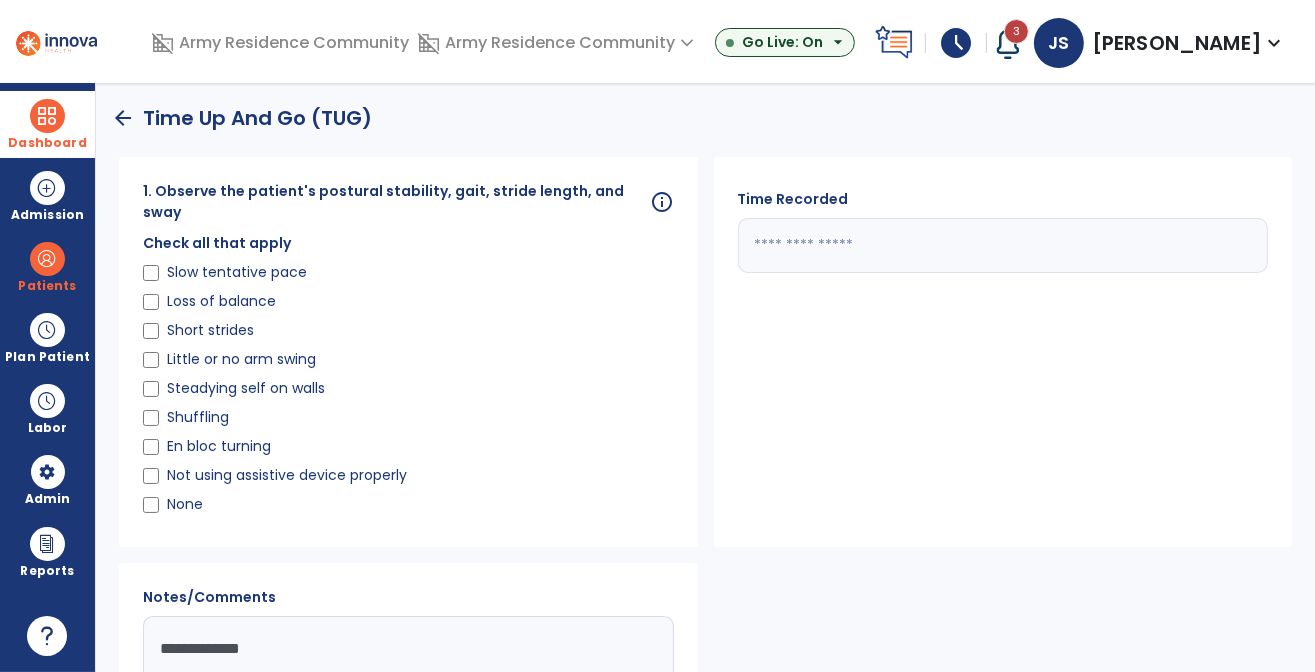 click on "arrow_back" 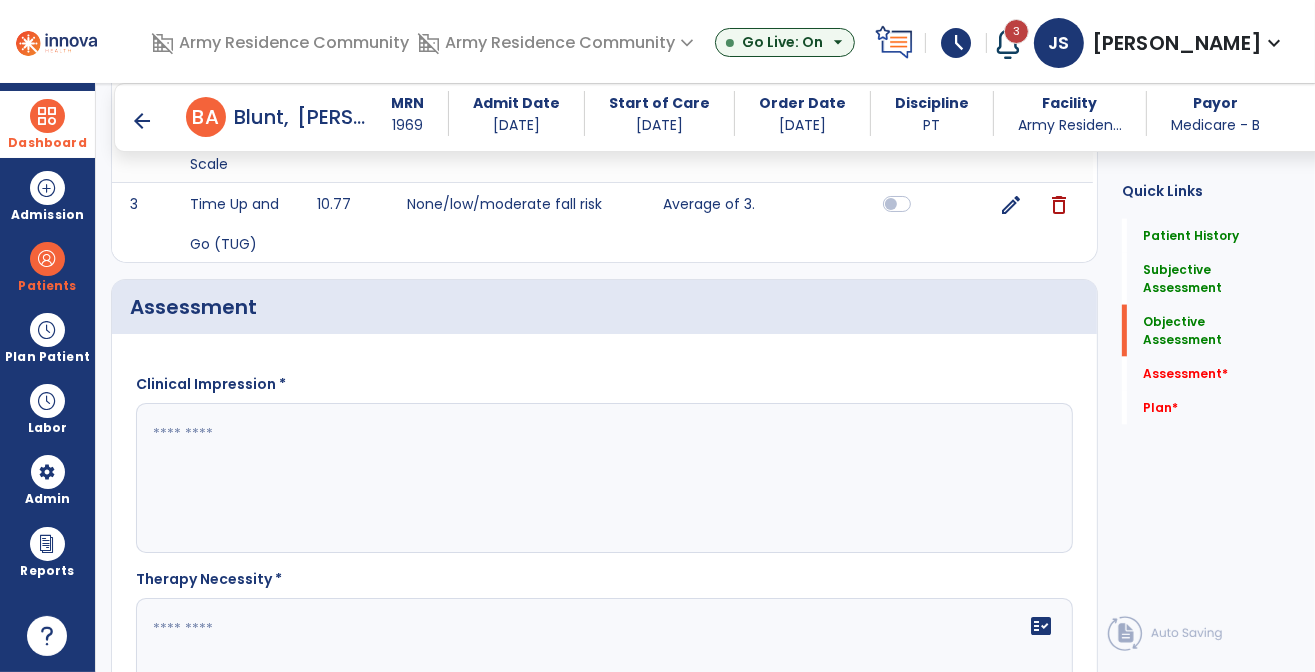scroll, scrollTop: 2820, scrollLeft: 0, axis: vertical 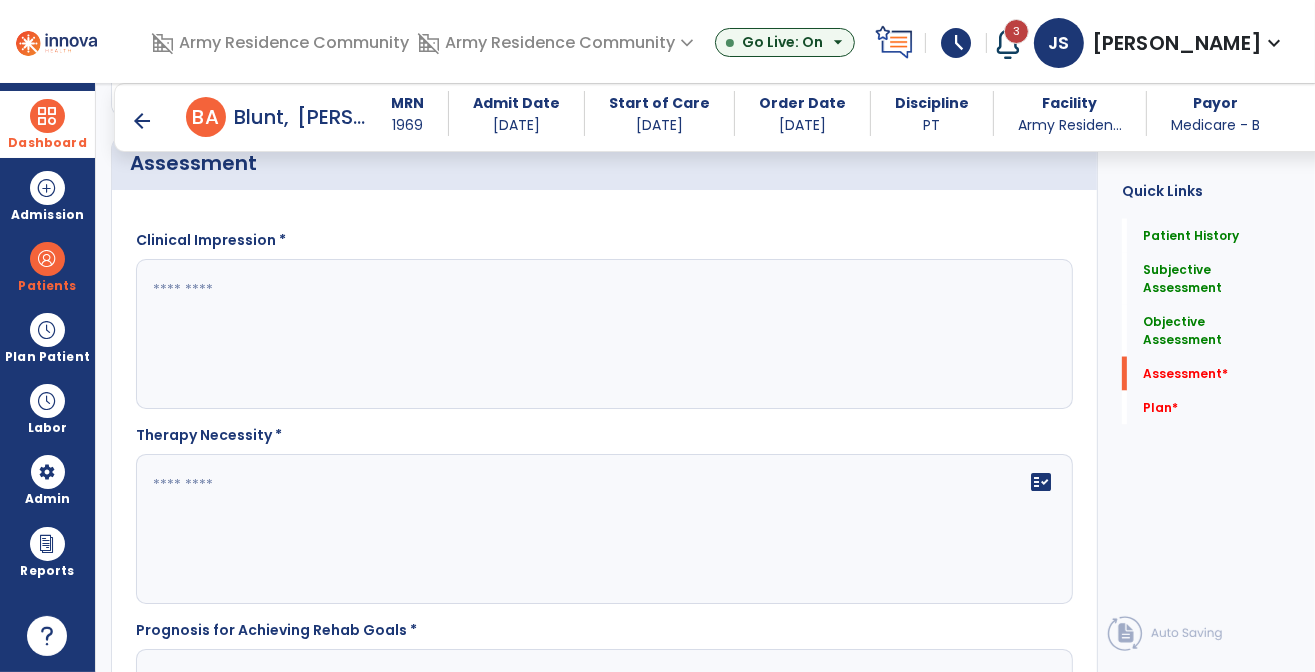 click 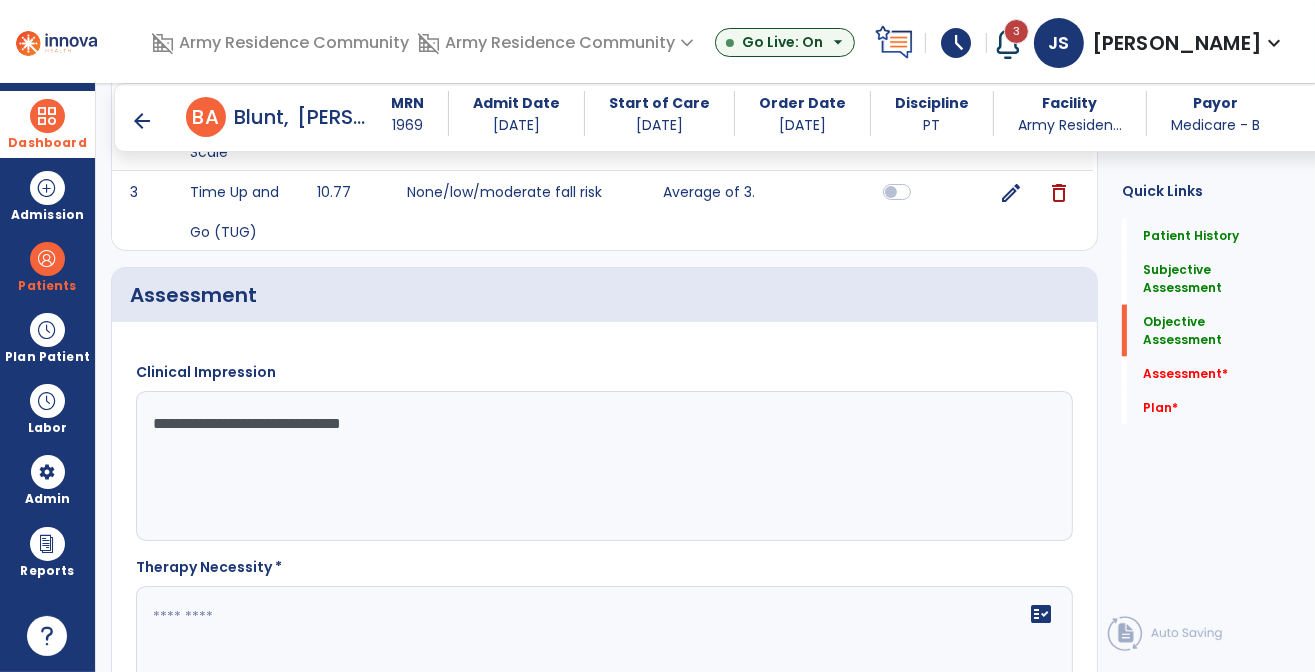 scroll, scrollTop: 2720, scrollLeft: 0, axis: vertical 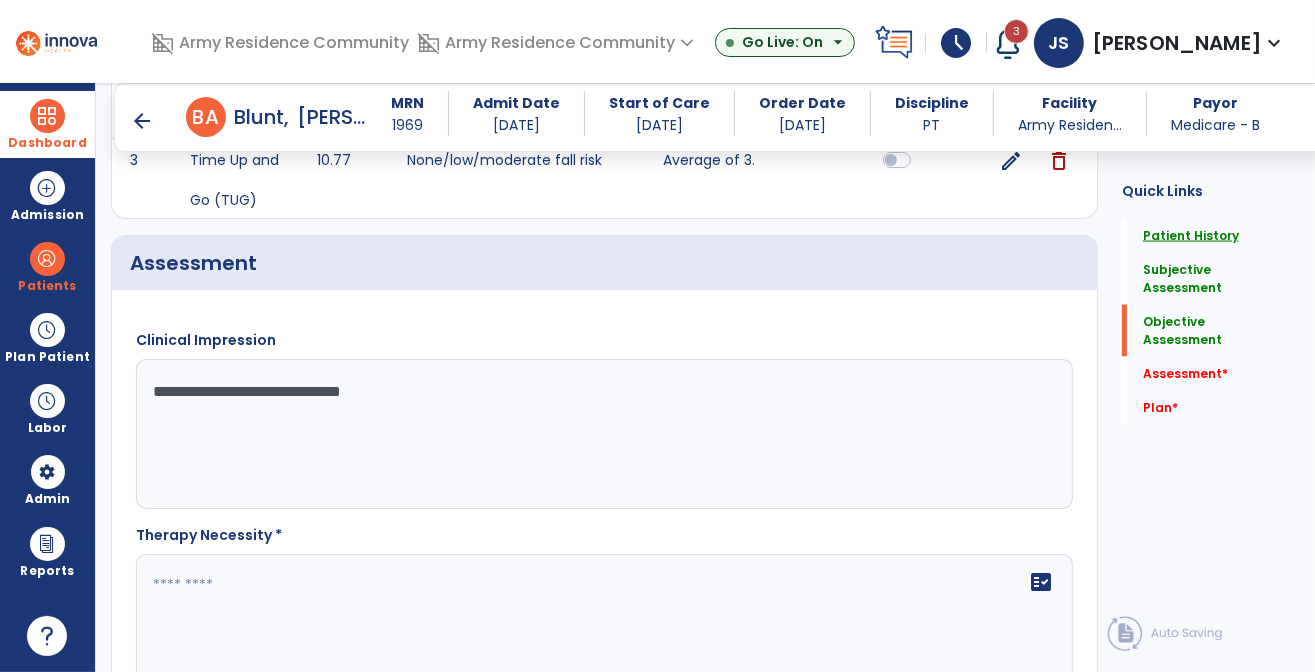 type on "**********" 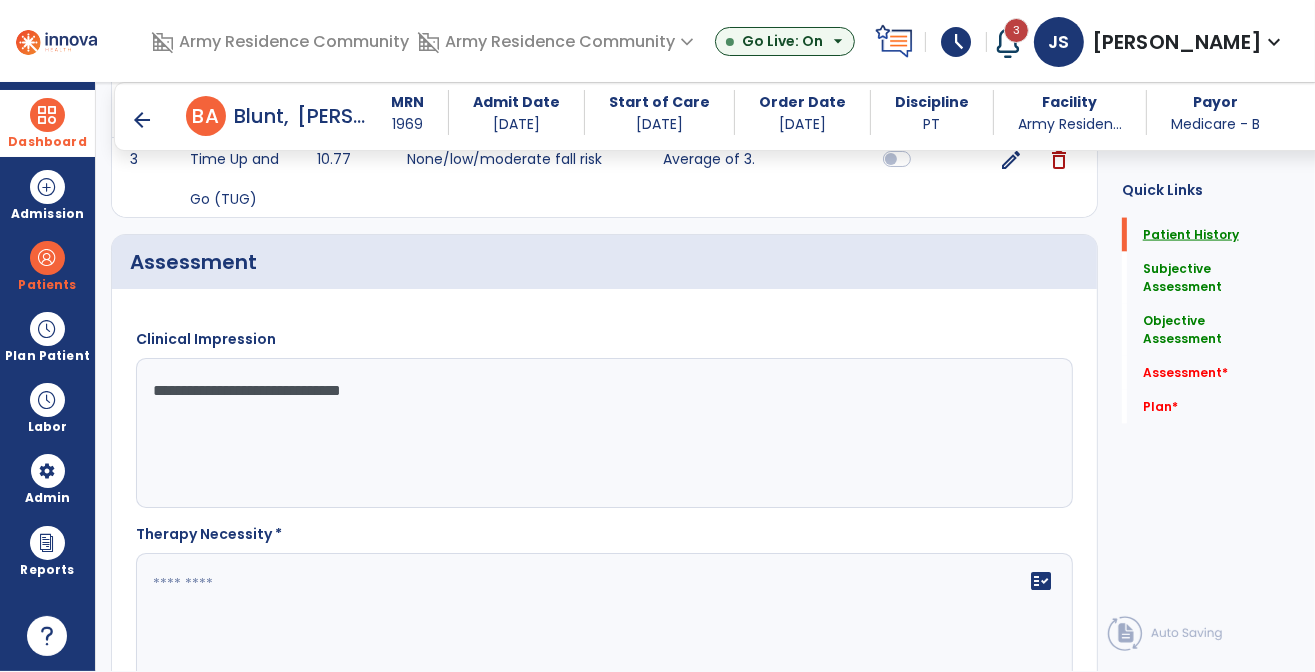 scroll, scrollTop: 41, scrollLeft: 0, axis: vertical 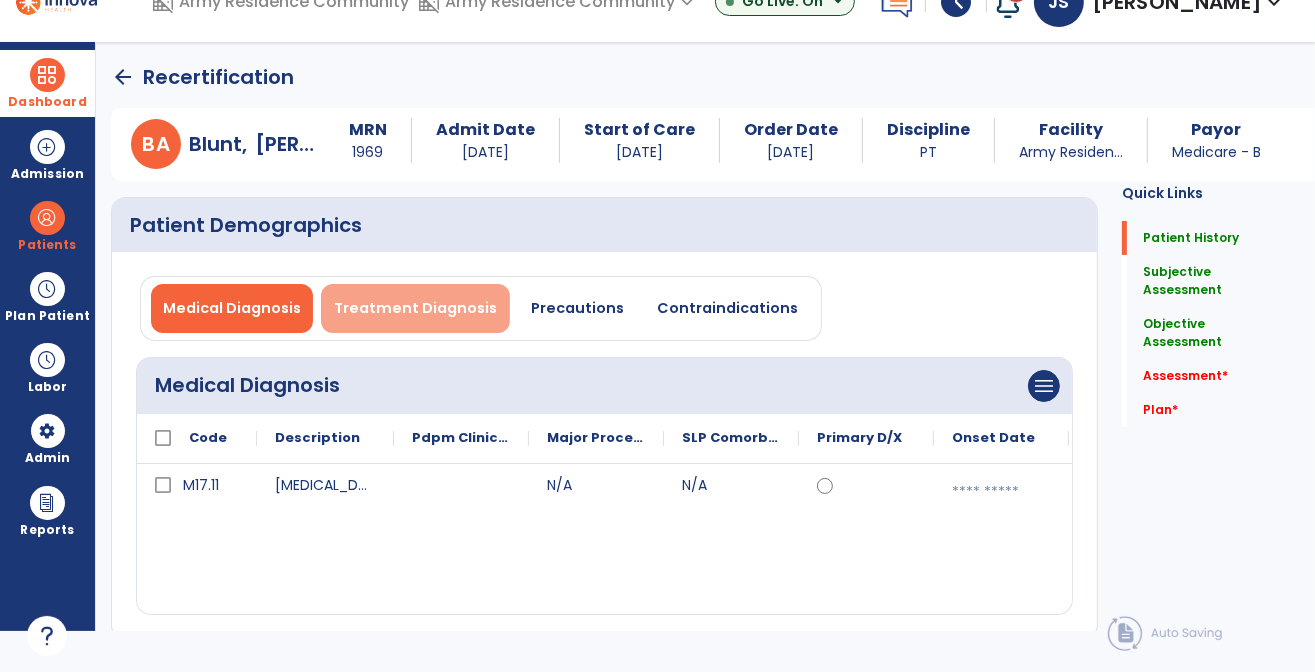 click on "Treatment Diagnosis" at bounding box center [415, 308] 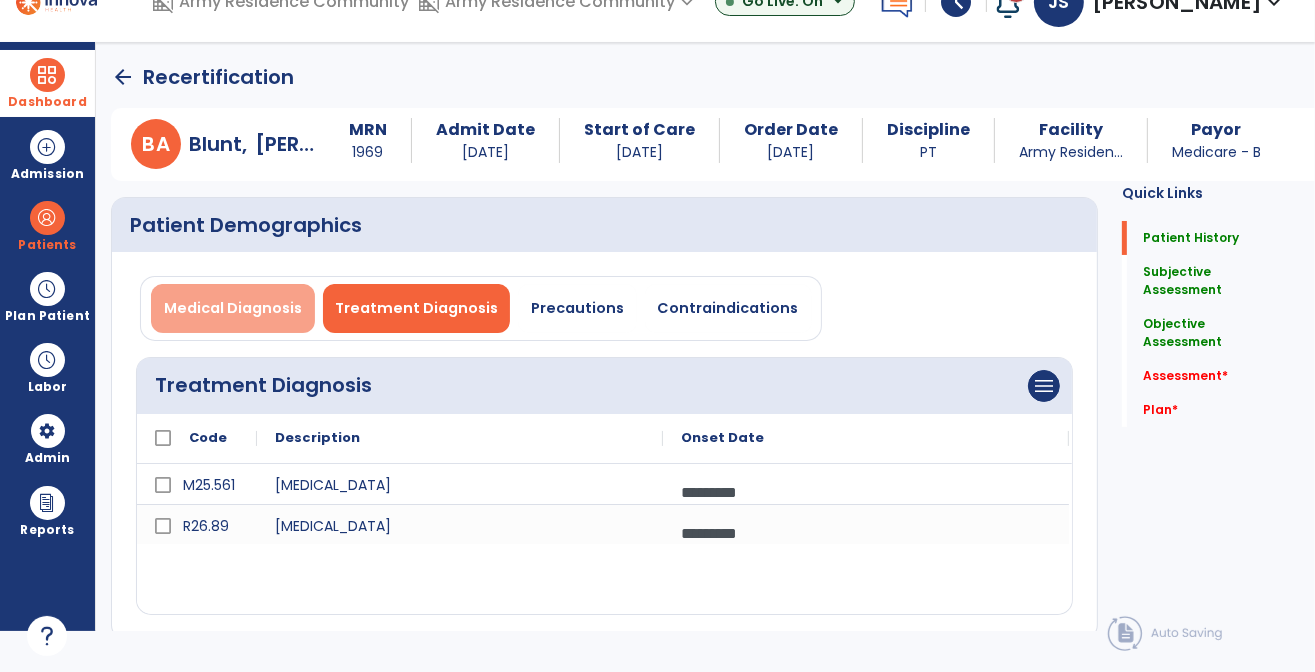 click on "Medical Diagnosis" at bounding box center (233, 308) 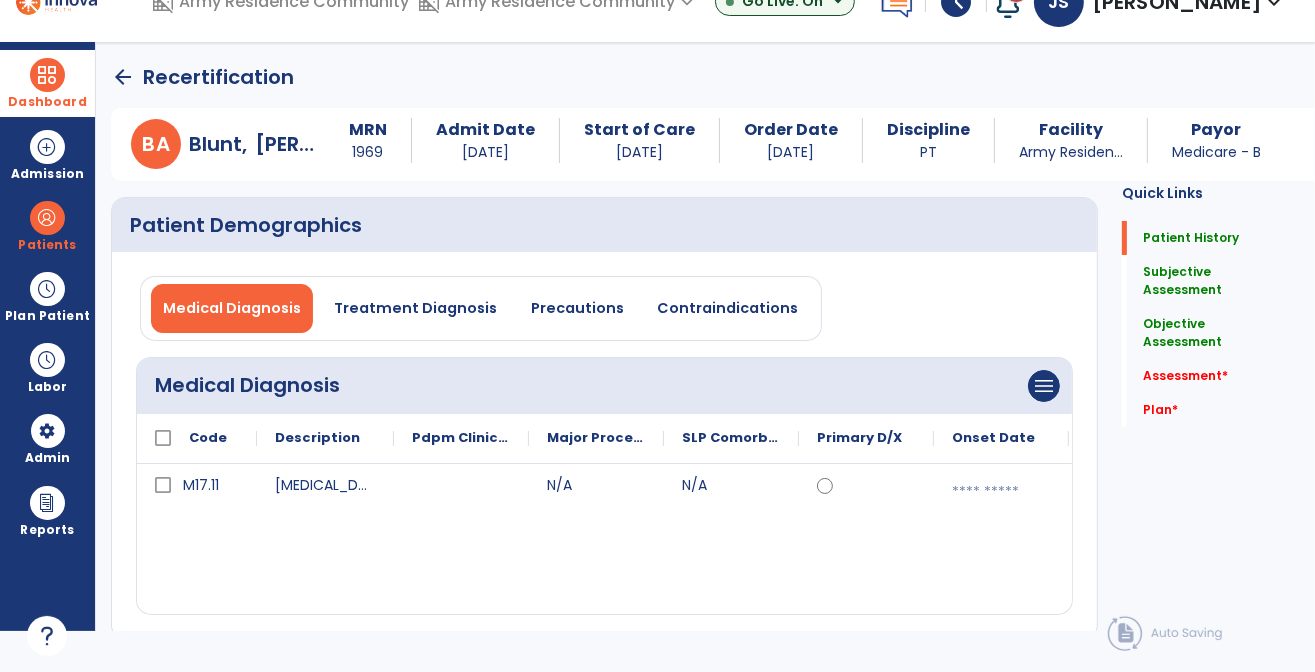 click on "arrow_back" 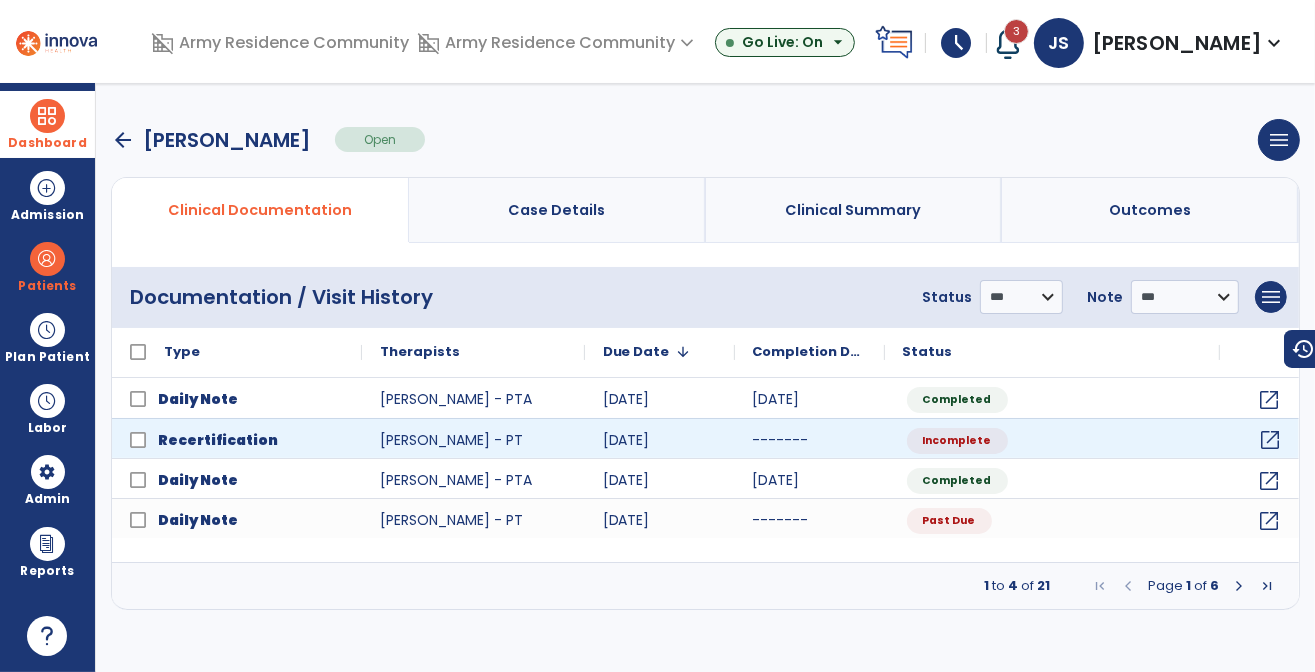 click on "open_in_new" 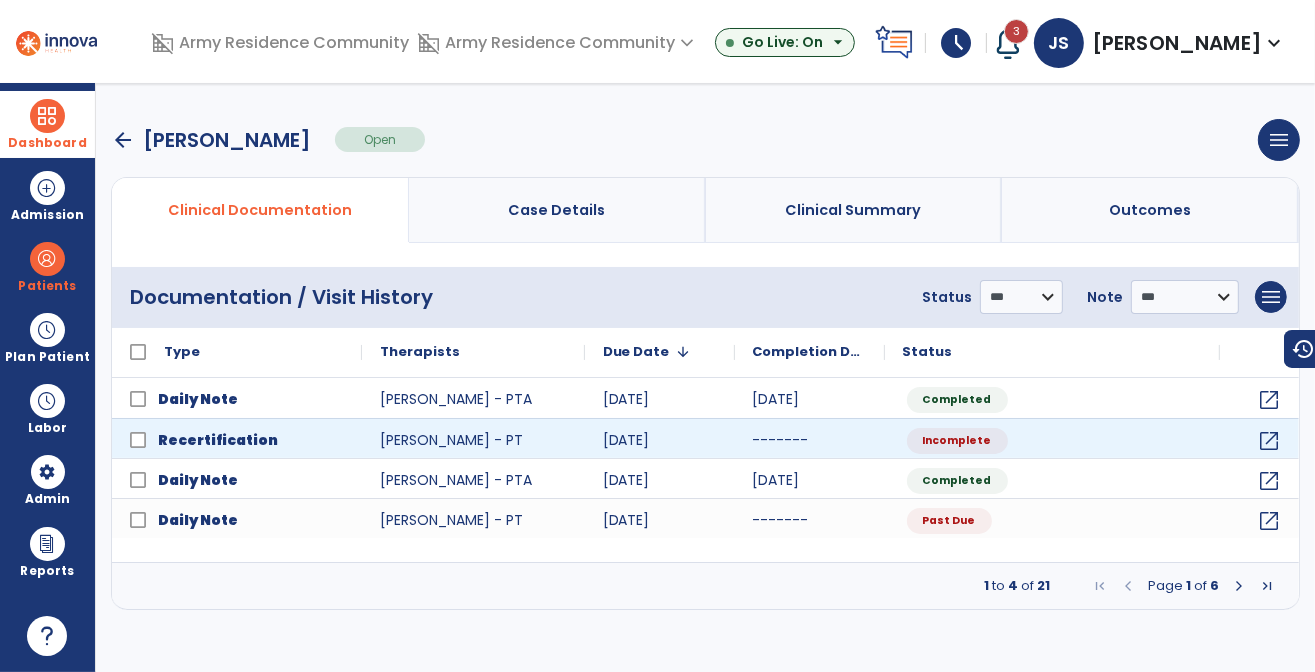 select on "**" 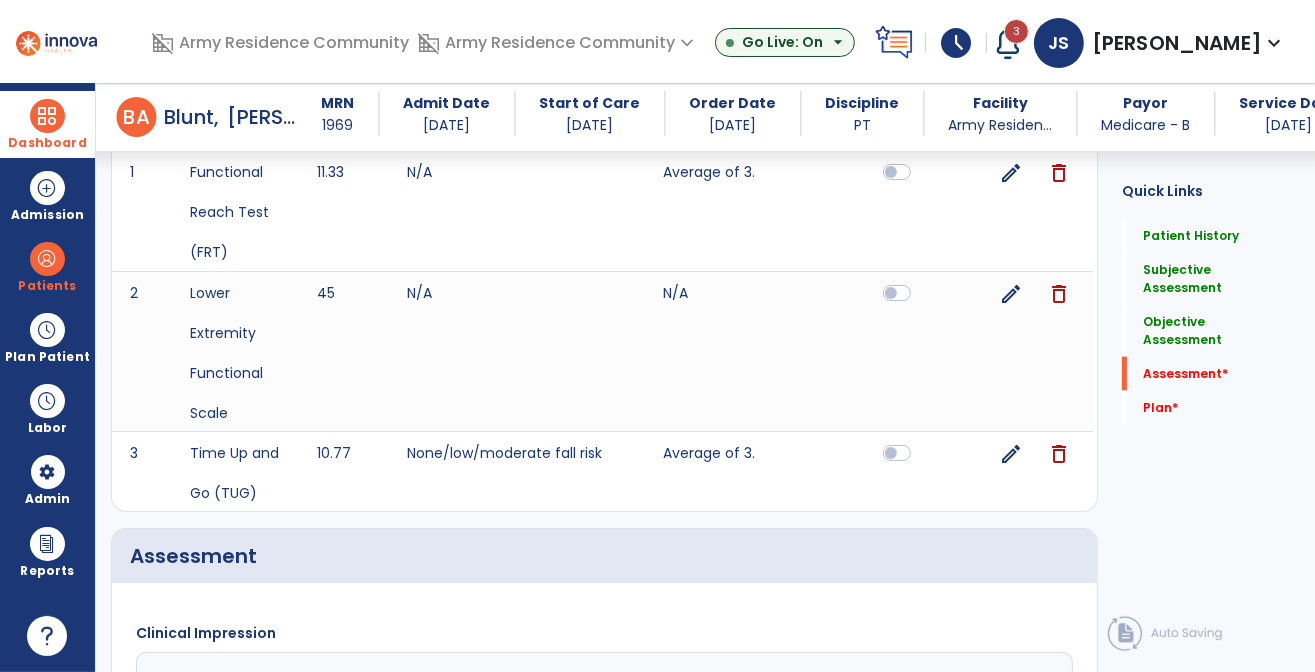 scroll, scrollTop: 2800, scrollLeft: 0, axis: vertical 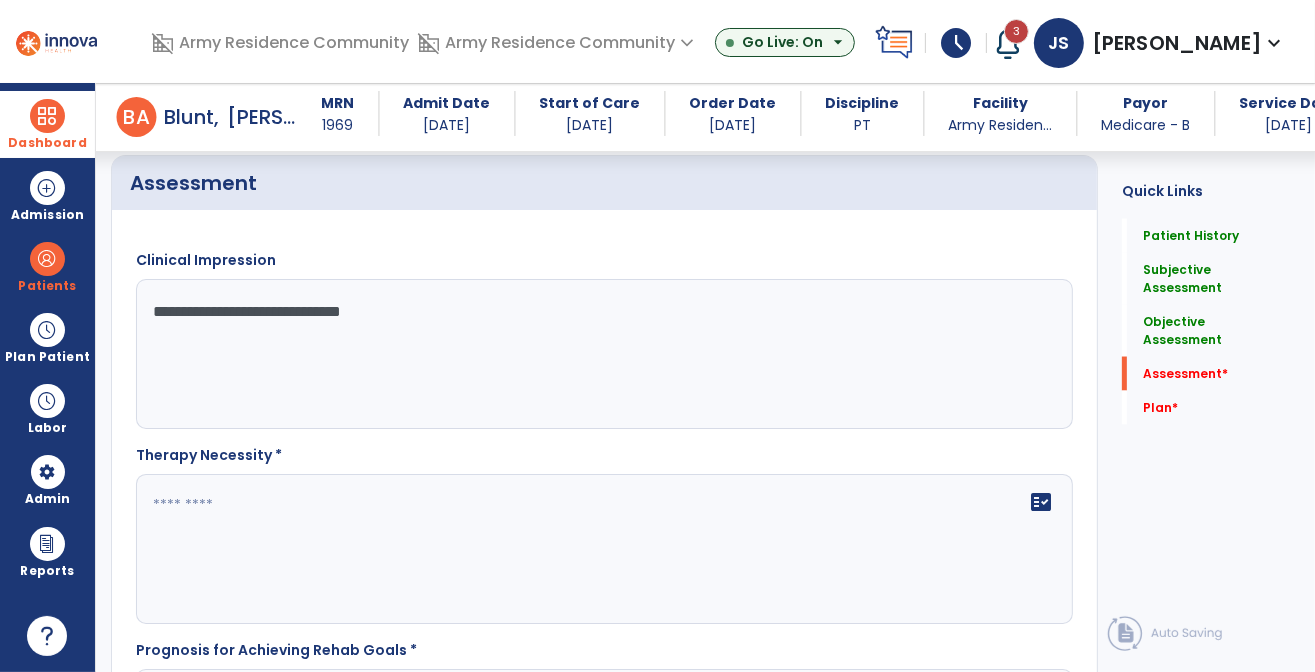 click on "**********" 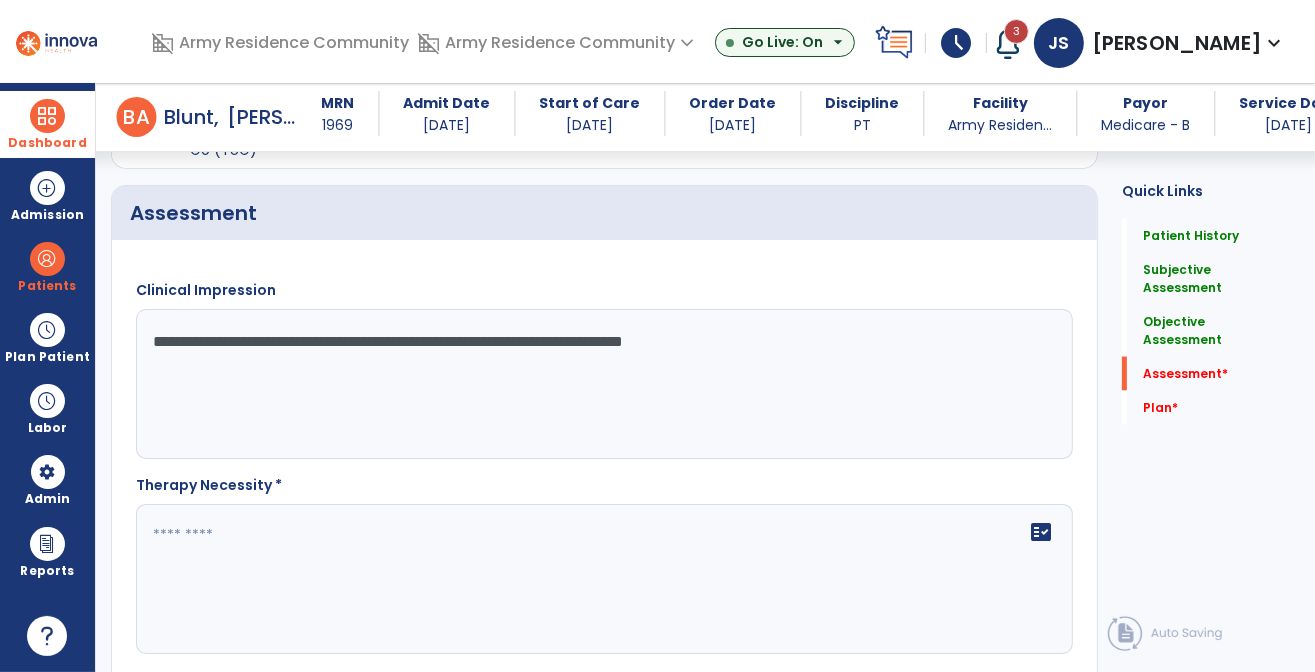 scroll, scrollTop: 2800, scrollLeft: 0, axis: vertical 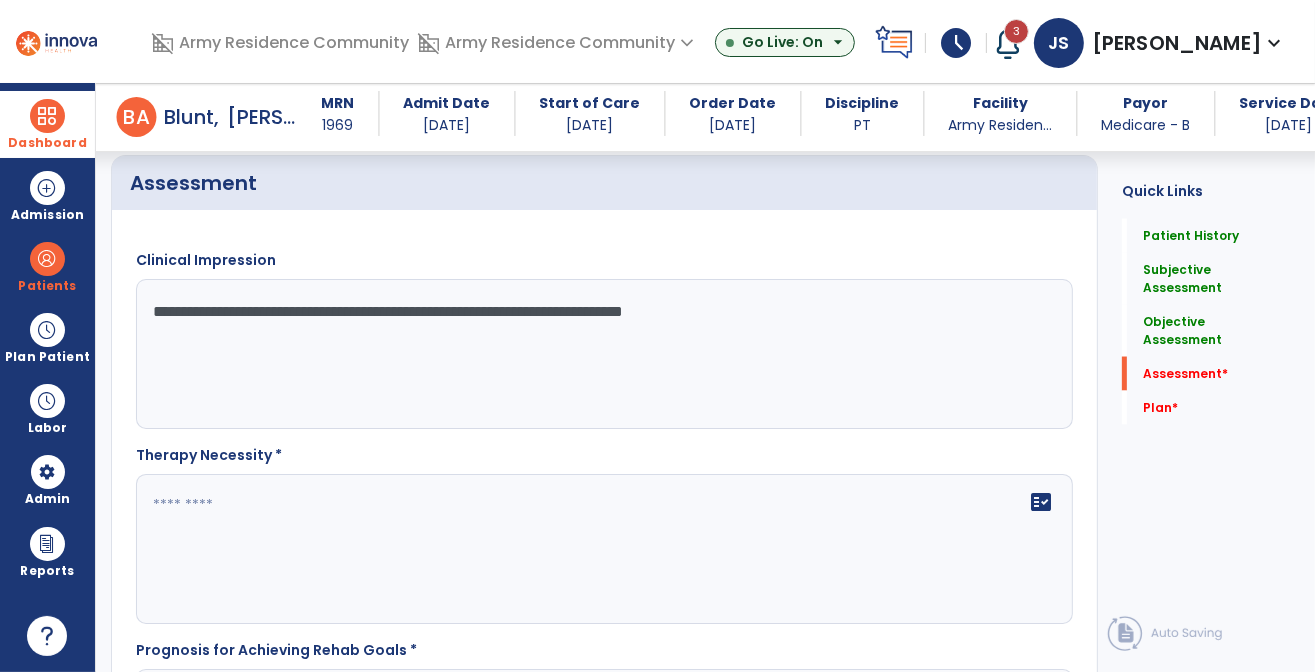 type on "**********" 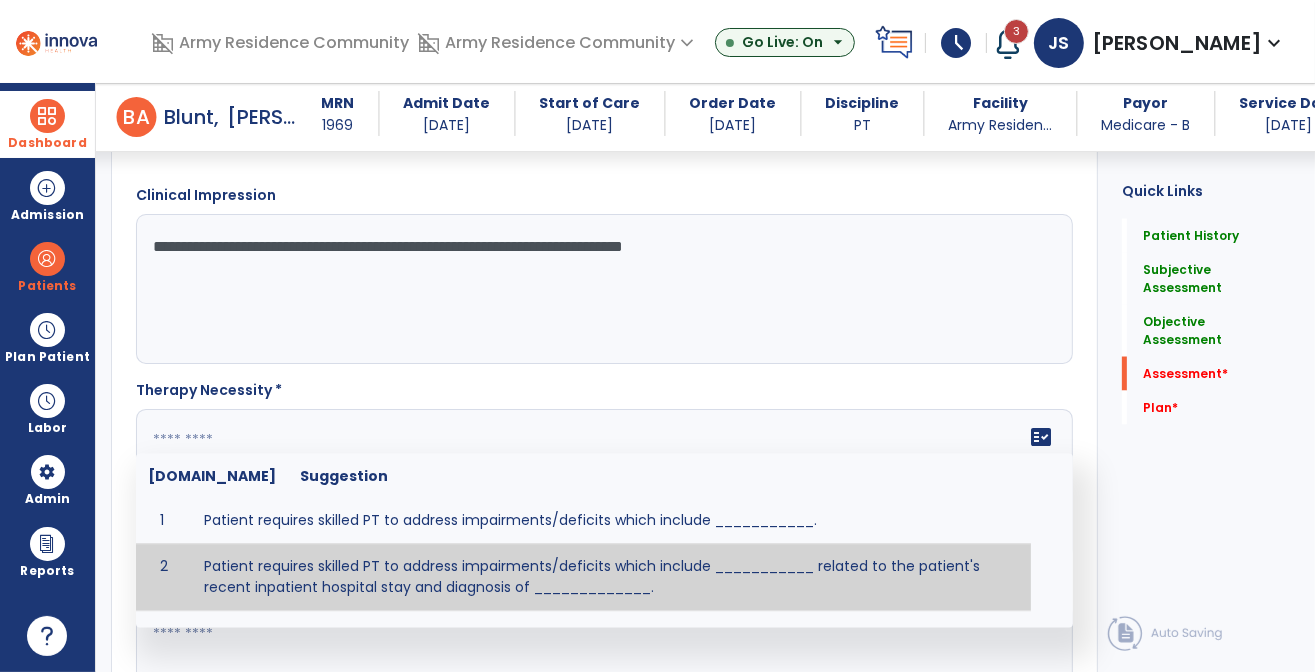 scroll, scrollTop: 2900, scrollLeft: 0, axis: vertical 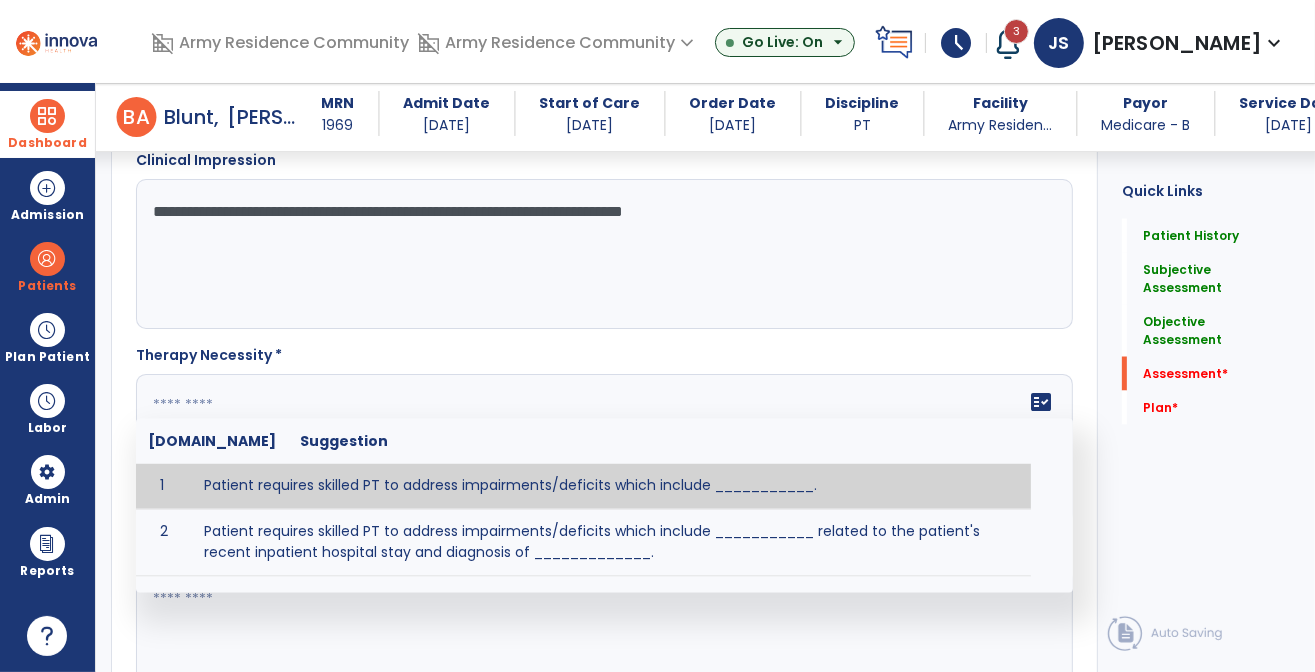 type on "**********" 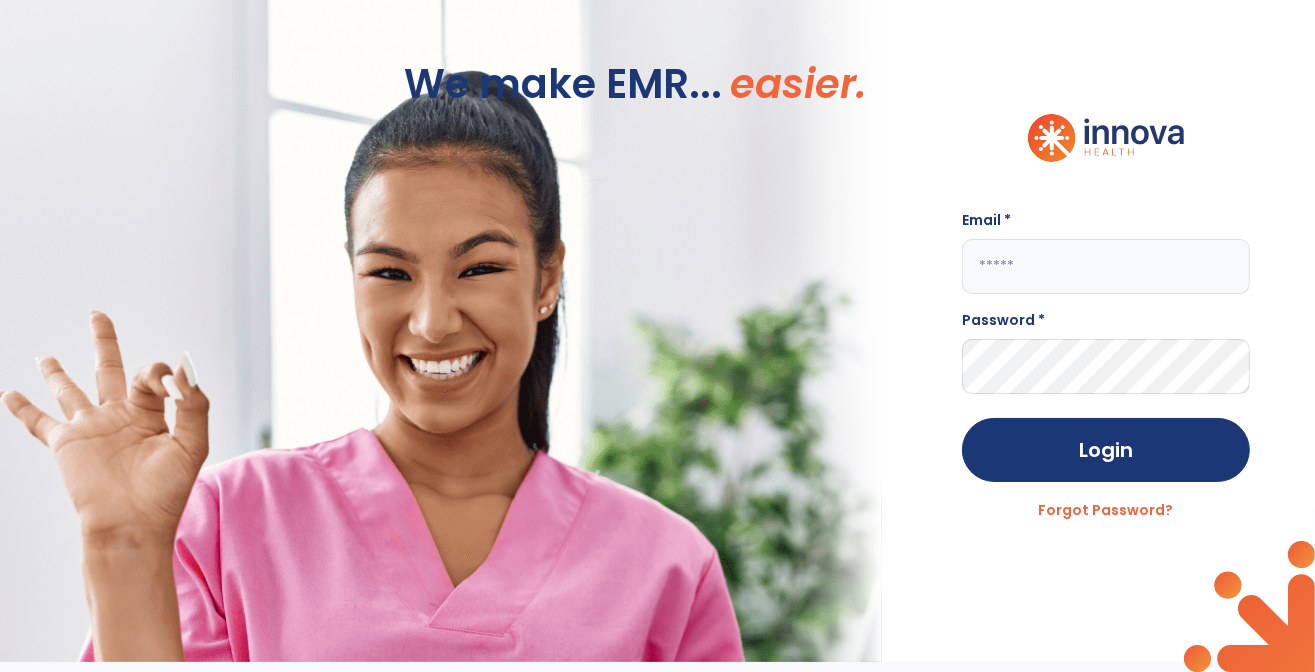 type on "**********" 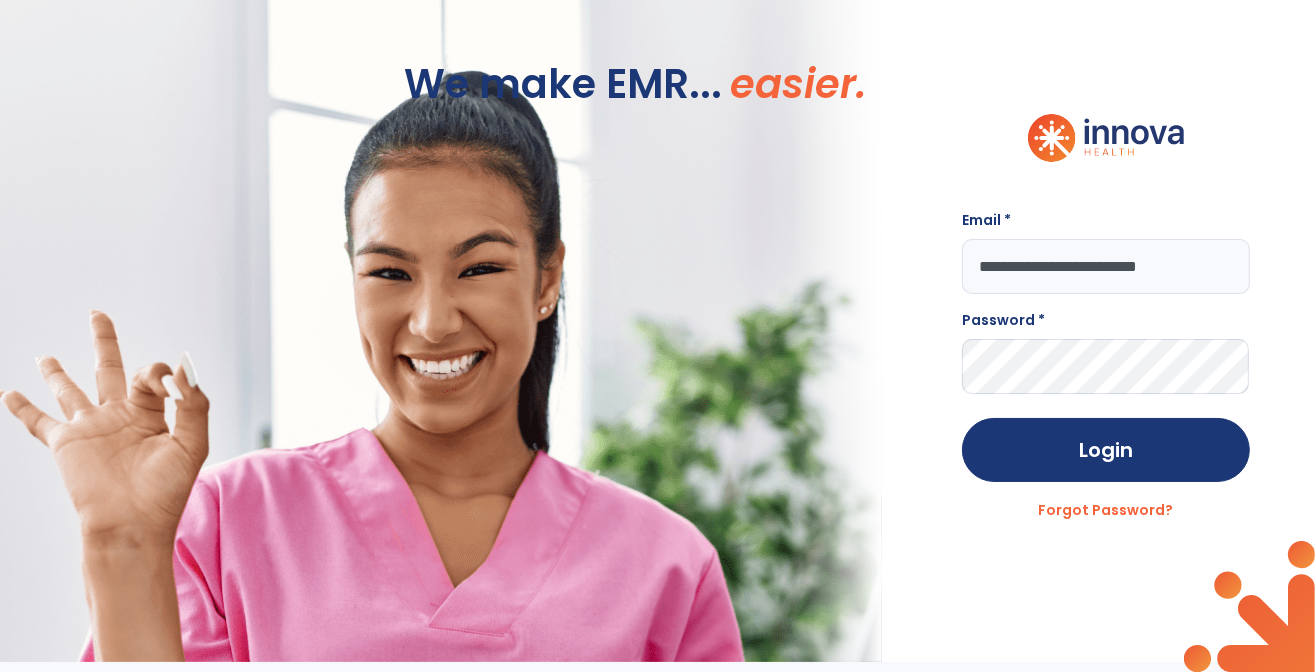 scroll, scrollTop: 0, scrollLeft: 0, axis: both 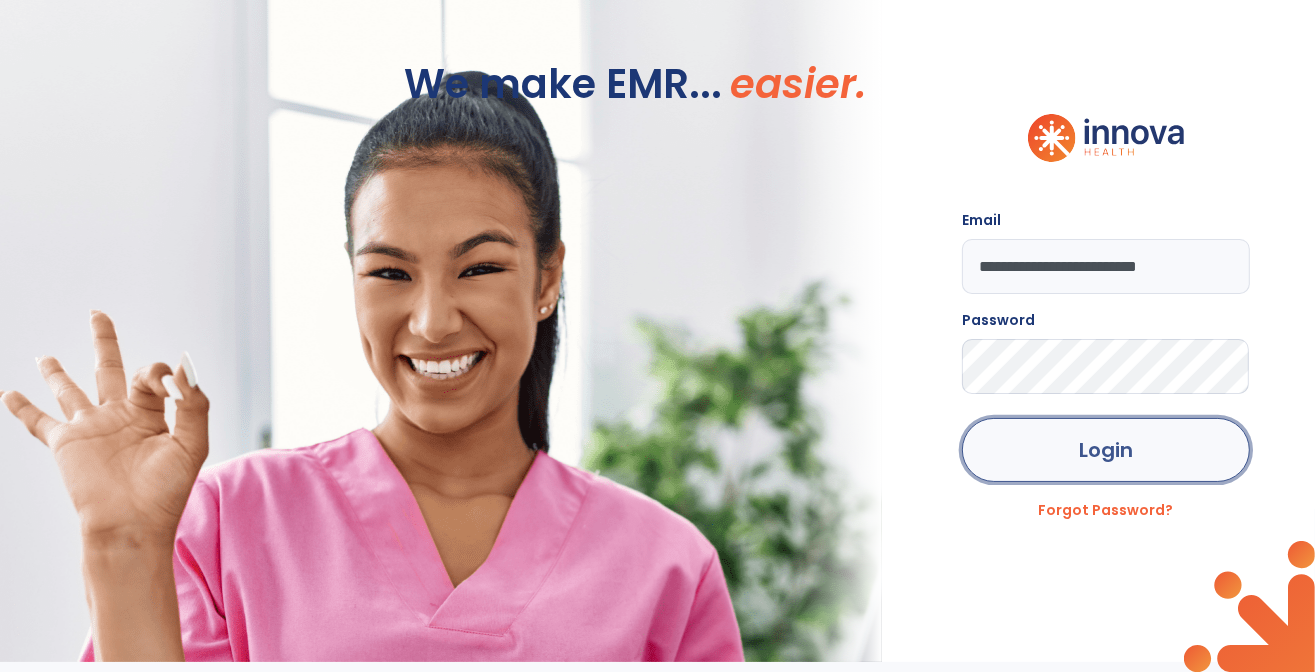 click on "Login" 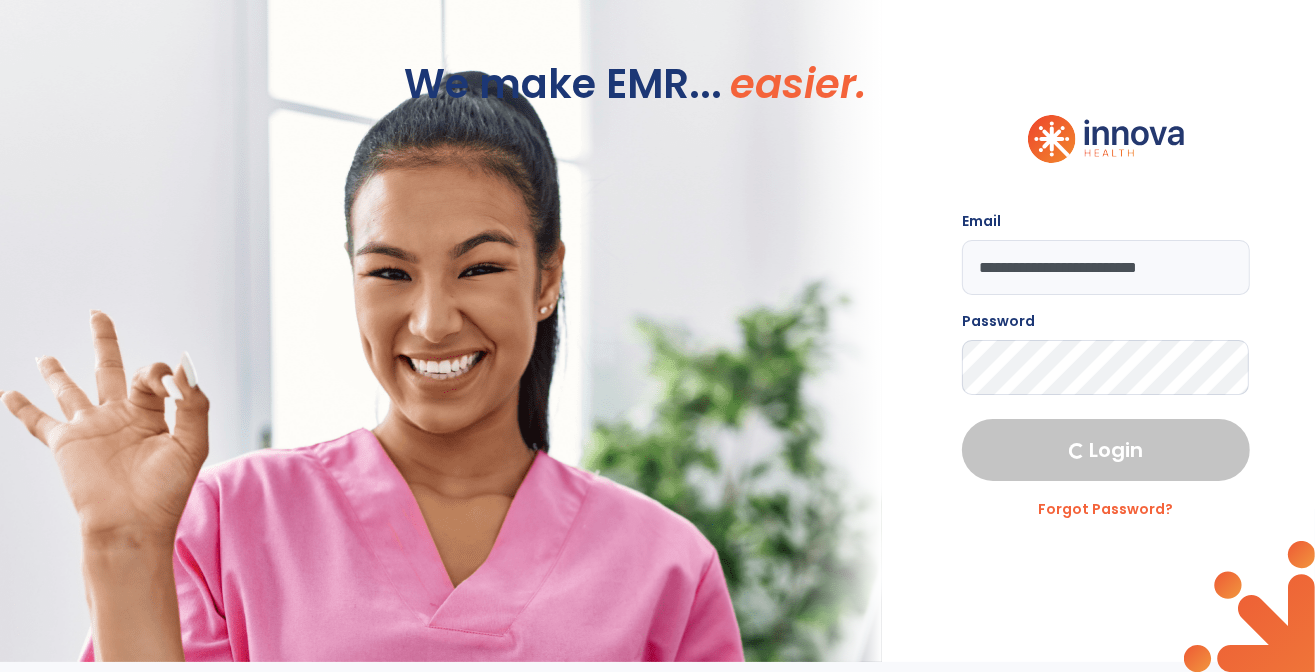 select on "***" 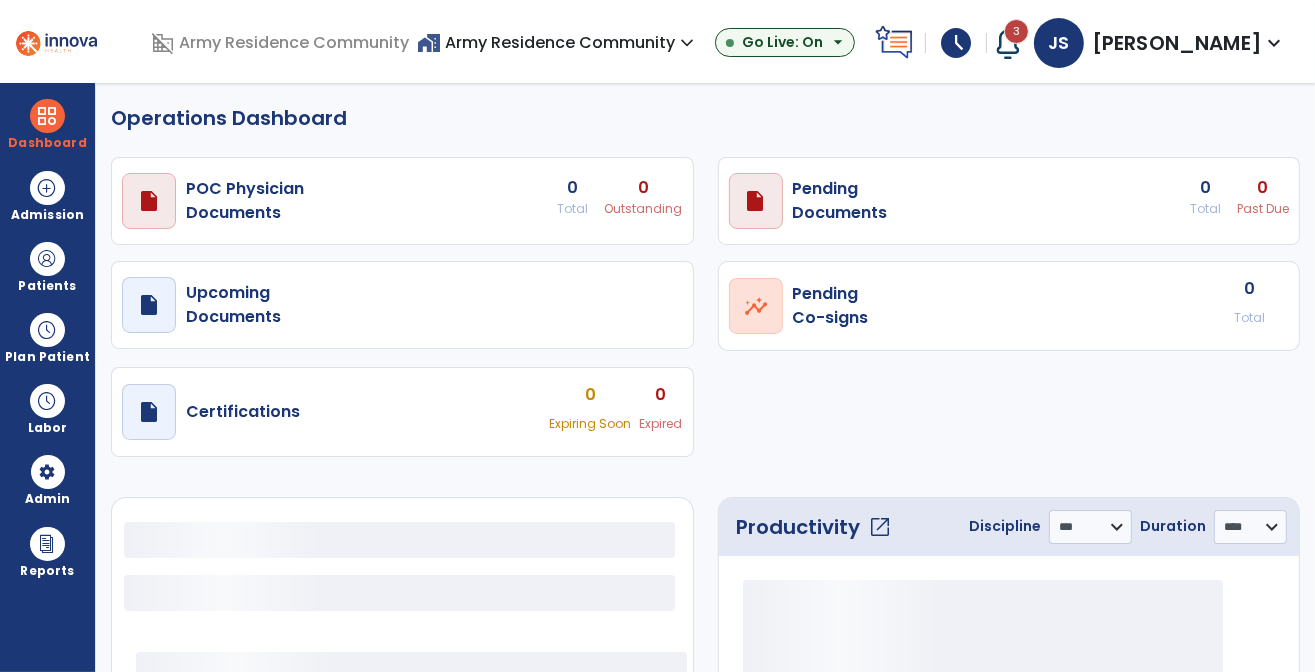 select on "***" 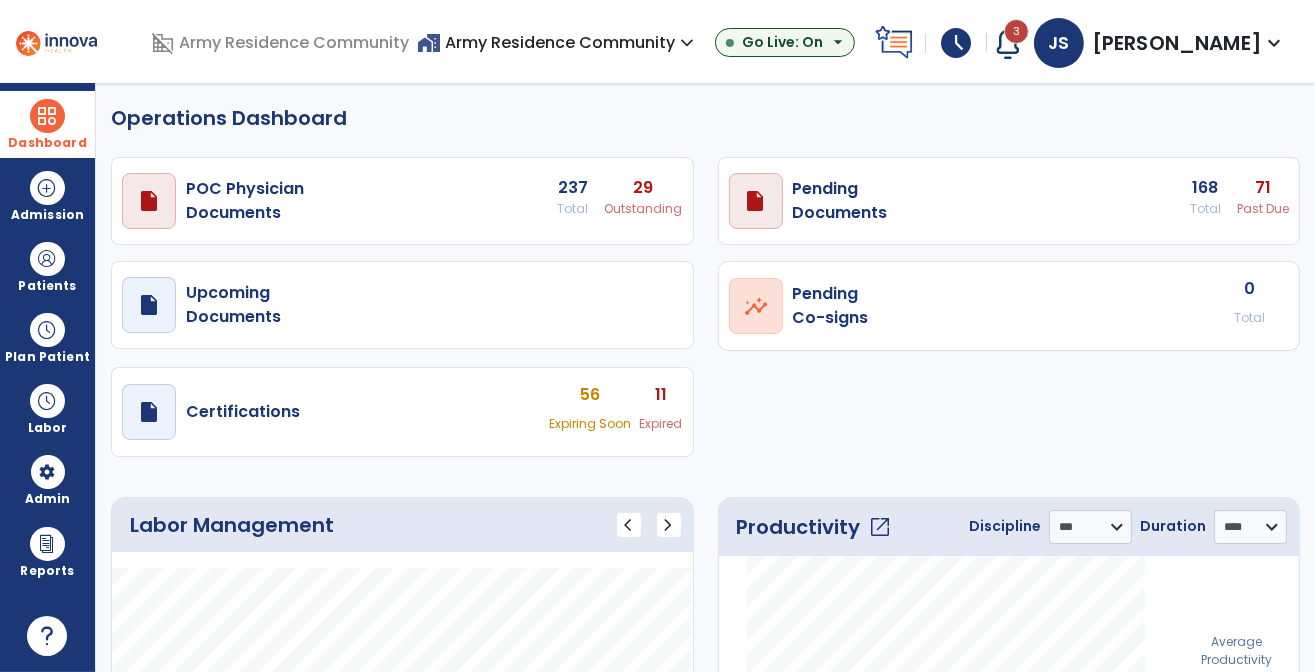 click at bounding box center (47, 116) 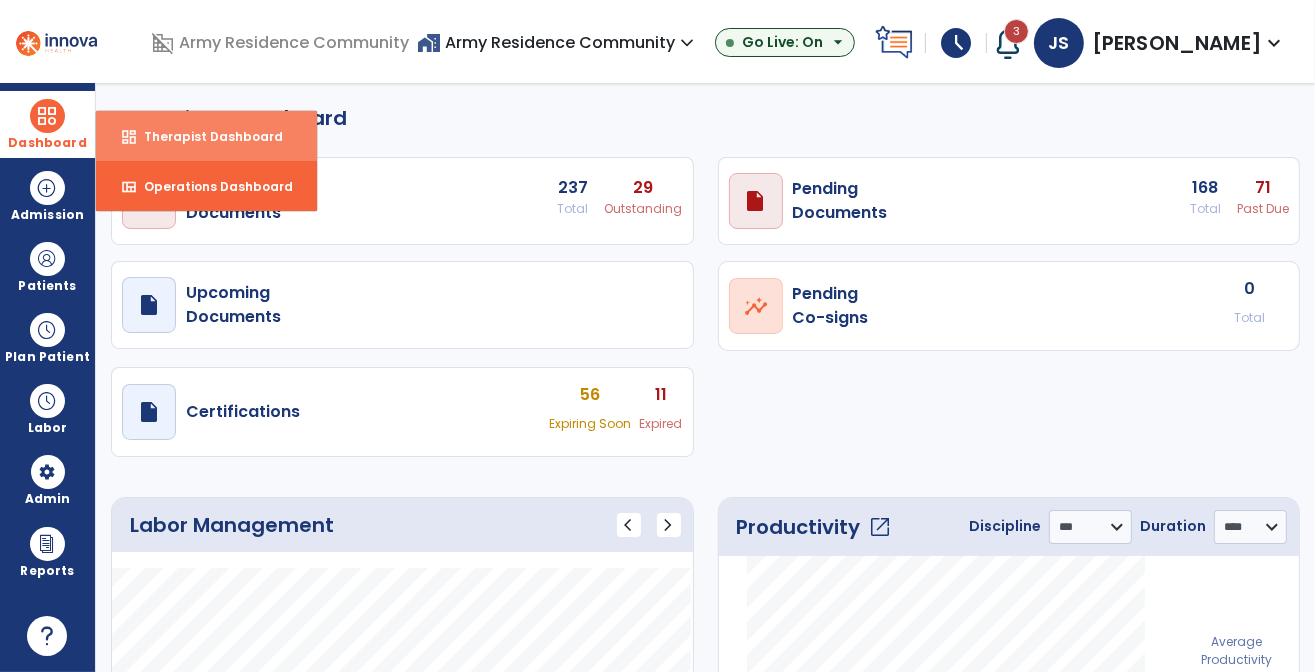 click on "Therapist Dashboard" at bounding box center (205, 136) 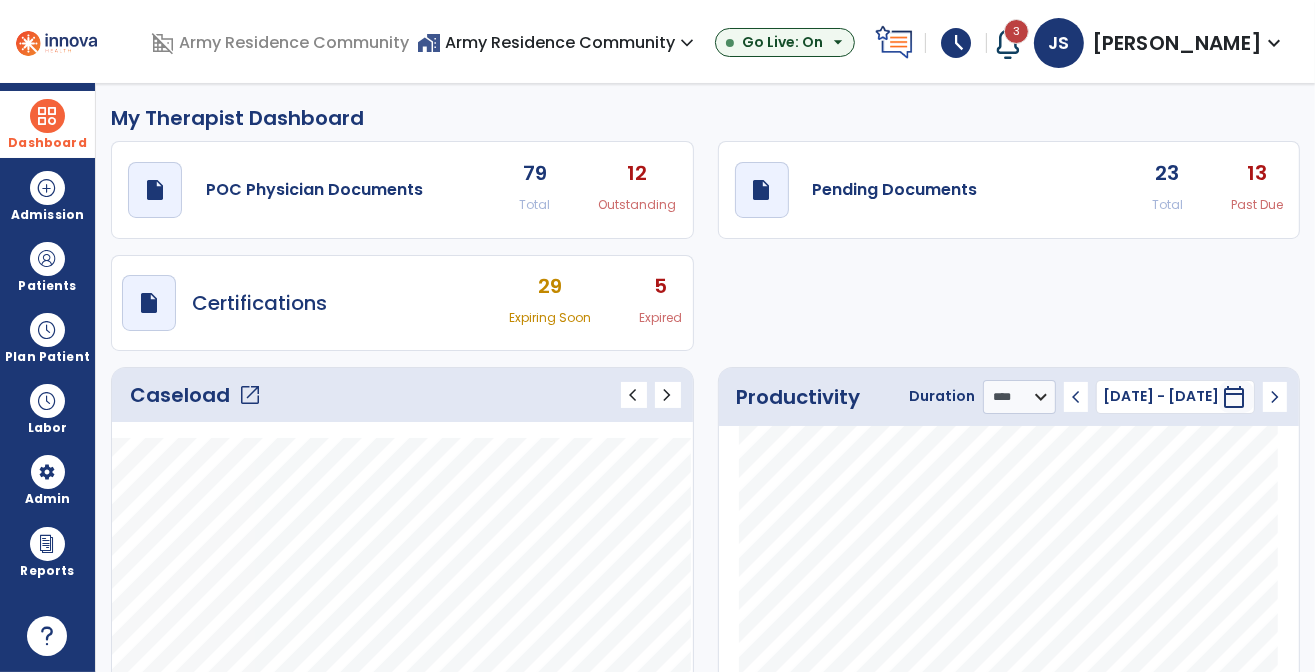 click on "5" at bounding box center (661, 286) 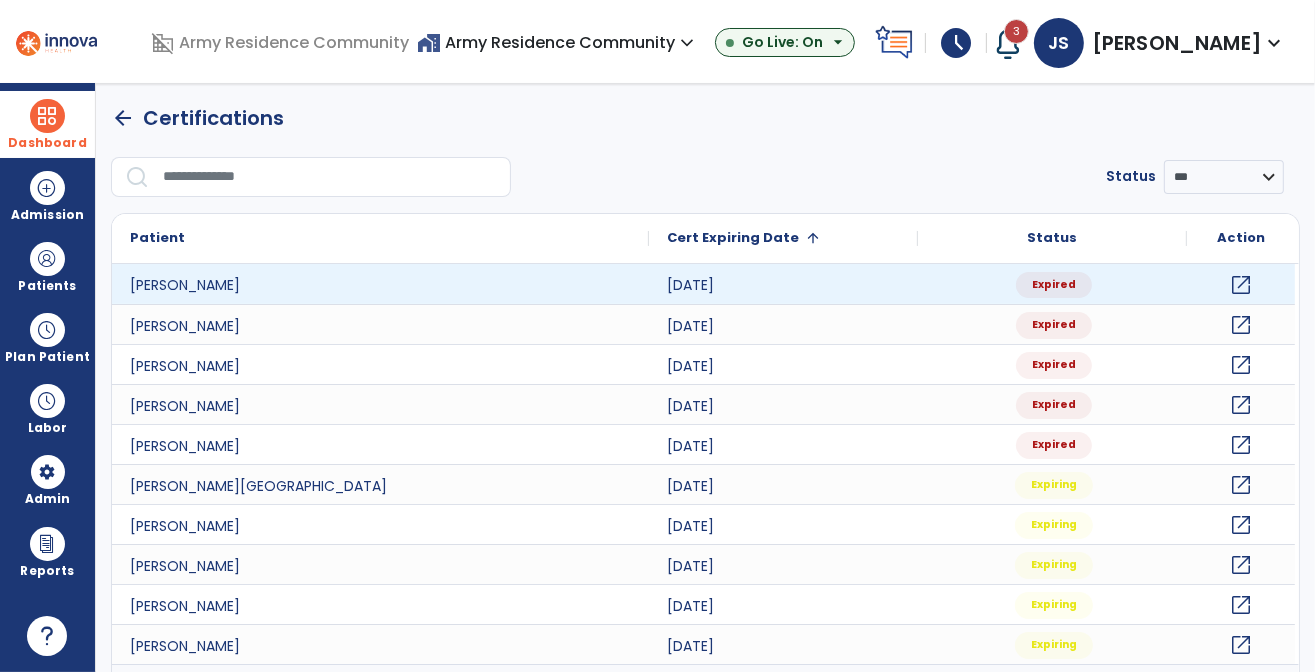 click on "open_in_new" 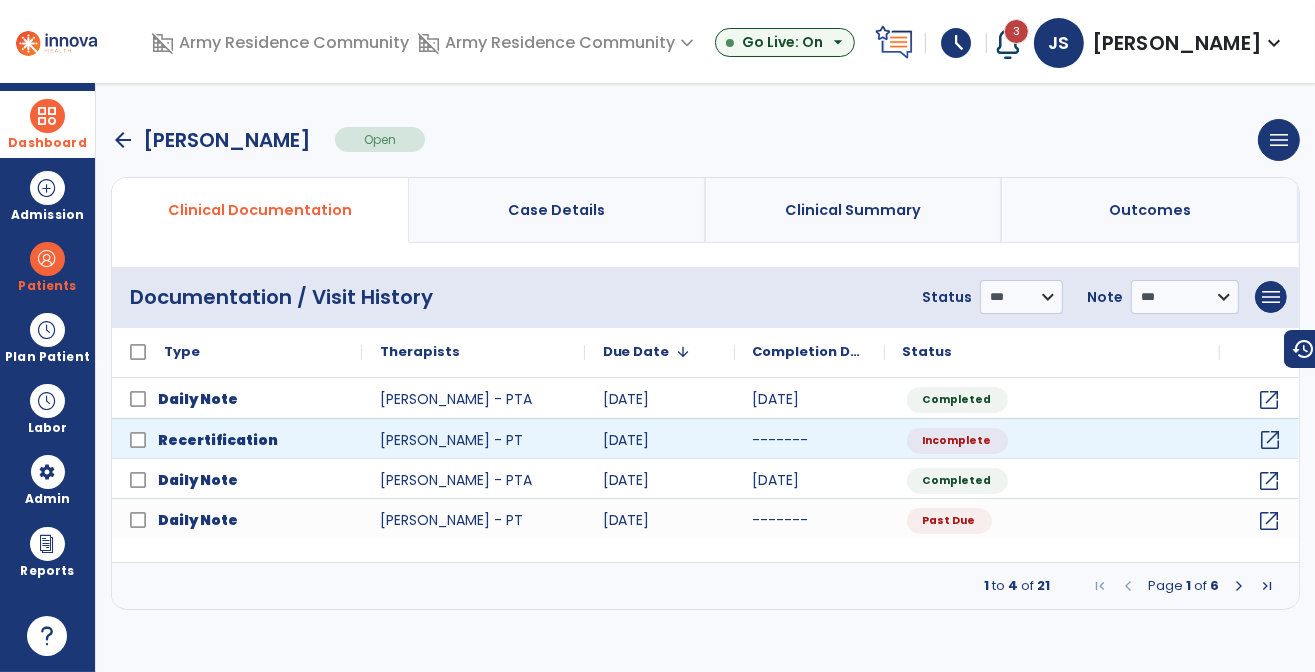 click on "open_in_new" 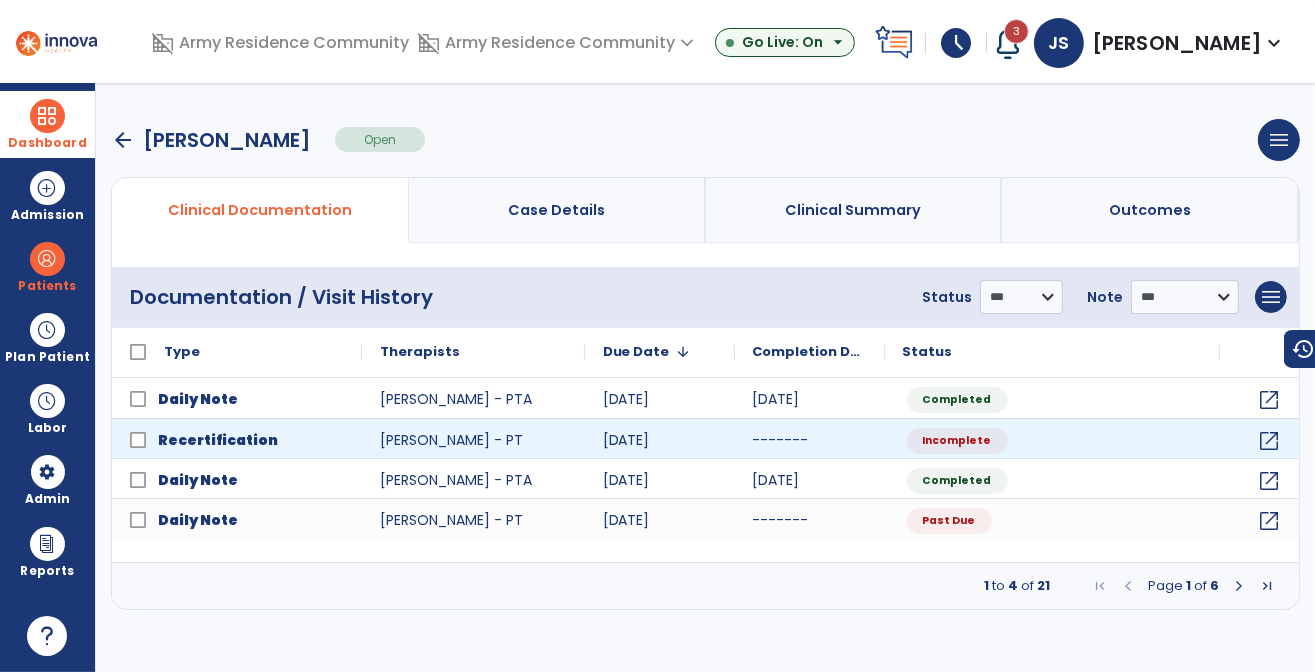 select on "**" 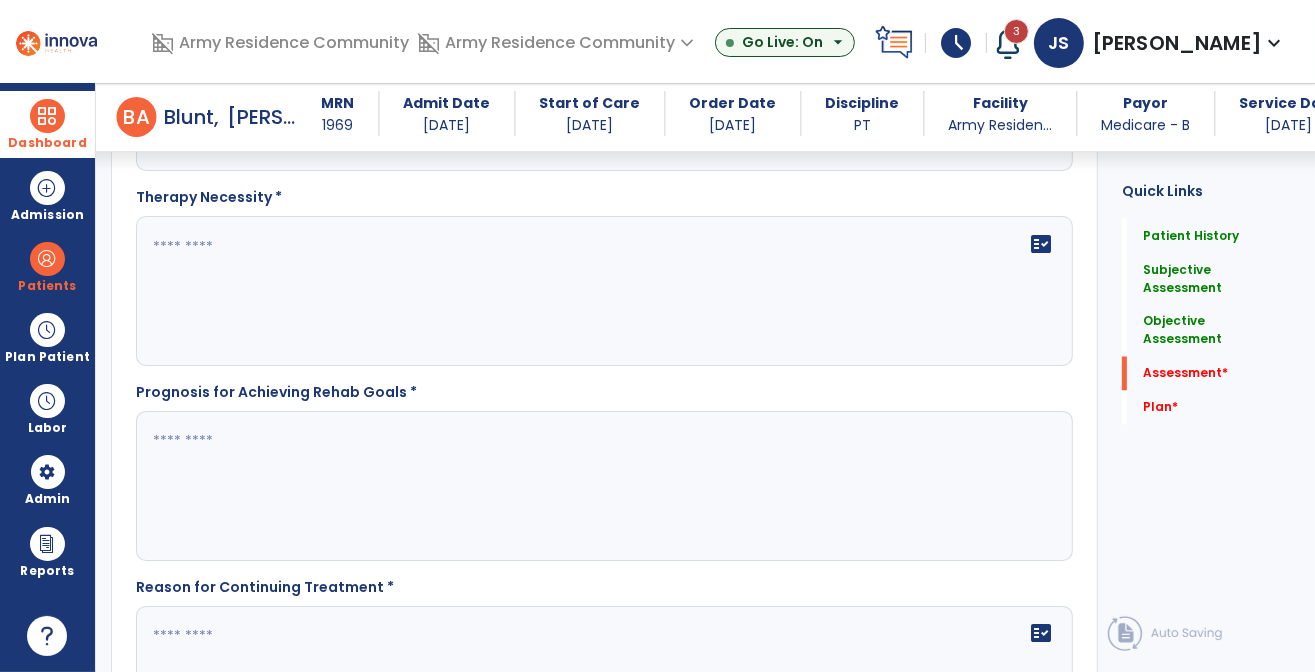 scroll, scrollTop: 3100, scrollLeft: 0, axis: vertical 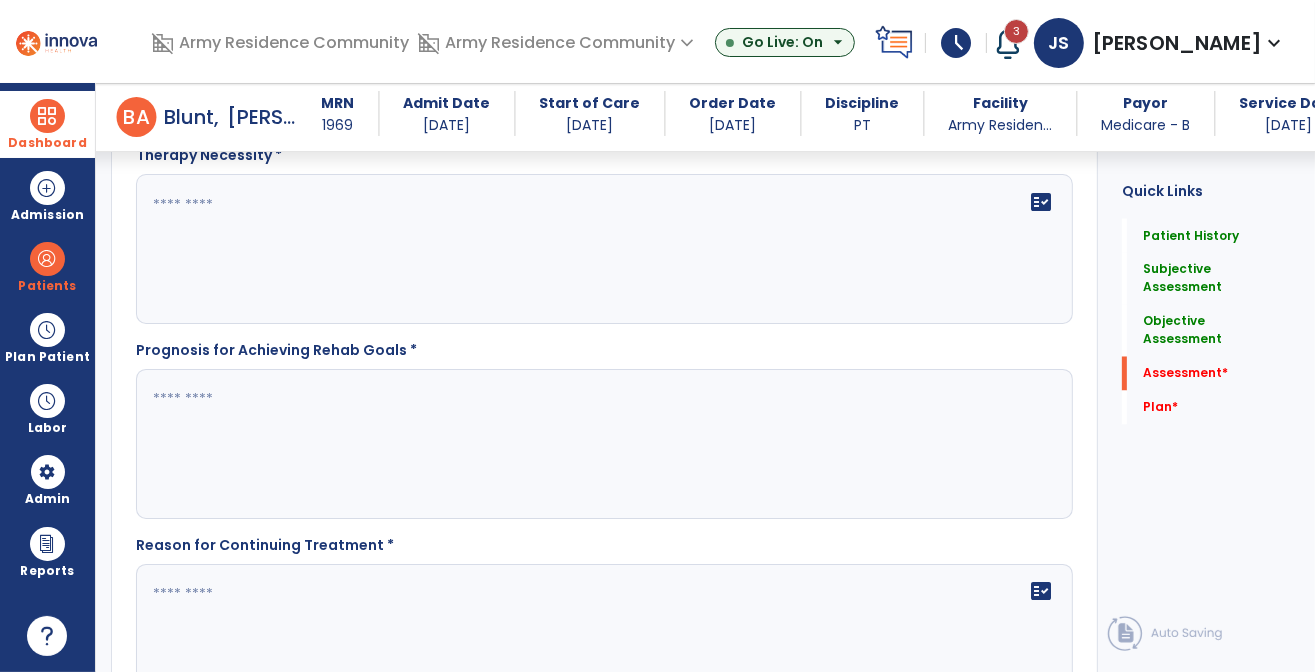 click 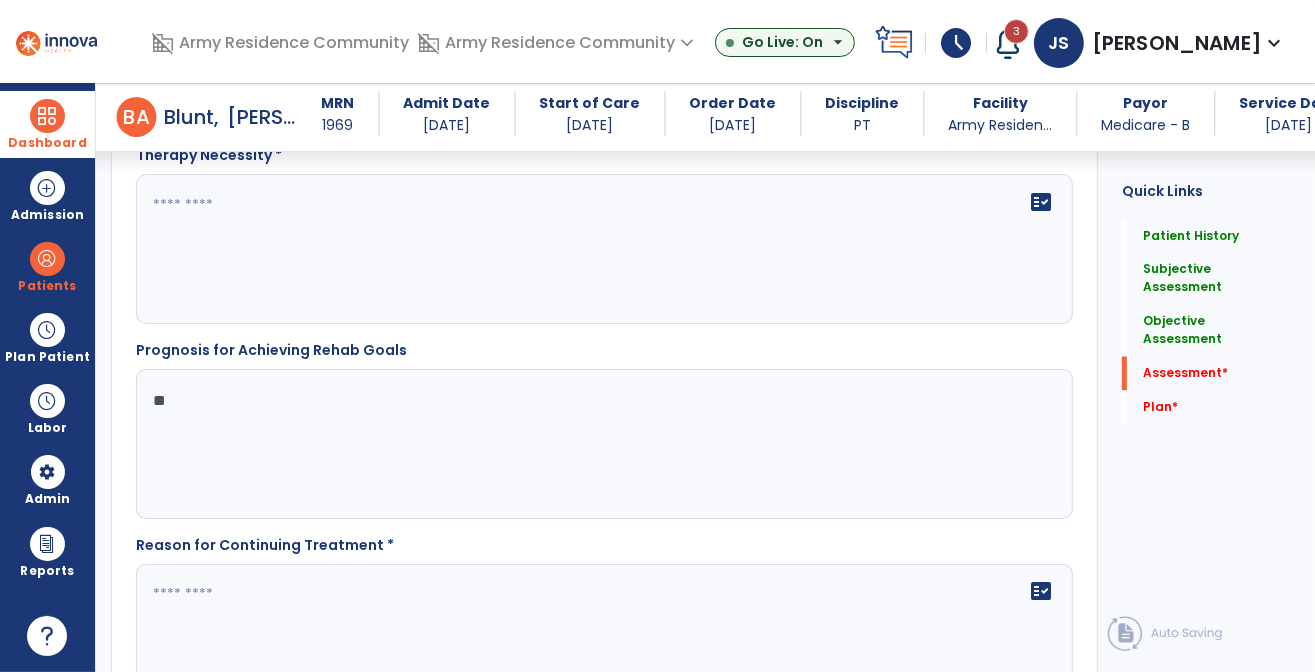 type on "*" 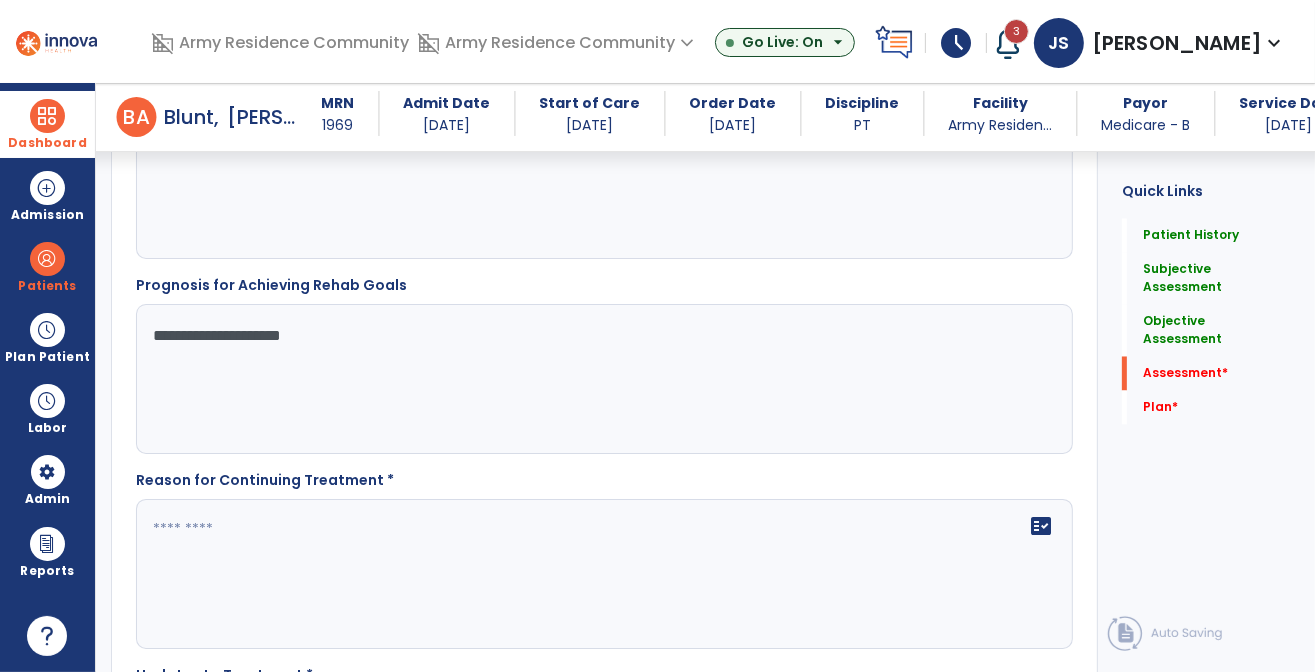 scroll, scrollTop: 3200, scrollLeft: 0, axis: vertical 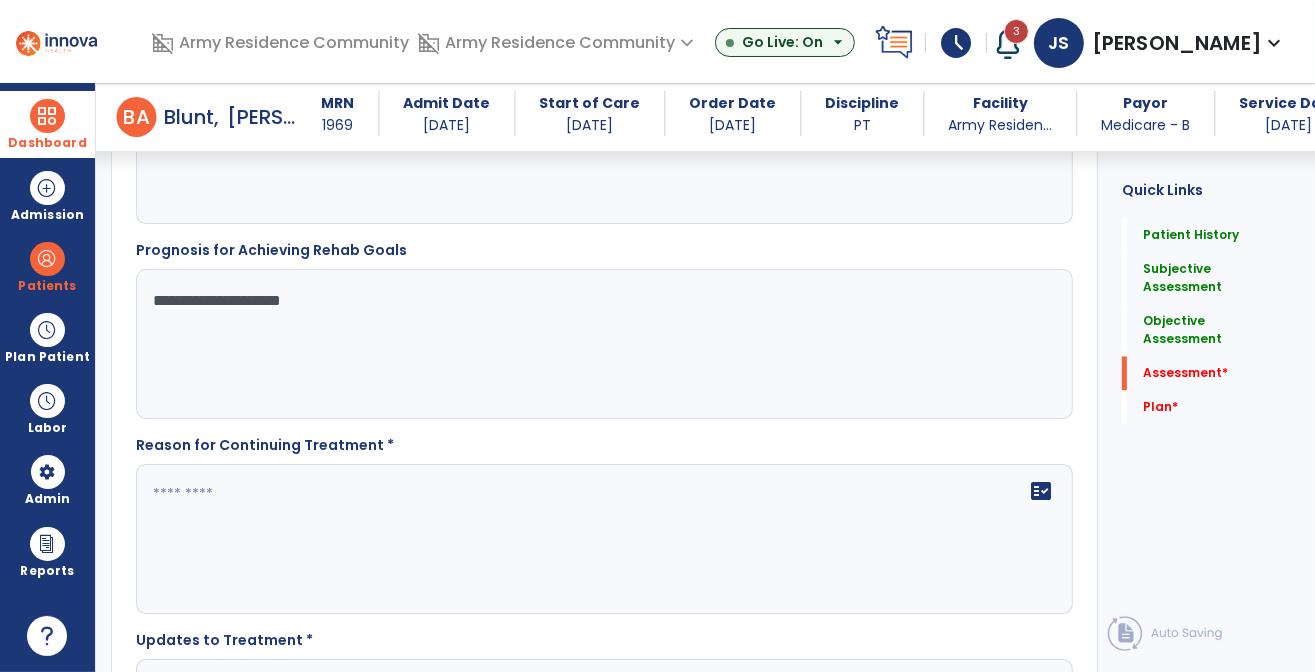 type on "**********" 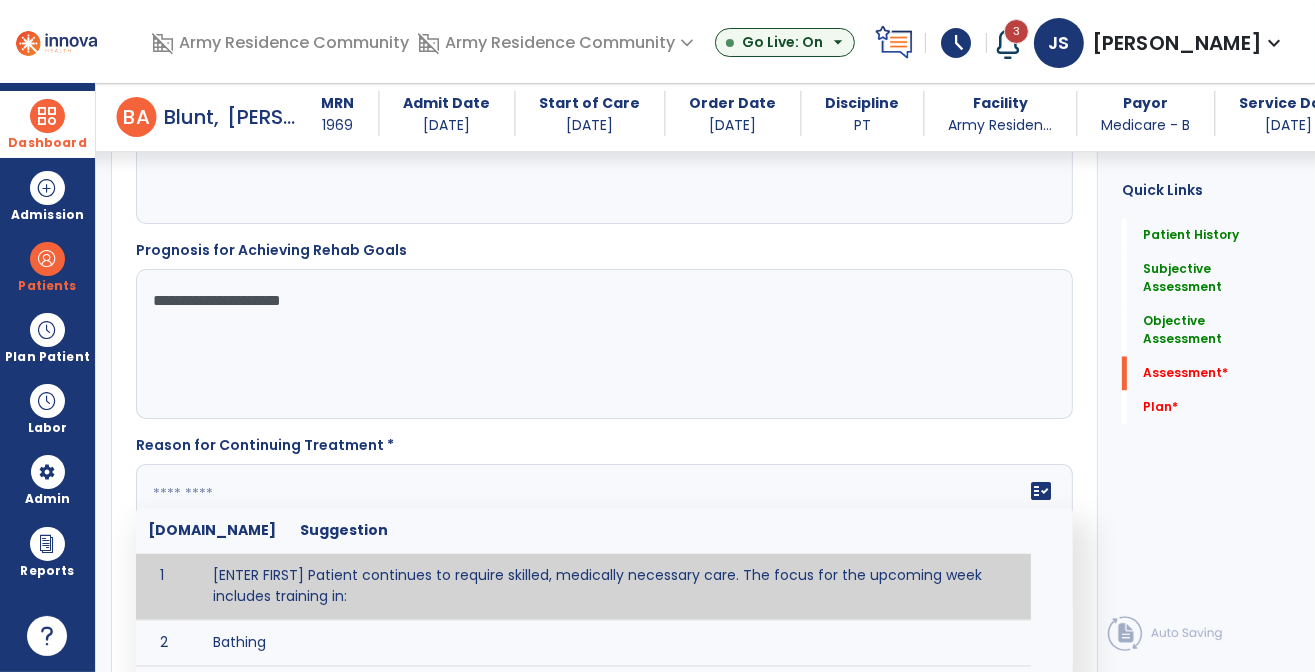 click on "fact_check  [DOMAIN_NAME] Suggestion 1 [ENTER FIRST] Patient continues to require skilled, medically necessary care. The focus for the upcoming week includes training in: 2 Bathing 3 Bed Mobility 4 Car Transfers 5 Discharge planning with a focus on ______. 6 Dynamic balance with a focus on _________. 7 Gait around obstacles. 8 Gait on level surfaces. 9 Gait on unlevel surfaces. 10 Life skills management. 11 Pain management. 12 Stair negotiation. 13 Static balance. 14 Toileting 15 Transfers from bed. 16 Transfers from chair. 17 Transfers from toilet. 18 Transfers to/from tub 19 Transition home program. 20 Wound care management." 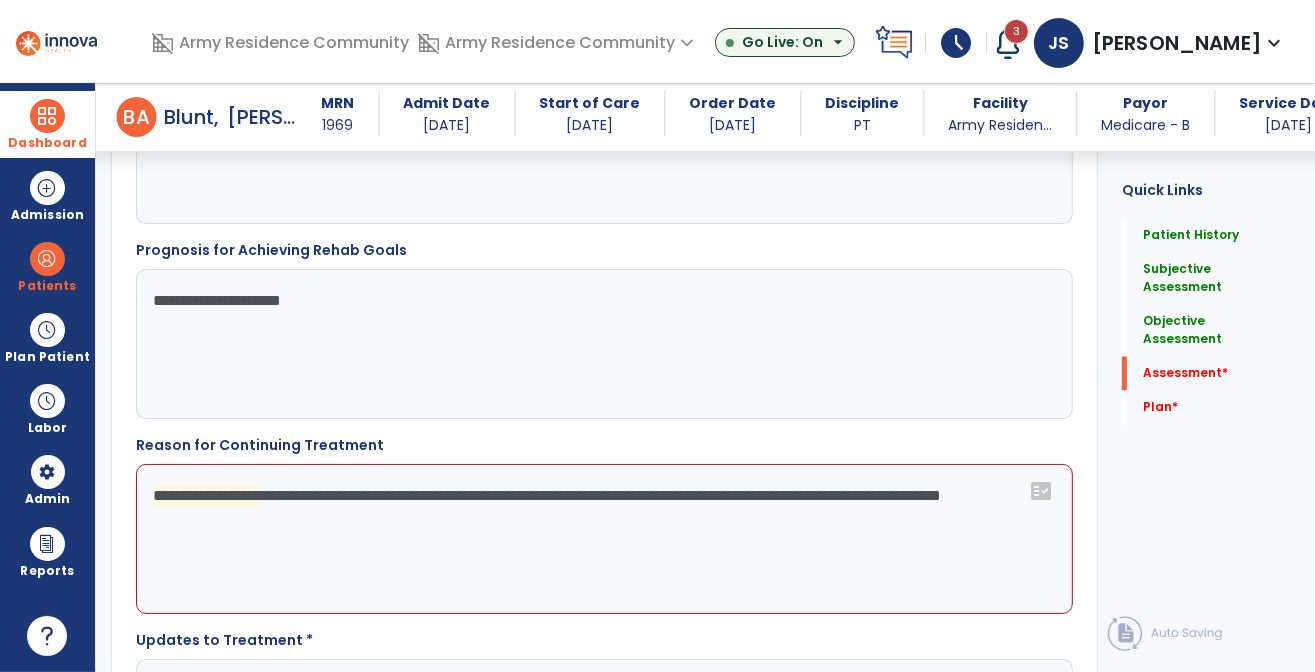 drag, startPoint x: 252, startPoint y: 491, endPoint x: 312, endPoint y: 491, distance: 60 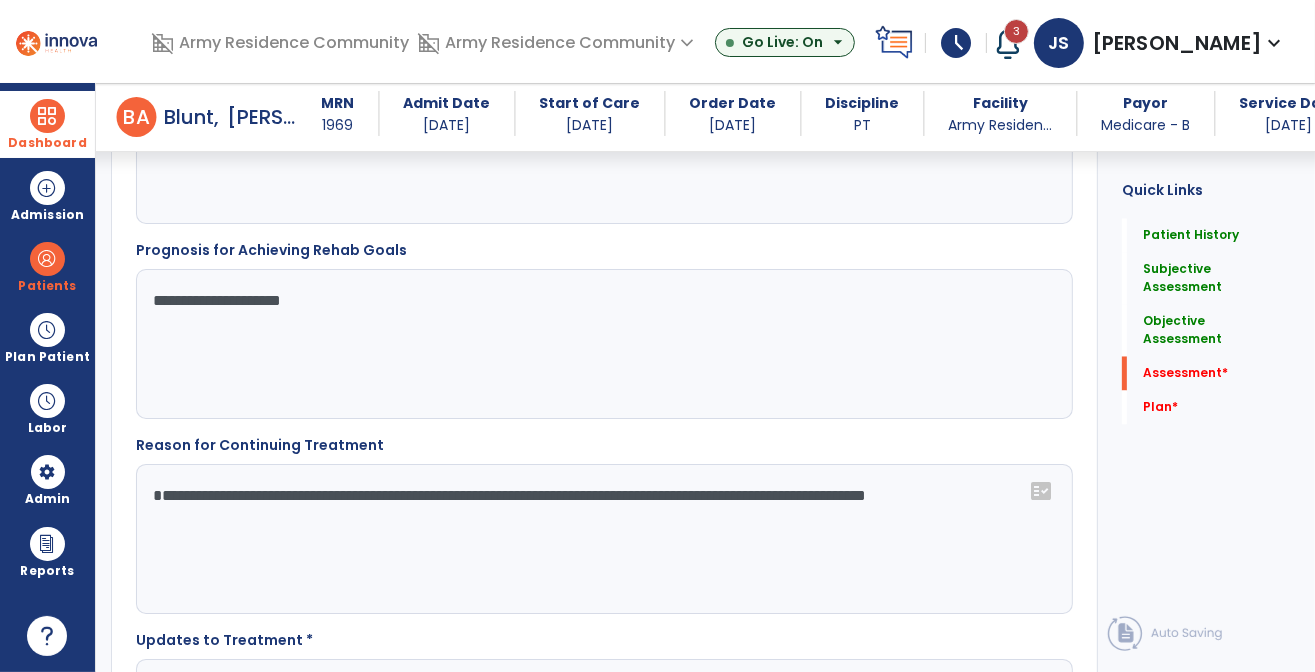 drag, startPoint x: 660, startPoint y: 490, endPoint x: 1072, endPoint y: 532, distance: 414.13525 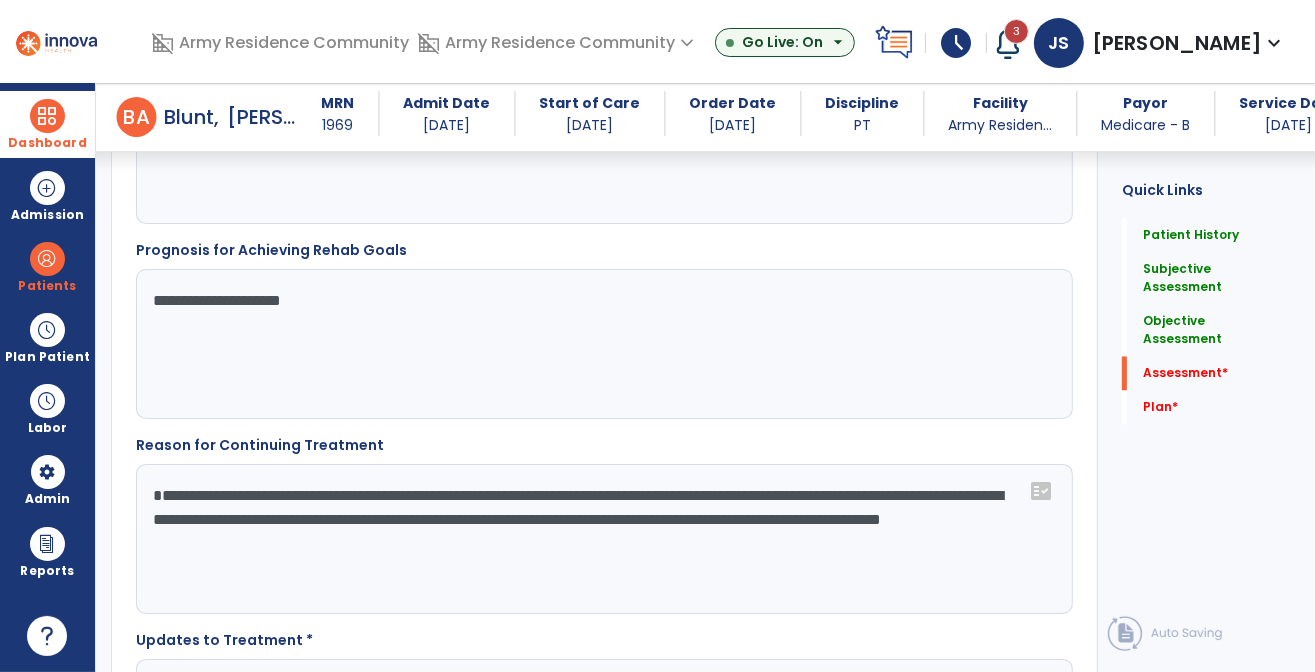 scroll, scrollTop: 3400, scrollLeft: 0, axis: vertical 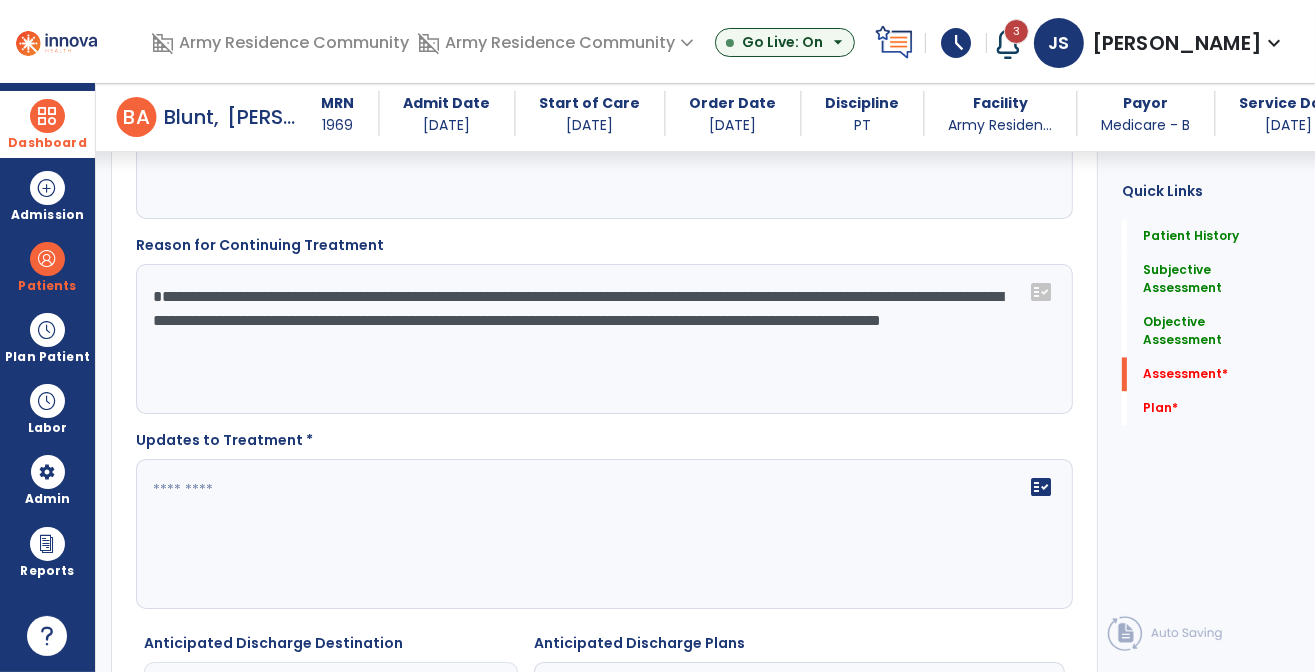 type on "**********" 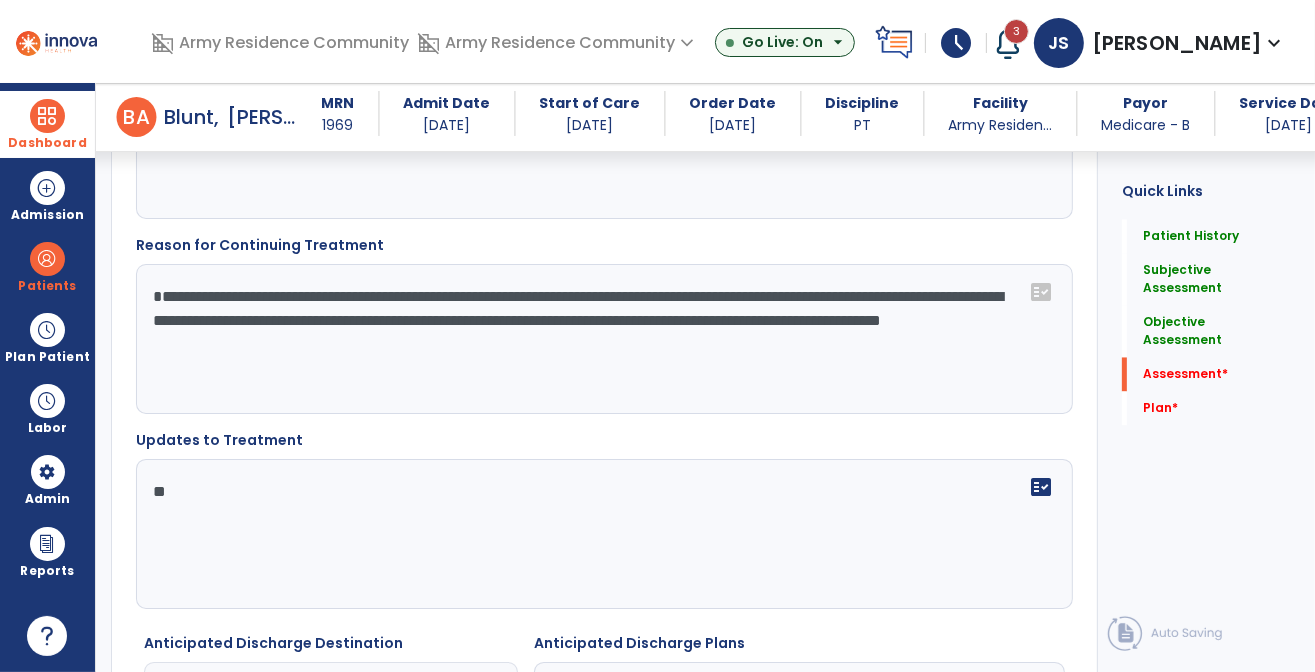 type on "*" 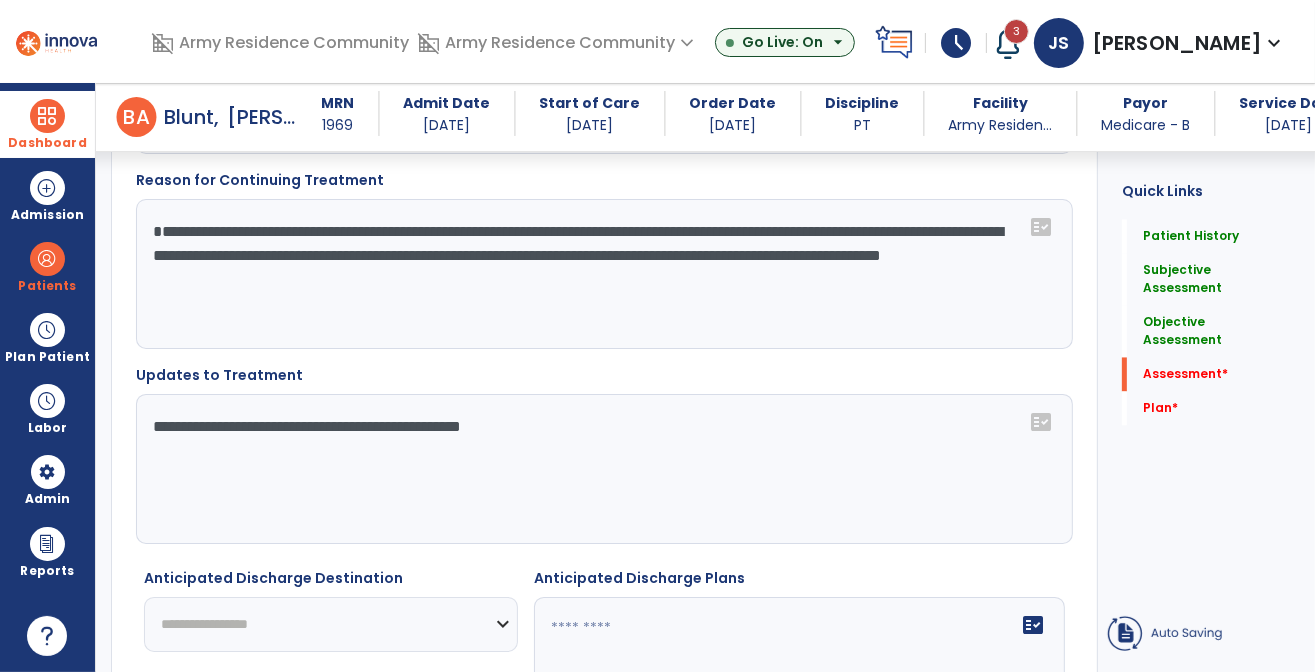 scroll, scrollTop: 3500, scrollLeft: 0, axis: vertical 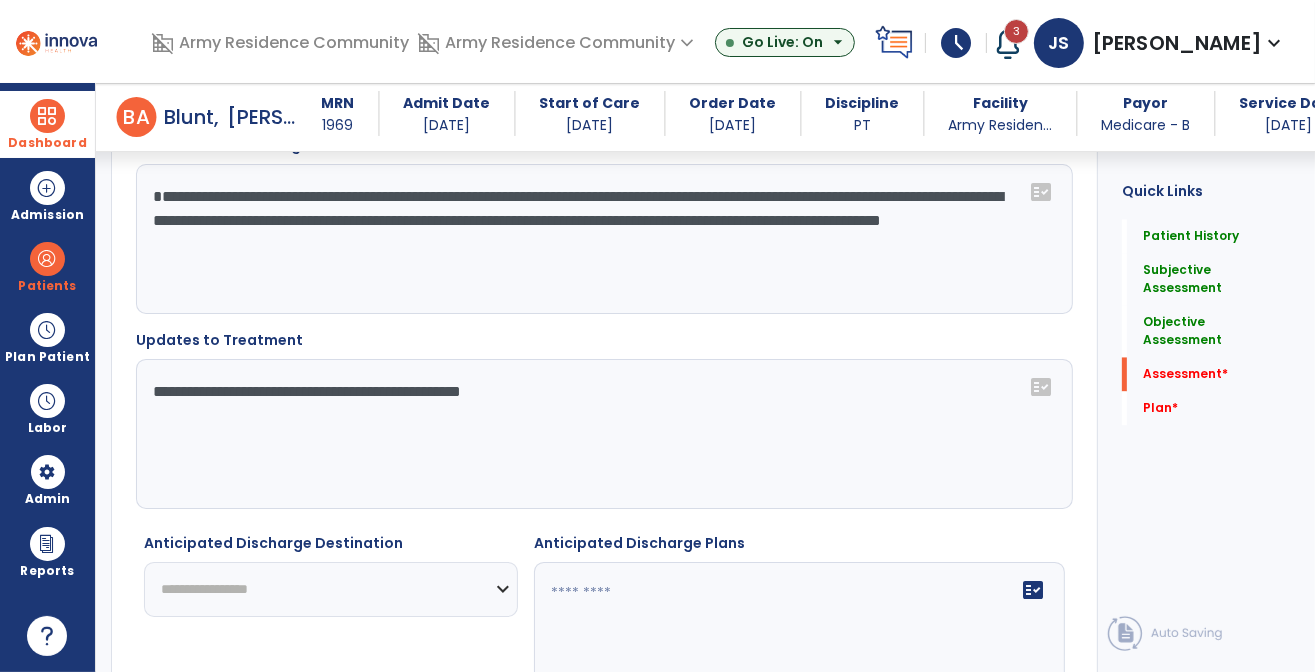 type on "**********" 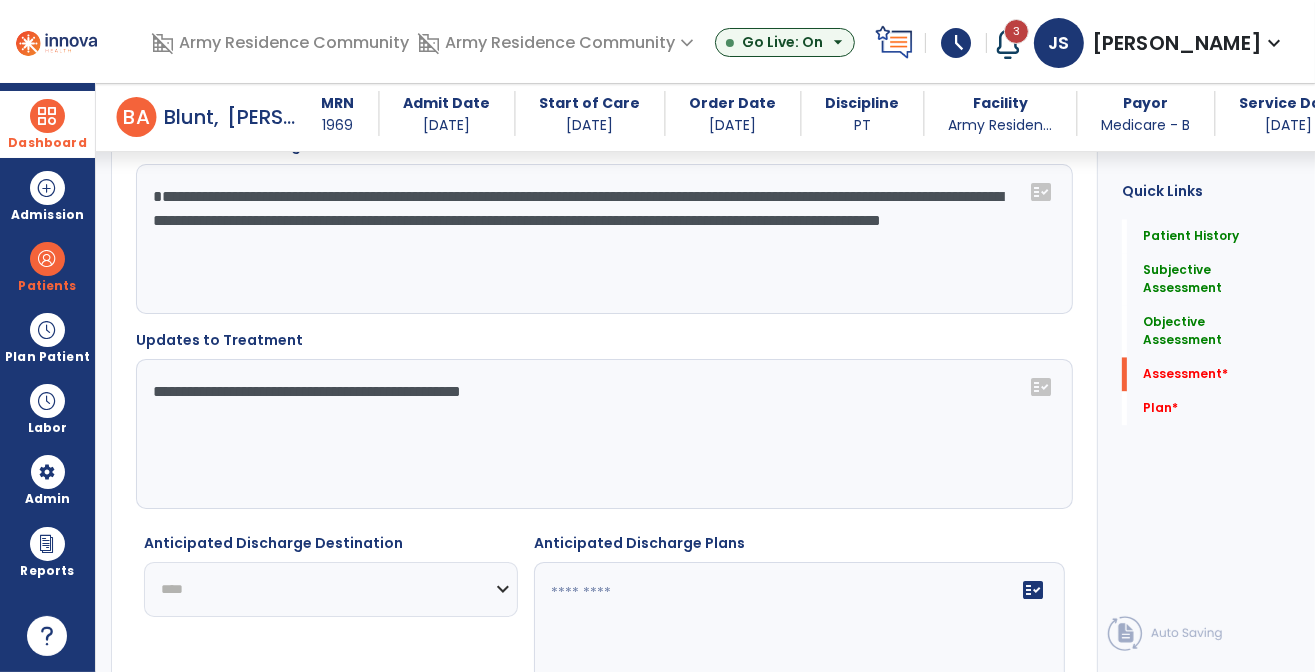 click on "**********" 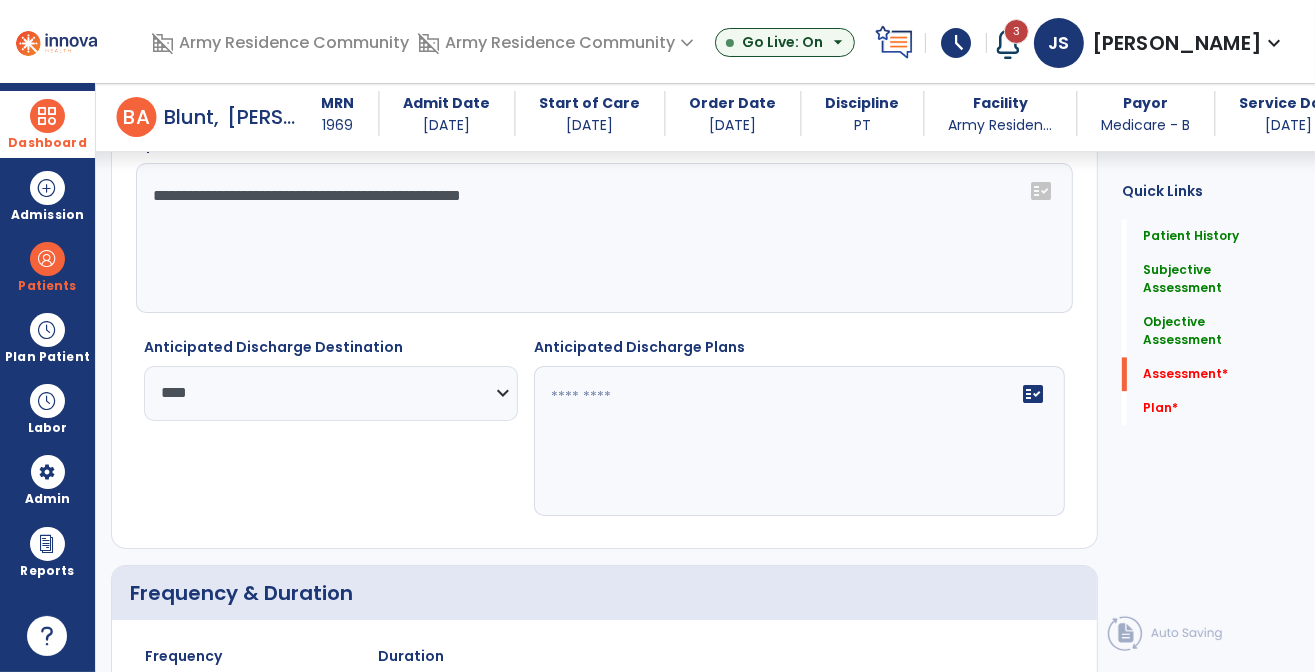 scroll, scrollTop: 3700, scrollLeft: 0, axis: vertical 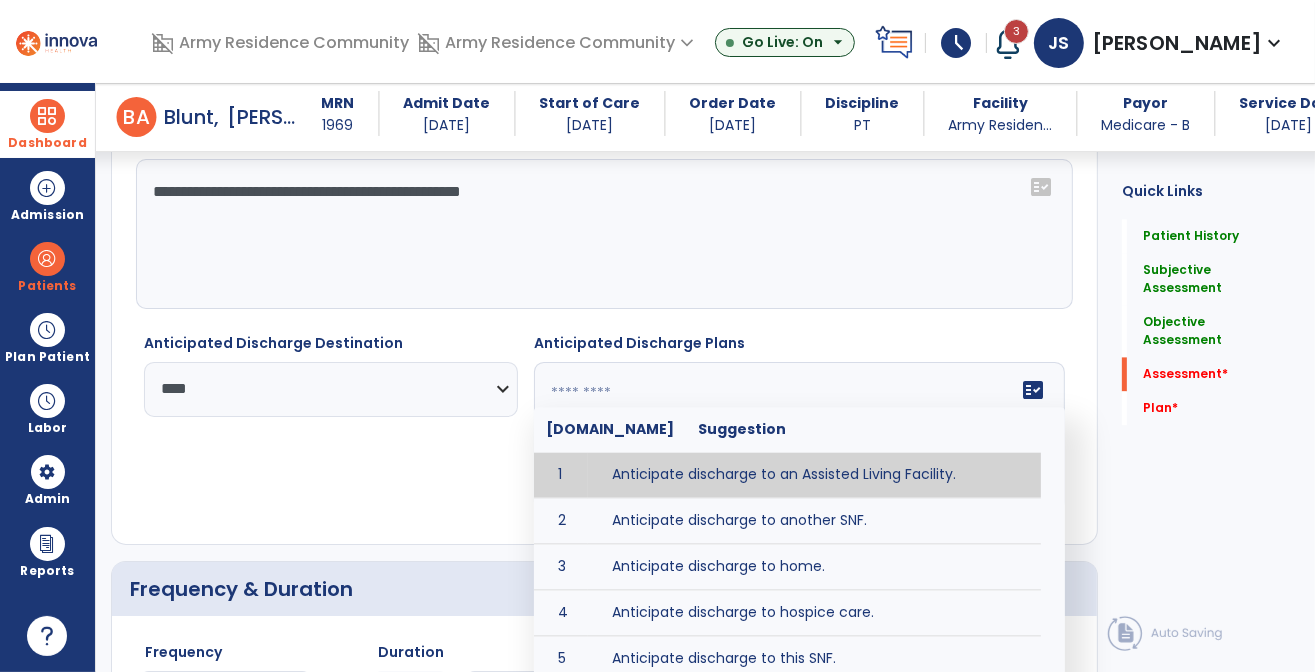 click on "fact_check  [DOMAIN_NAME] Suggestion 1 Anticipate discharge to an Assisted Living Facility. 2 Anticipate discharge to another SNF. 3 Anticipate discharge to home. 4 Anticipate discharge to hospice care. 5 Anticipate discharge to this SNF. 6 Anticipate patient will need [FULL/PART TIME] caregiver assistance. 7 Anticipate patient will need [ASSISTANCE LEVEL] assistance from [CAREGIVER]. 8 Anticipate patient will need 24-hour caregiver assistance. 9 Anticipate patient will need no caregiver assistance. 10 Discharge home and independent with caregiver. 11 Discharge home and independent without caregiver. 12 Discharge home and return to community activities. 13 Discharge home and return to vocational activities. 14 Discharge to home with patient continuing therapy services with out patient therapy. 15 Discharge to home with patient continuing therapy with Home Health. 16 Discharge to home with patient planning to live alone. 17 DME - the following DME for this patient is recommended by Physical Therapy: 18 19 20 21 22 23" 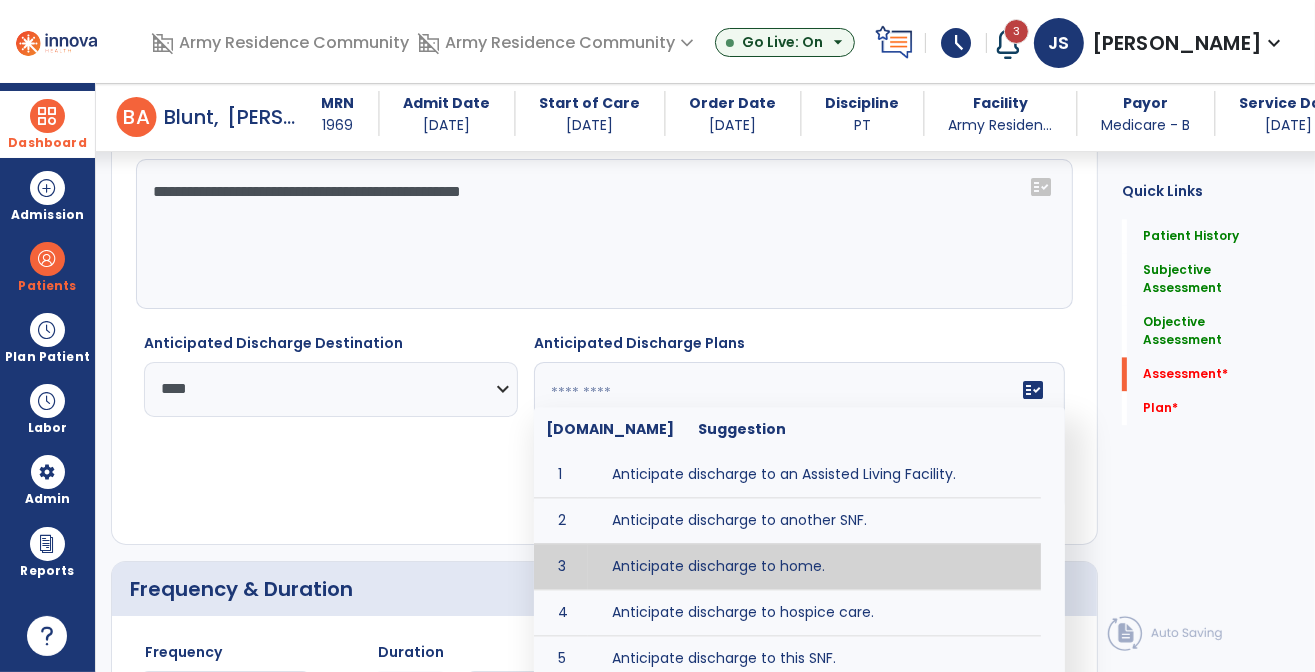 type on "**********" 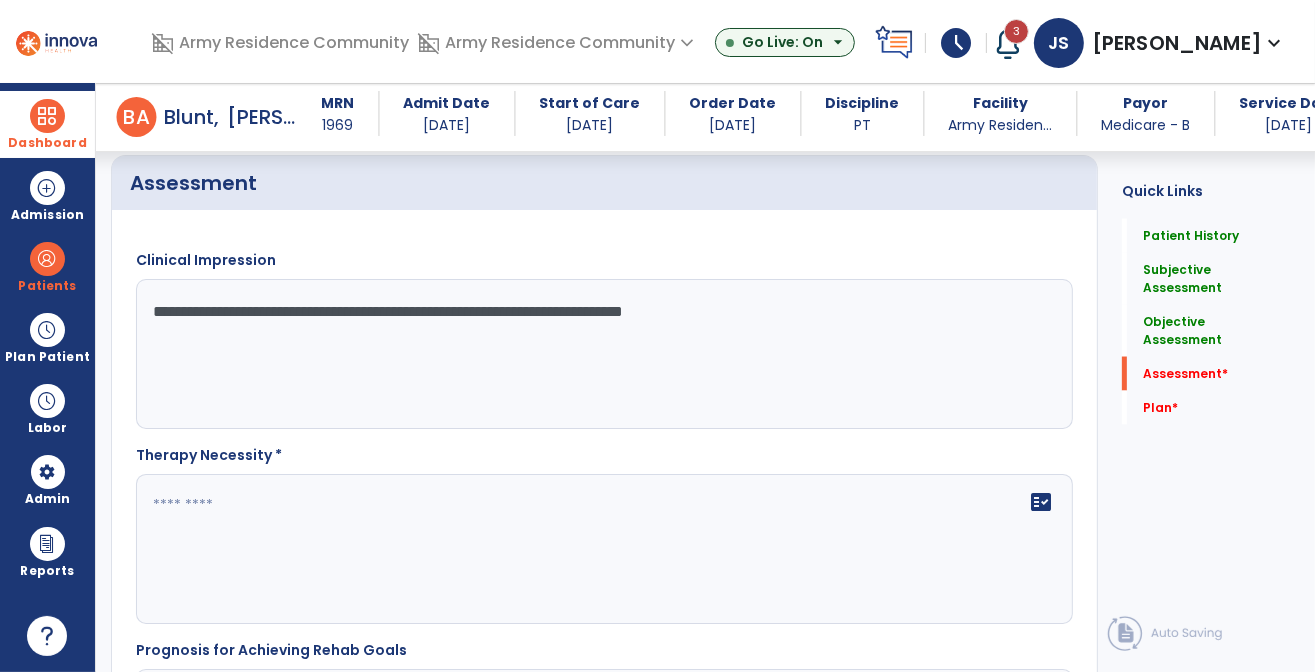 scroll, scrollTop: 2800, scrollLeft: 0, axis: vertical 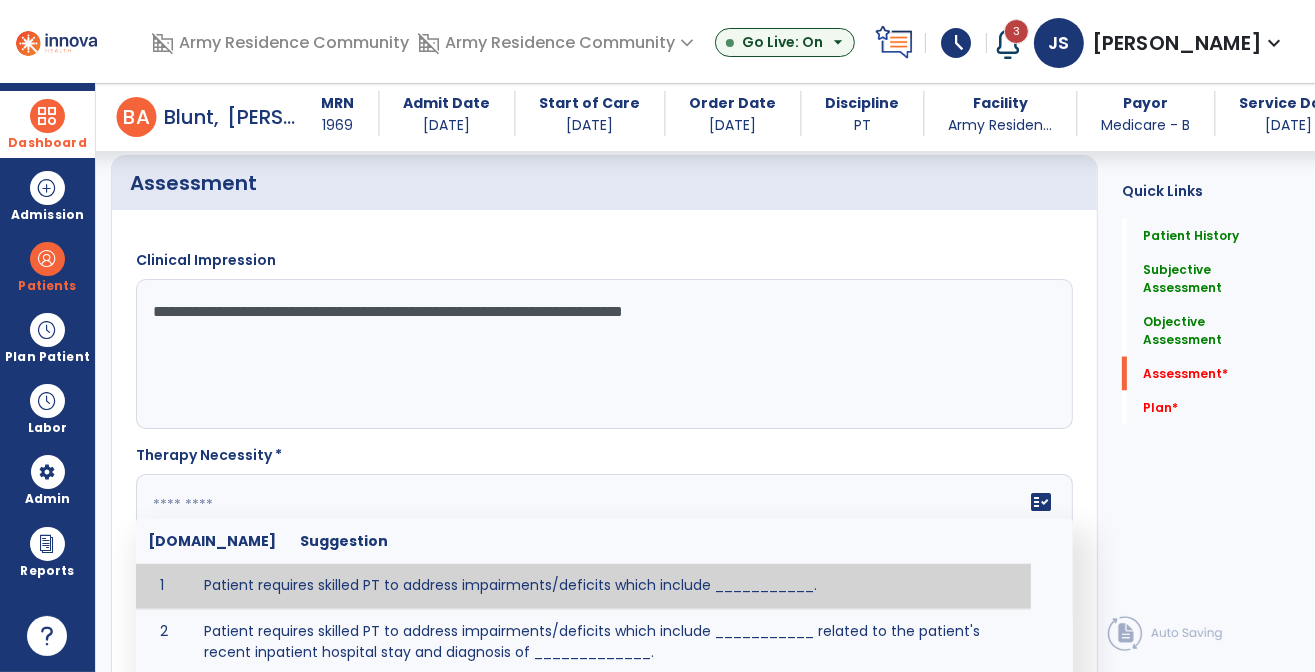 click 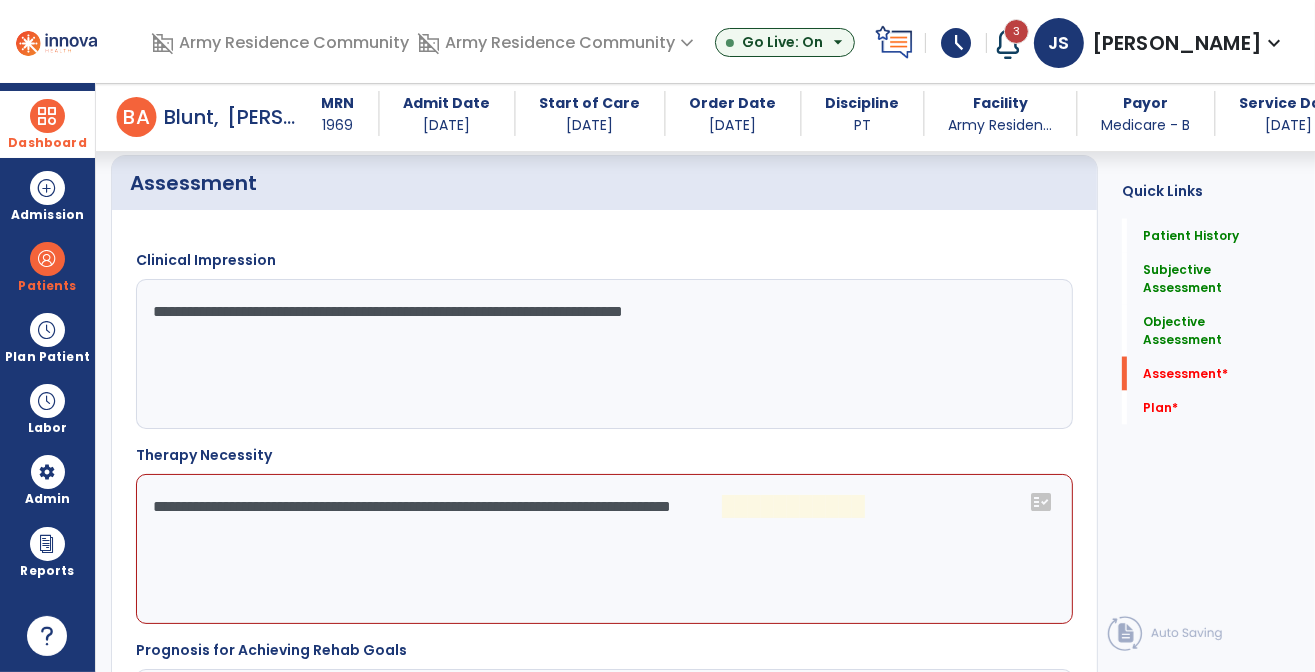 click on "**********" 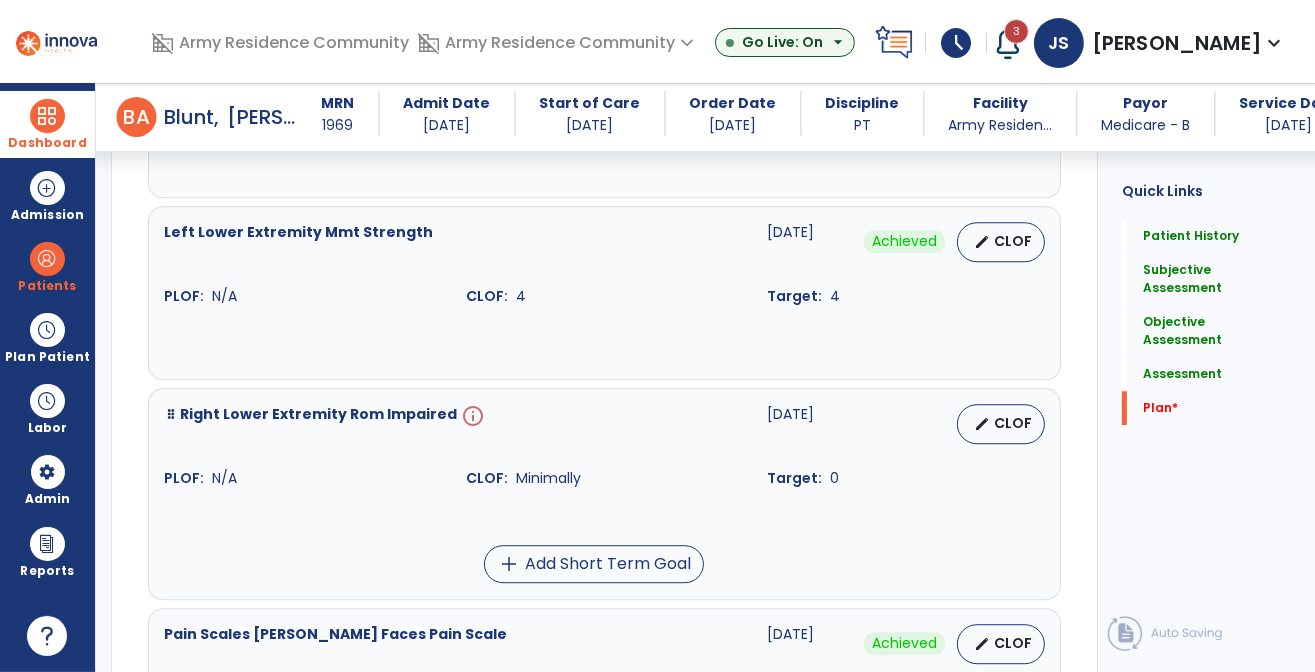 scroll, scrollTop: 4700, scrollLeft: 0, axis: vertical 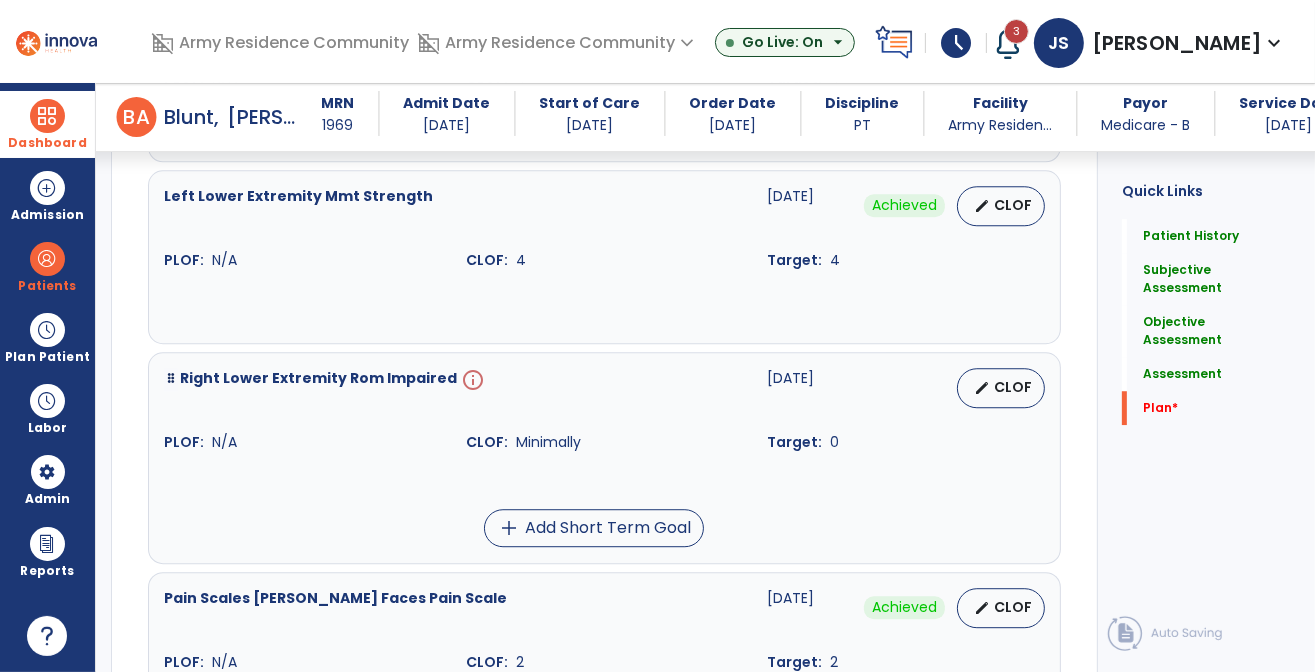 type on "**********" 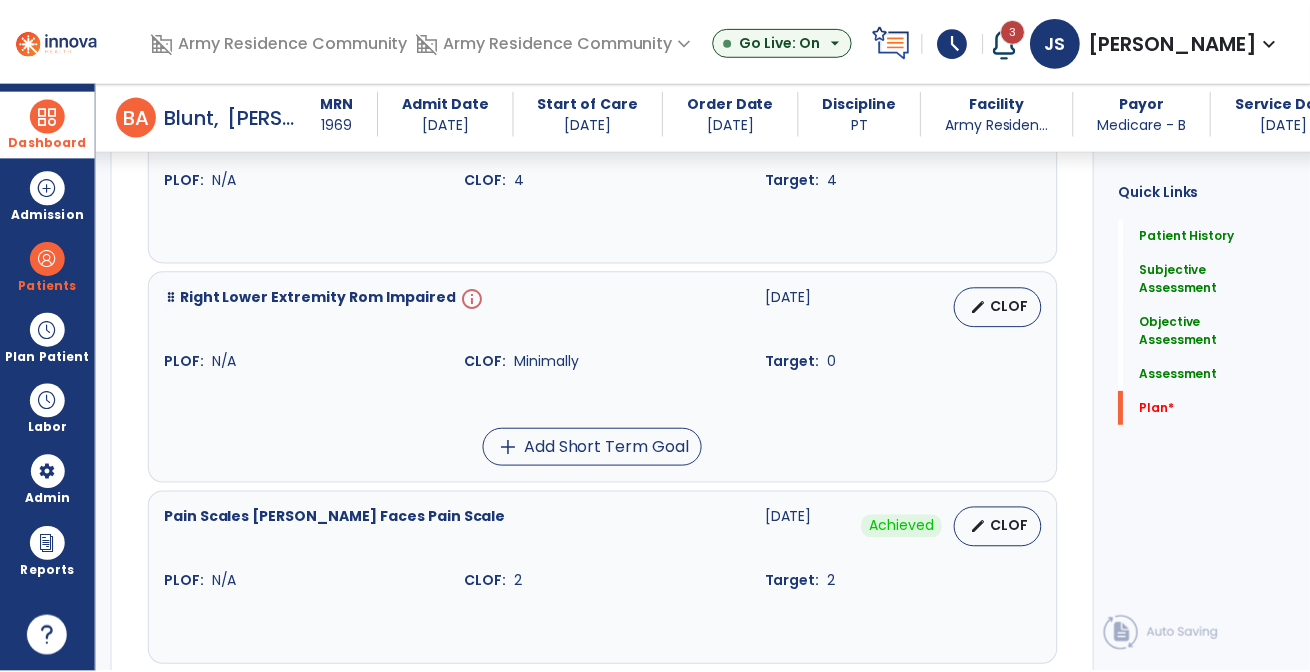 scroll, scrollTop: 4800, scrollLeft: 0, axis: vertical 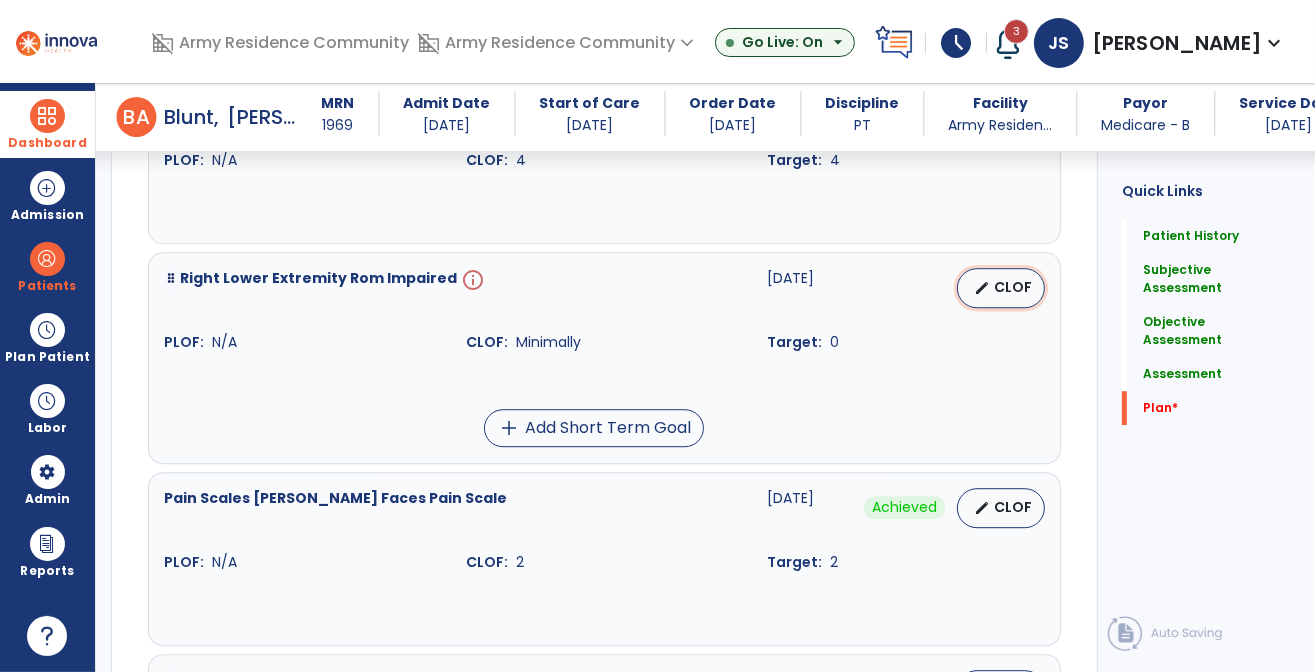 click on "edit   CLOF" at bounding box center [1001, 288] 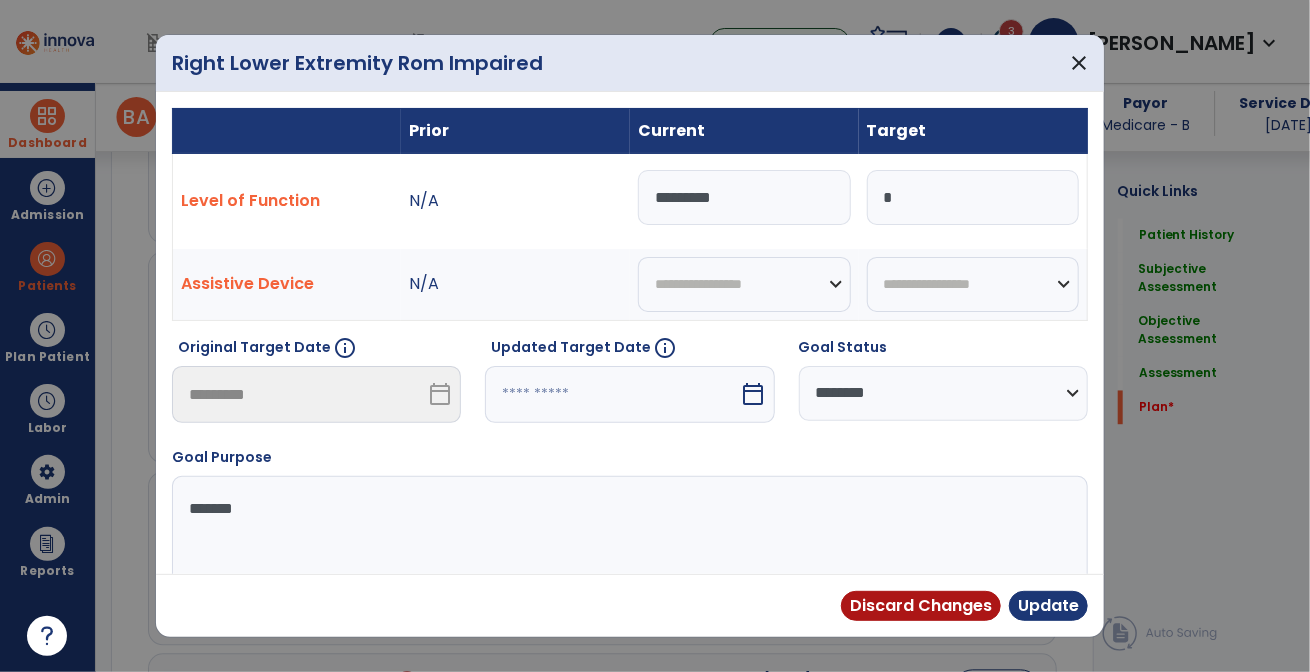scroll, scrollTop: 4840, scrollLeft: 0, axis: vertical 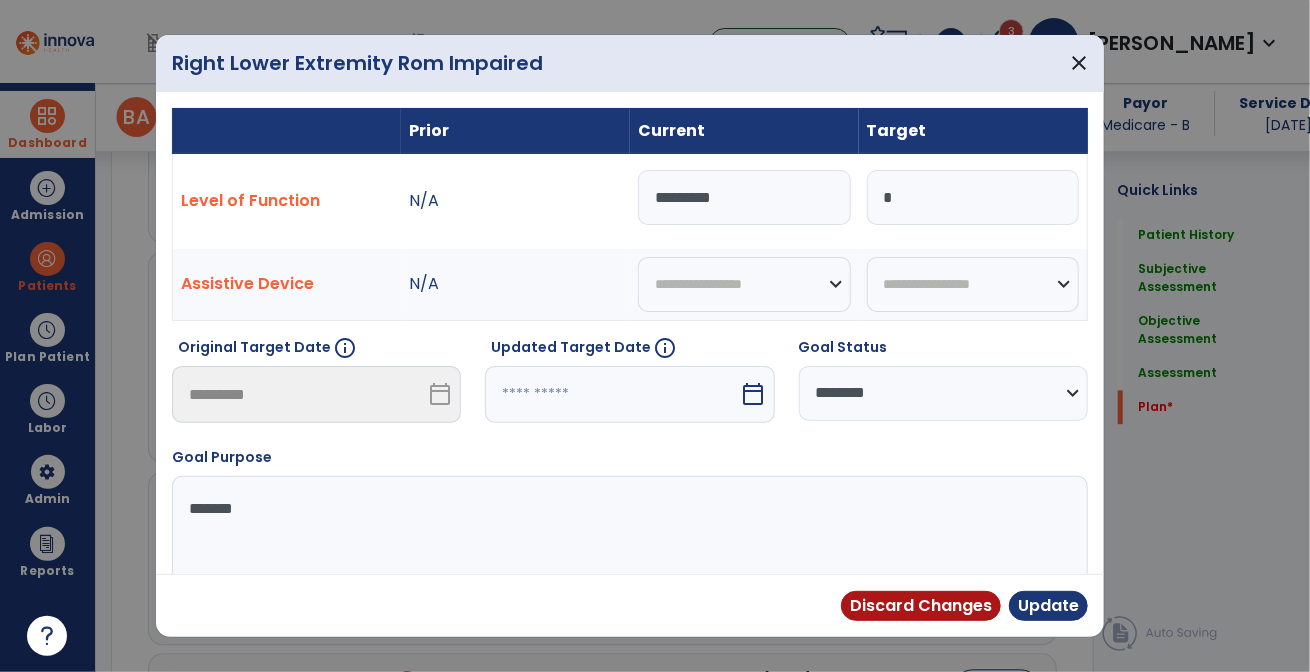 click on "calendar_today" at bounding box center (754, 394) 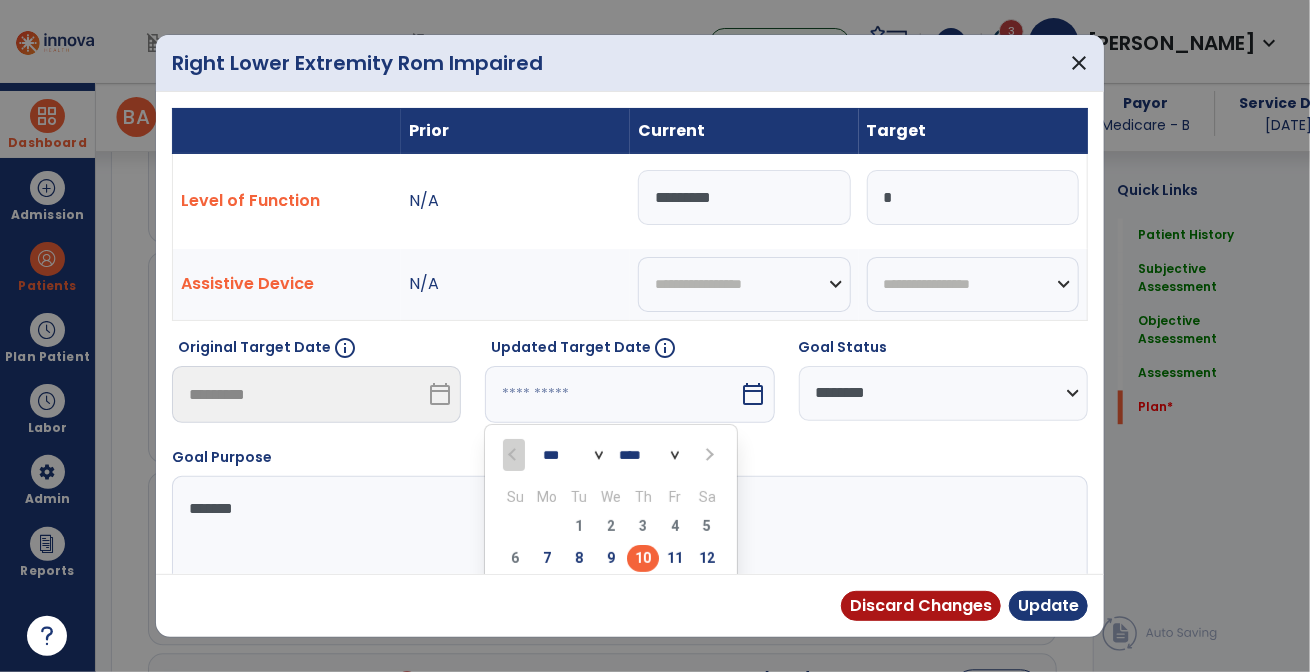 click at bounding box center (709, 455) 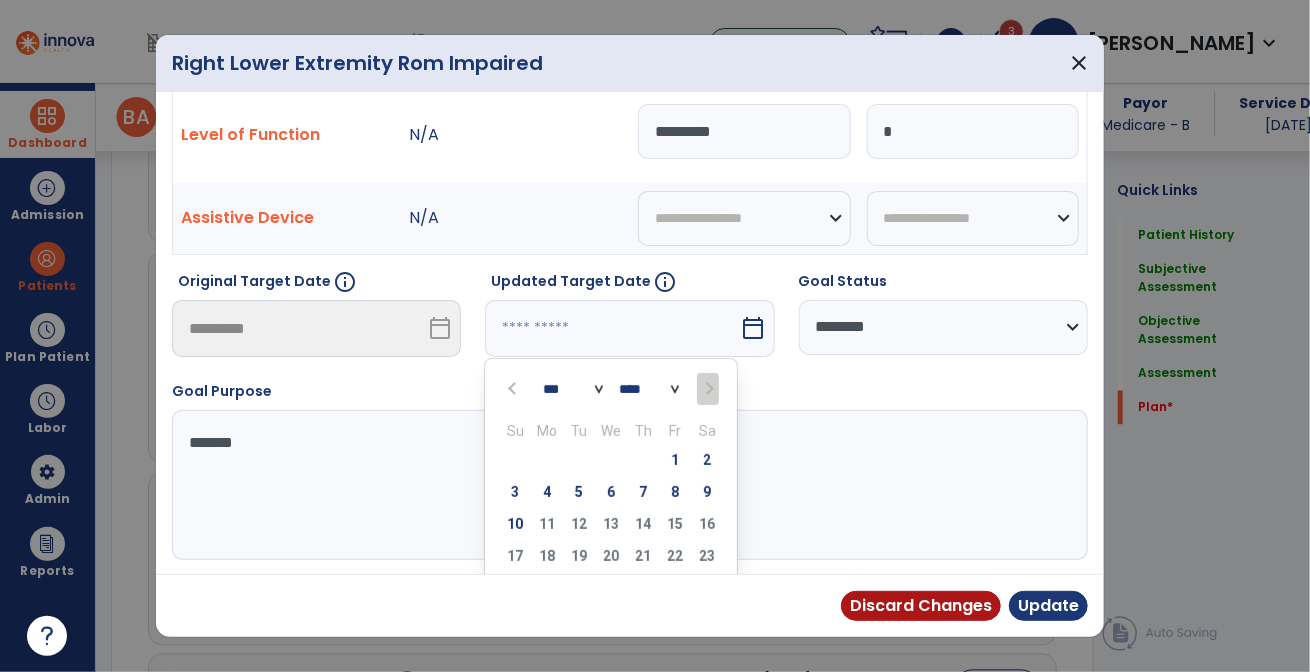 scroll, scrollTop: 143, scrollLeft: 0, axis: vertical 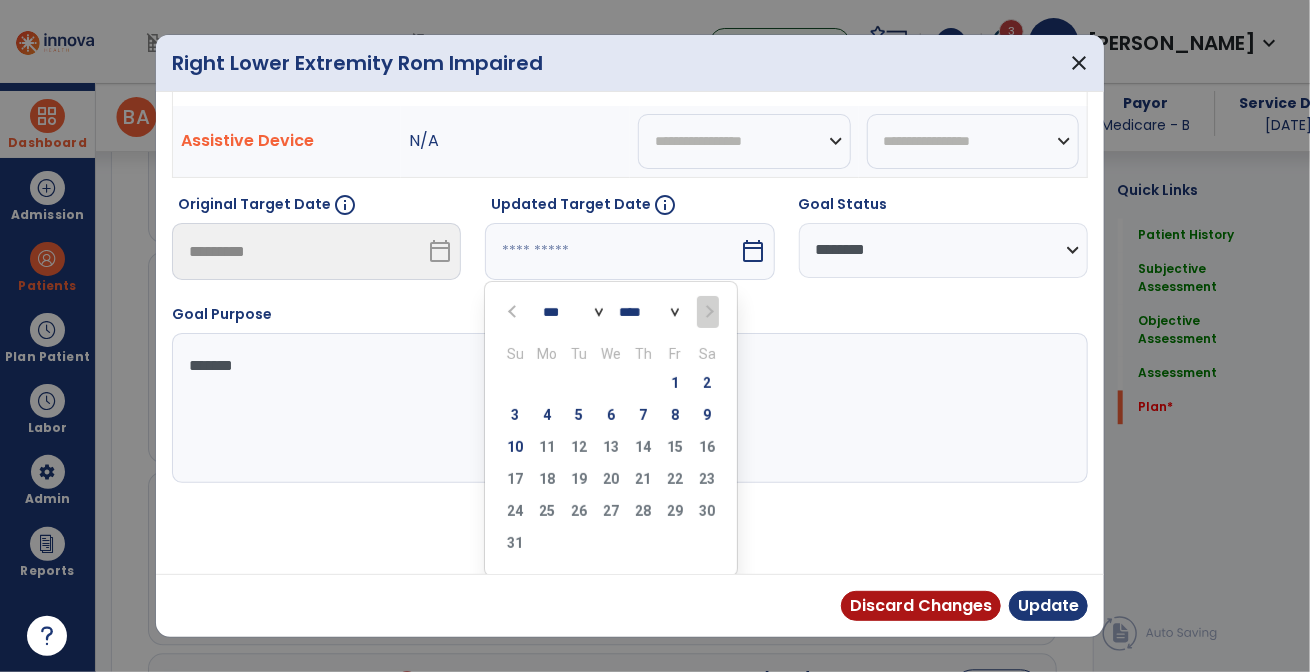 click on "10   11   12   13   14   15   16" at bounding box center (611, 450) 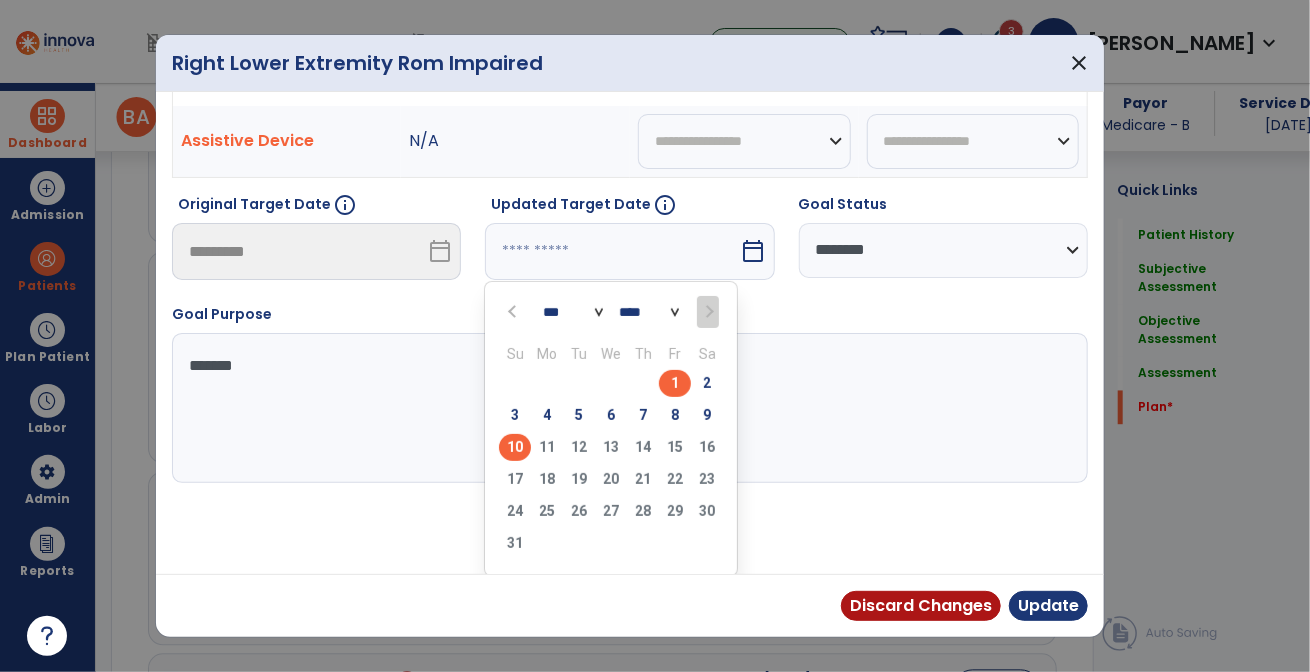 click on "10" at bounding box center [515, 447] 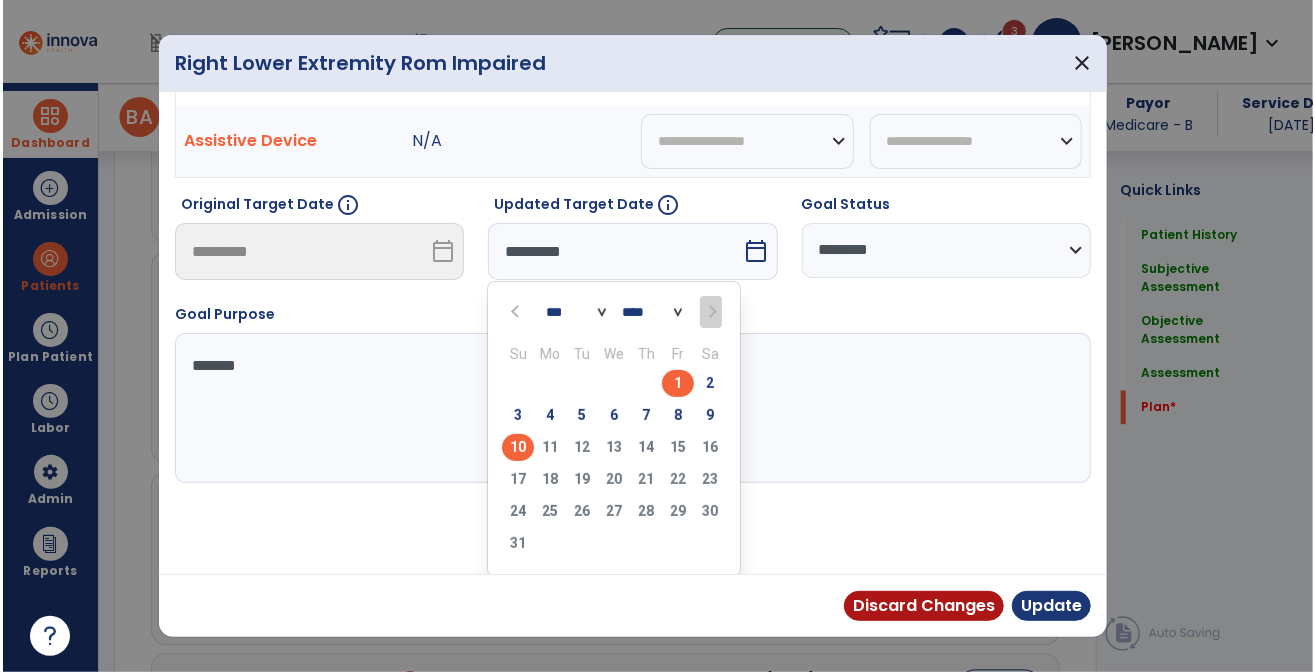 scroll, scrollTop: 64, scrollLeft: 0, axis: vertical 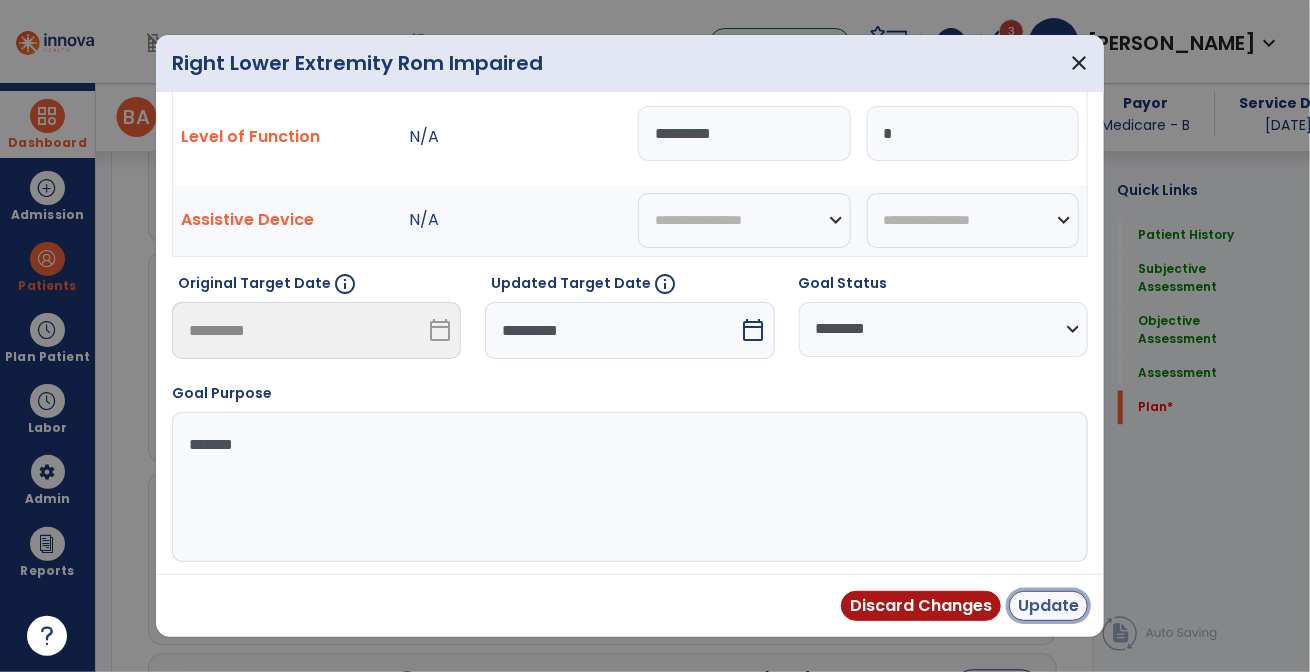 click on "Update" at bounding box center [1048, 606] 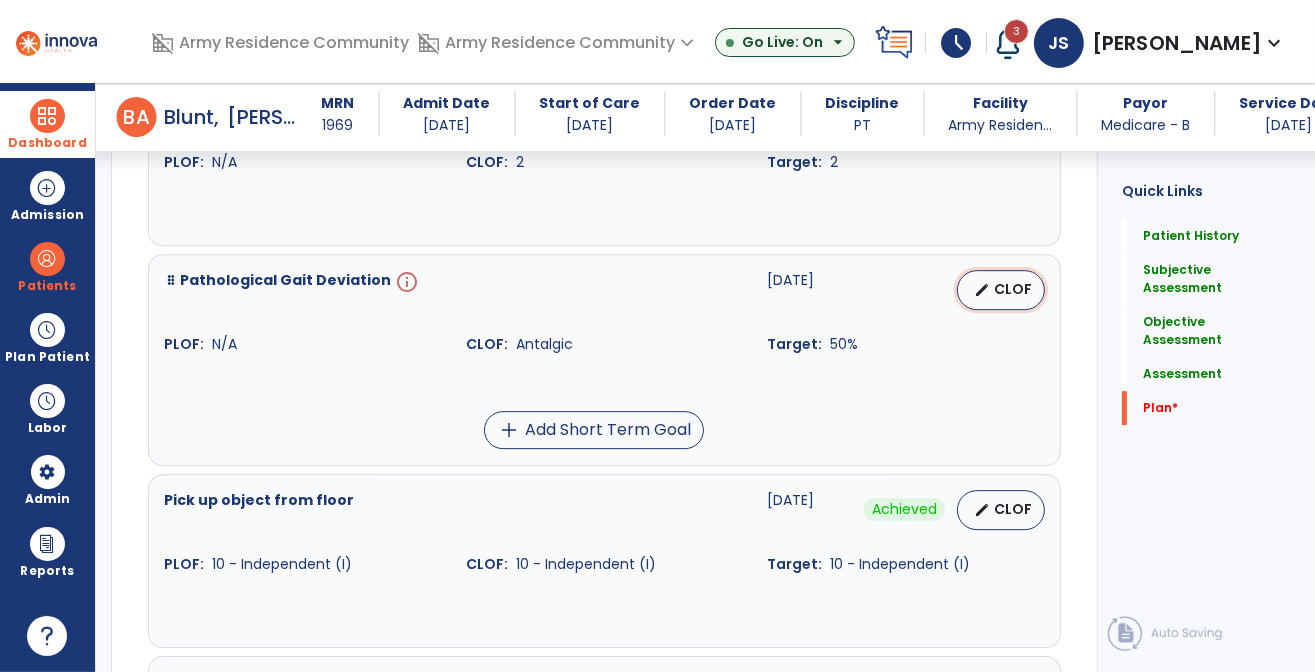 click on "edit" at bounding box center (982, 290) 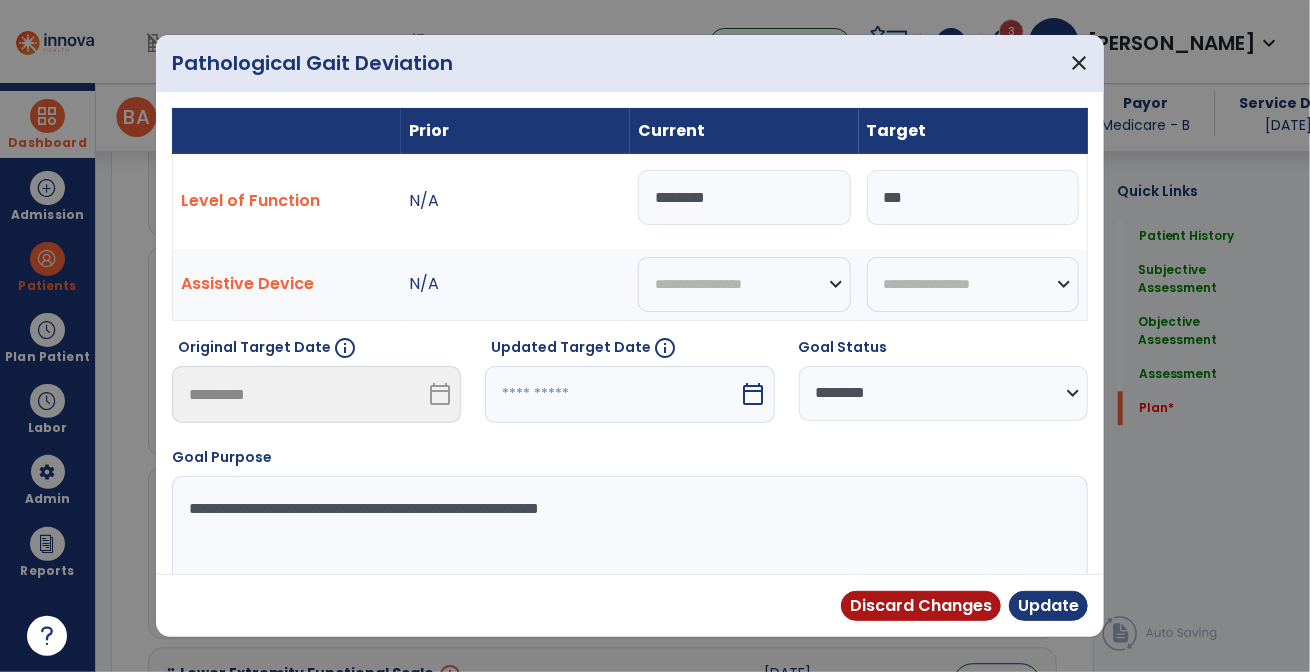 scroll, scrollTop: 5240, scrollLeft: 0, axis: vertical 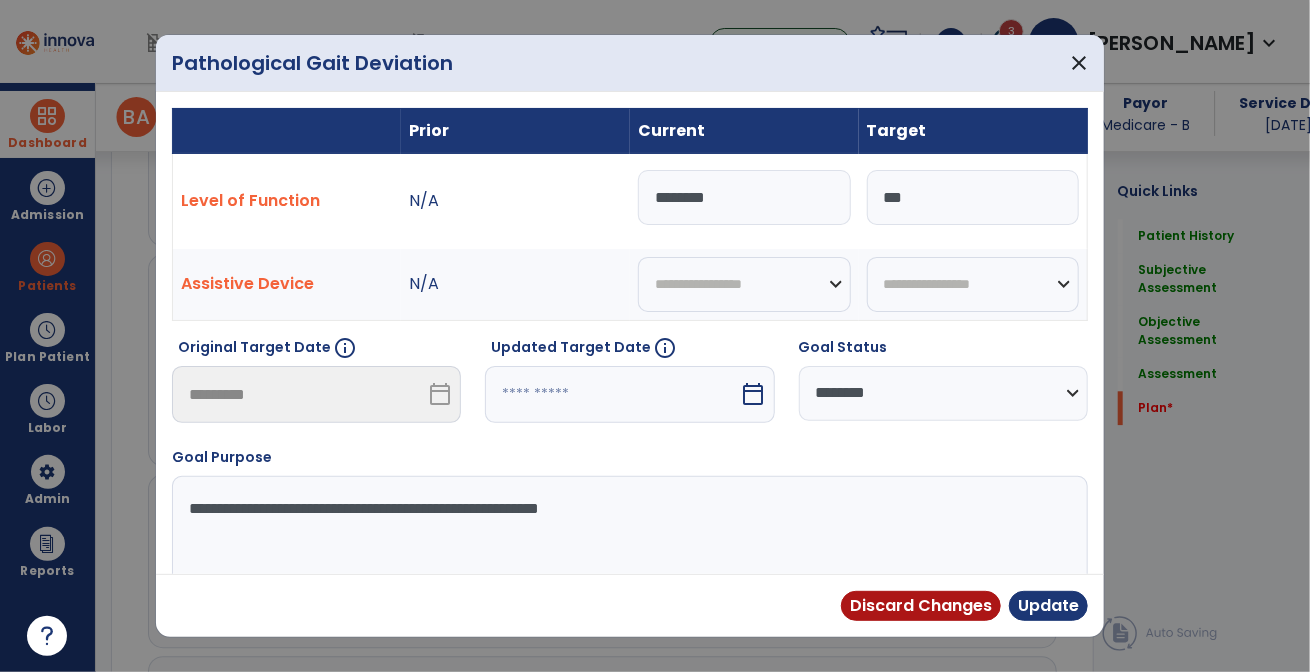 click on "calendar_today" at bounding box center (754, 394) 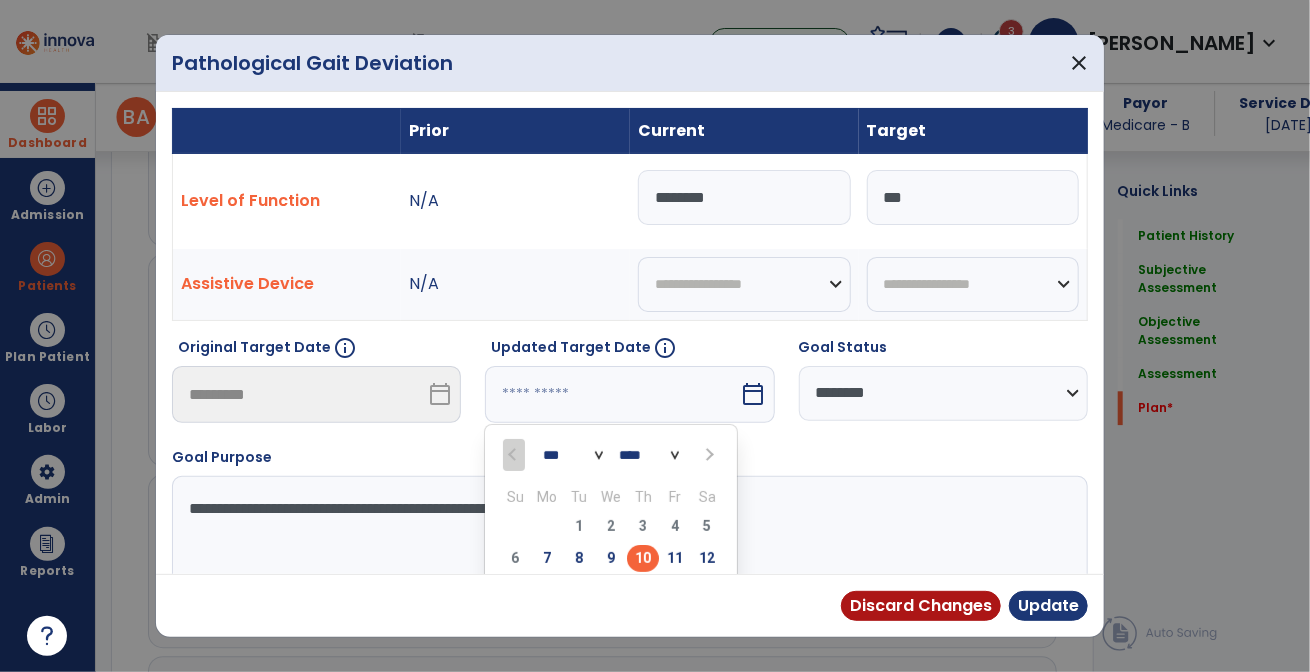 click at bounding box center [709, 455] 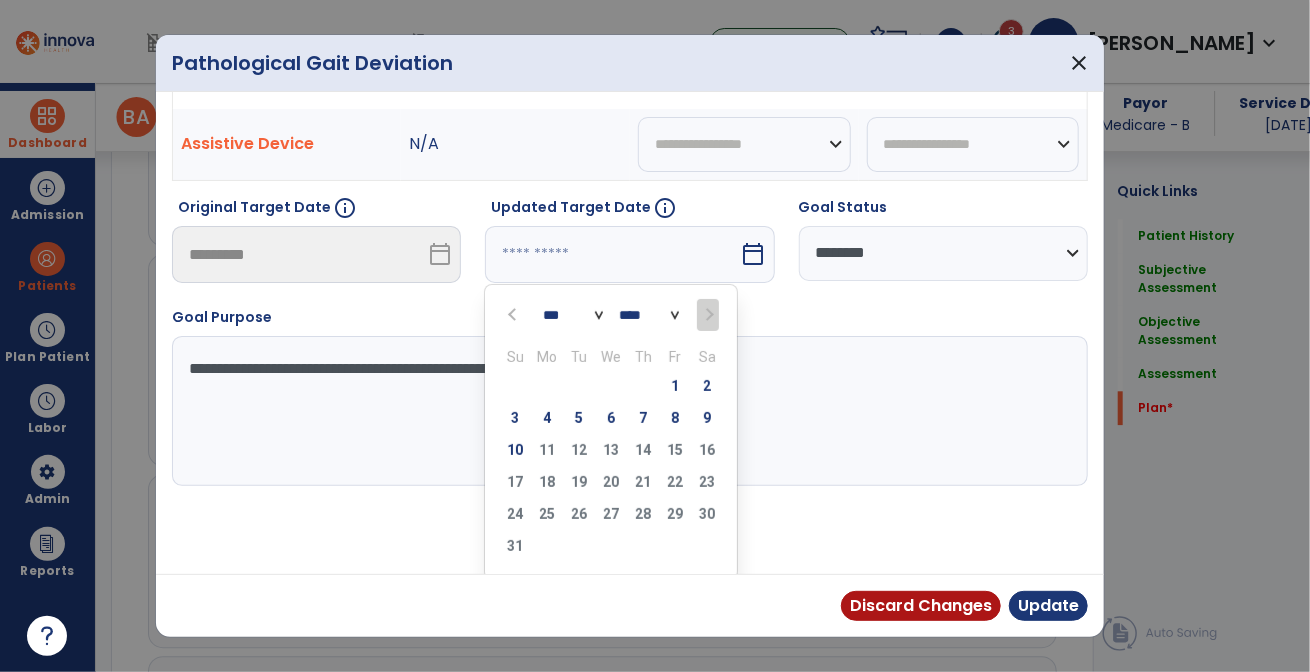 scroll, scrollTop: 143, scrollLeft: 0, axis: vertical 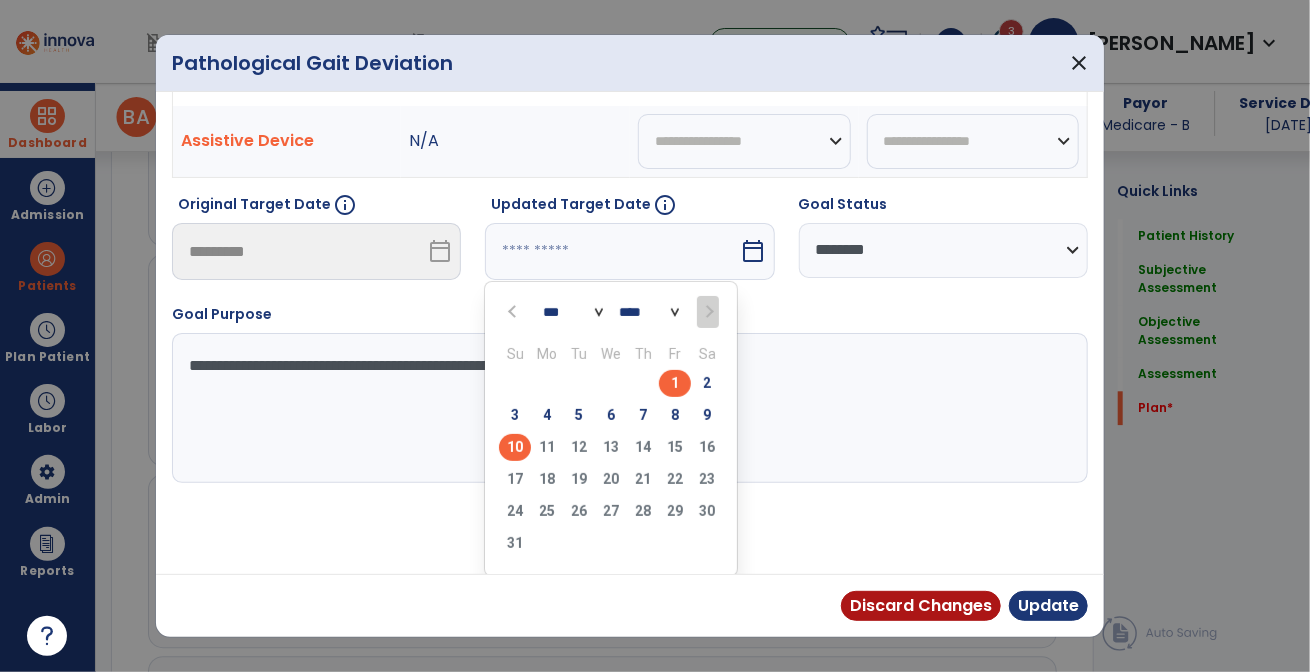 click on "10" at bounding box center [515, 447] 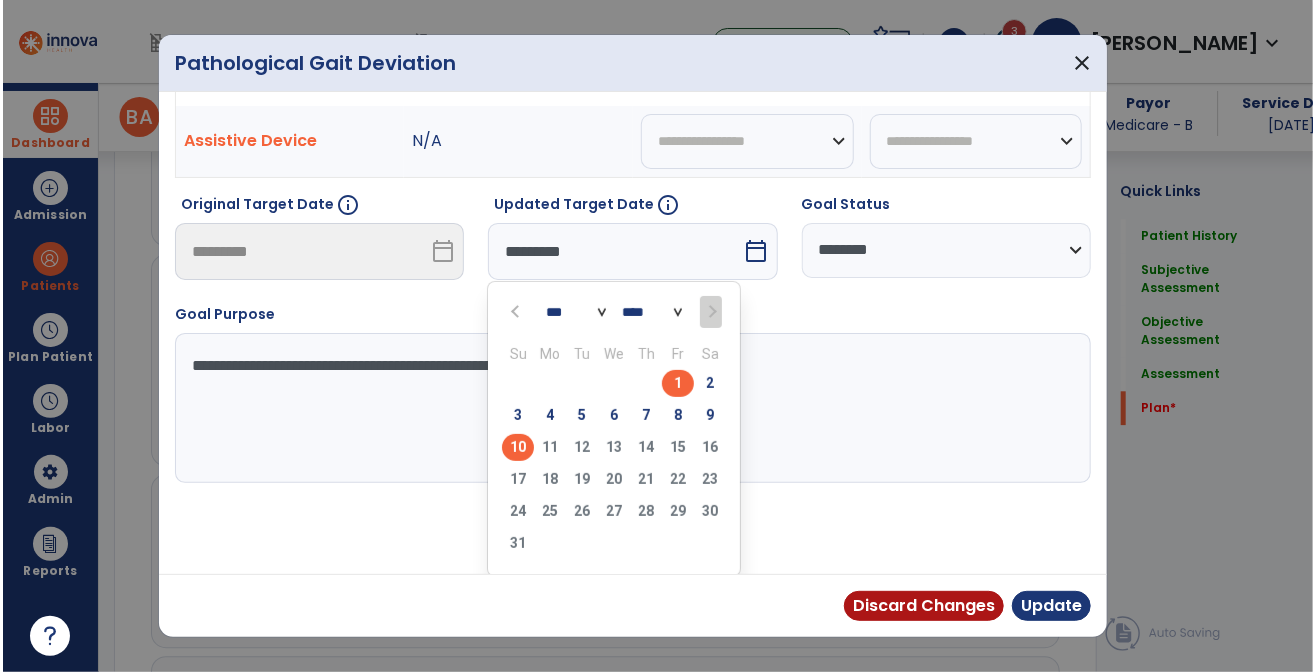 scroll, scrollTop: 64, scrollLeft: 0, axis: vertical 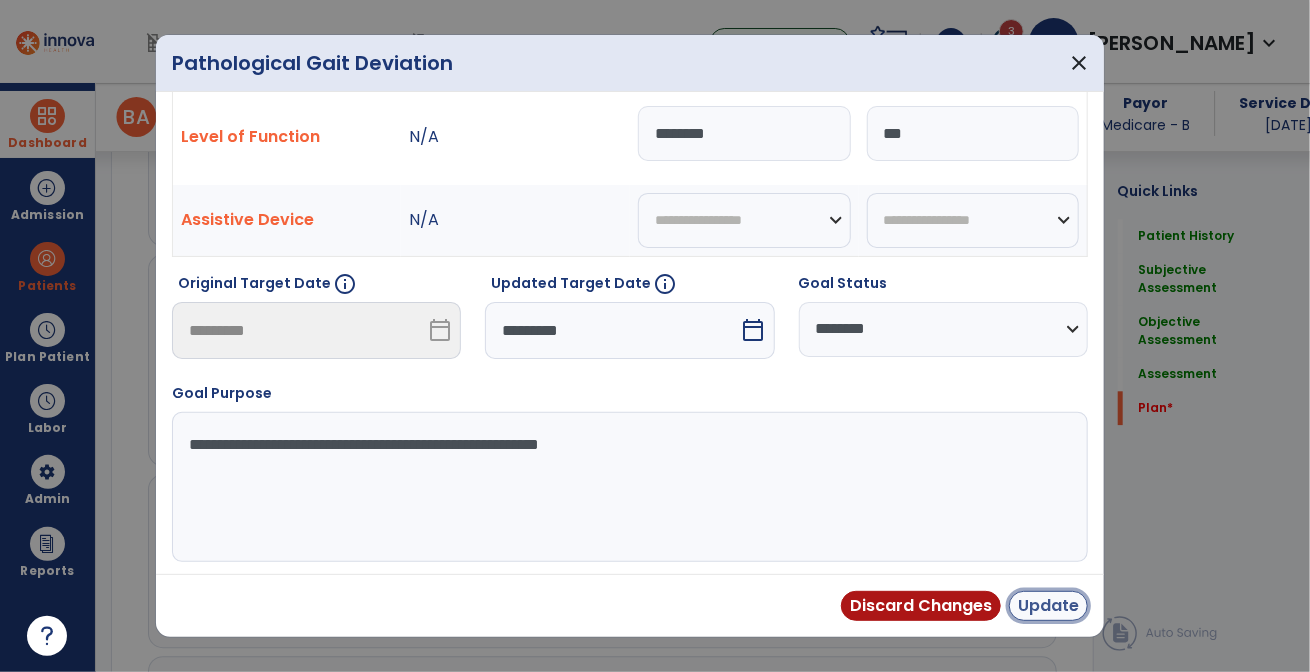 click on "Update" at bounding box center (1048, 606) 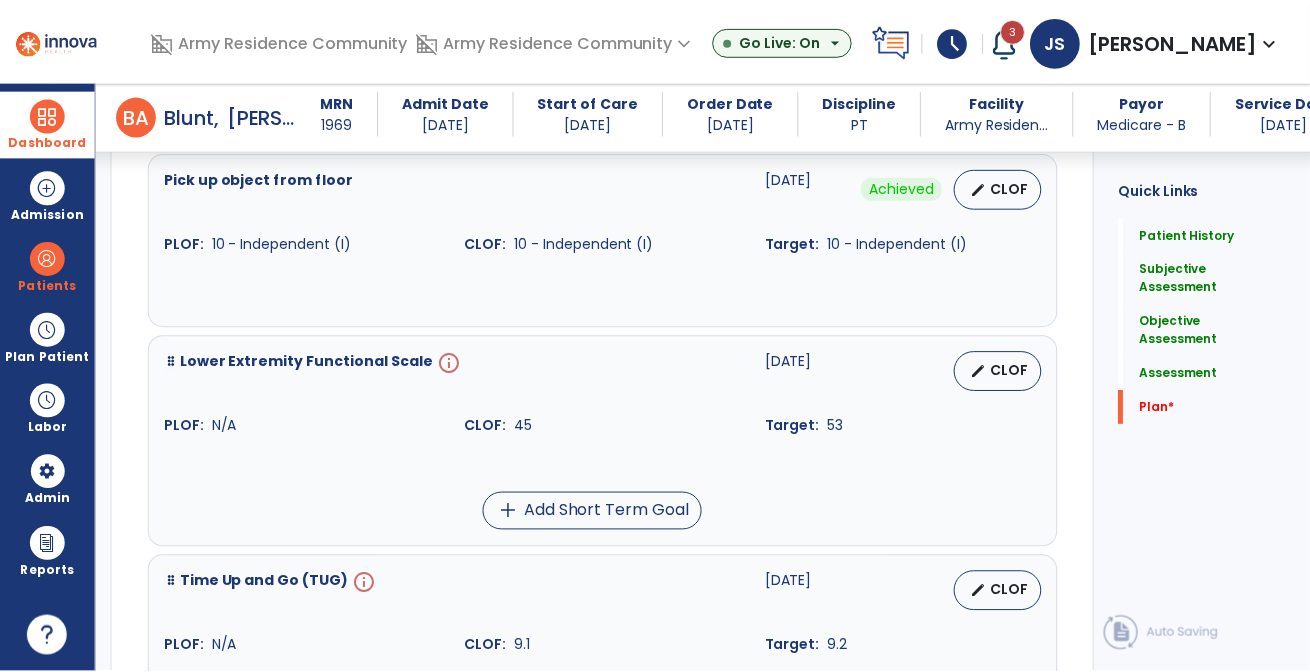 scroll, scrollTop: 5600, scrollLeft: 0, axis: vertical 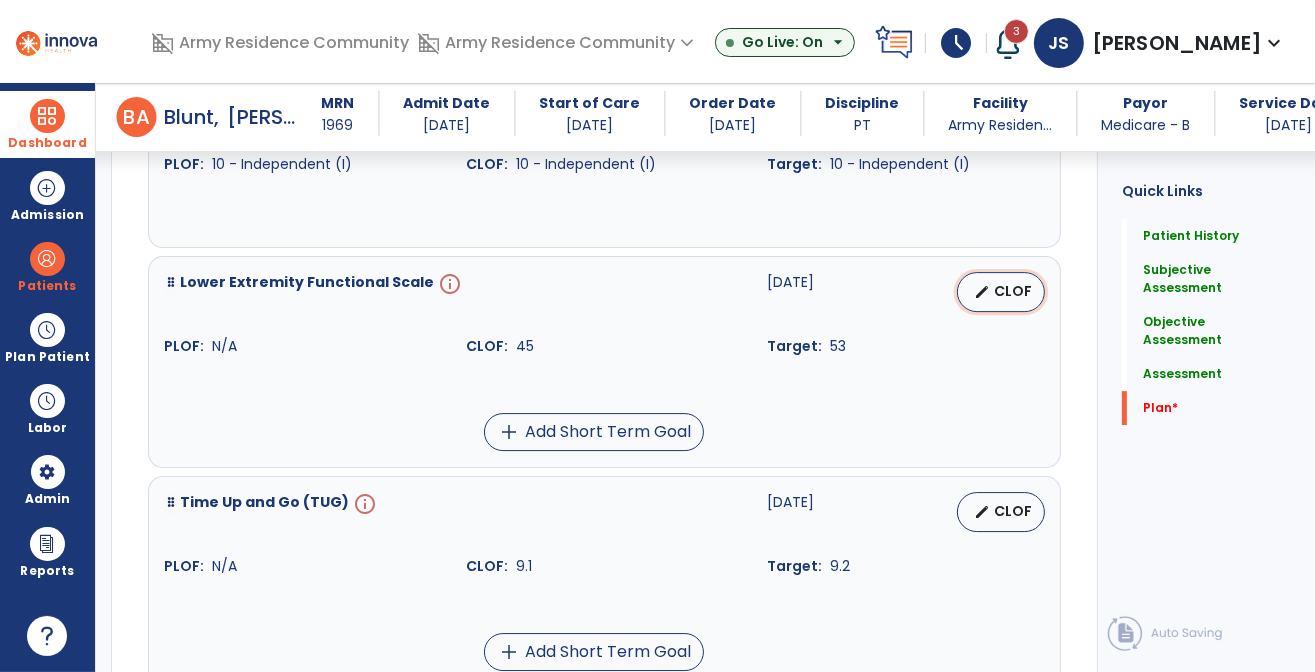 click on "edit" at bounding box center [982, 292] 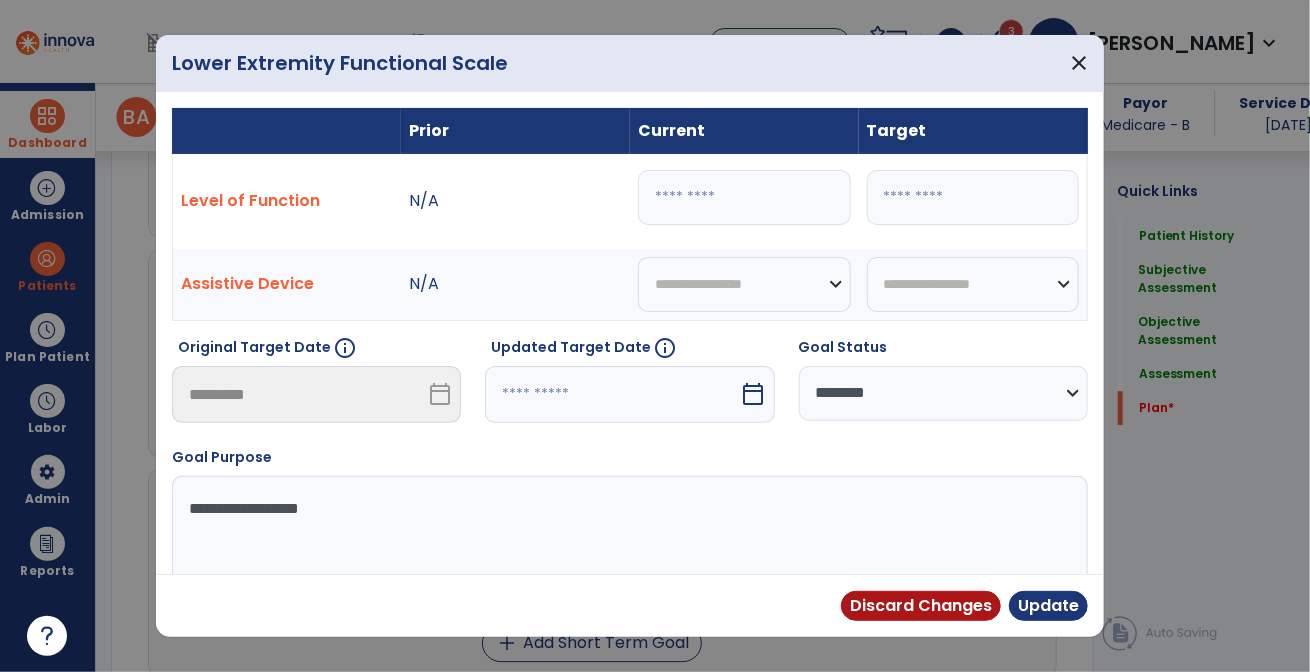 scroll, scrollTop: 5640, scrollLeft: 0, axis: vertical 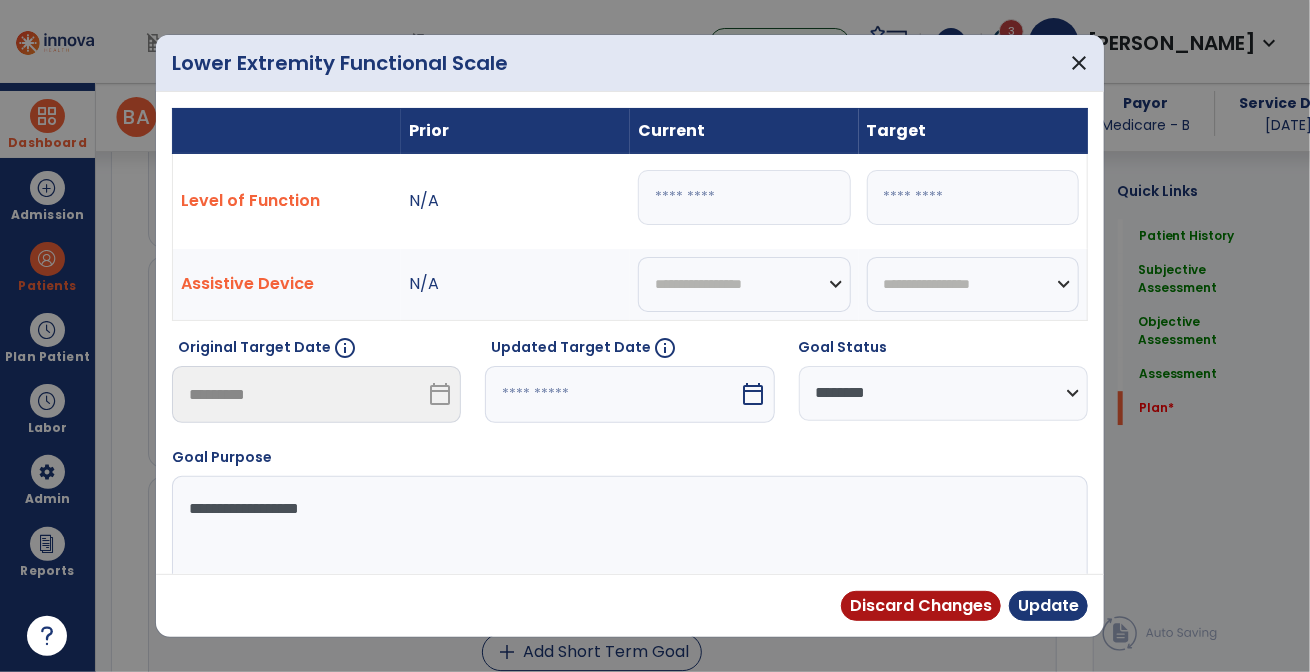 click on "calendar_today" at bounding box center (756, 394) 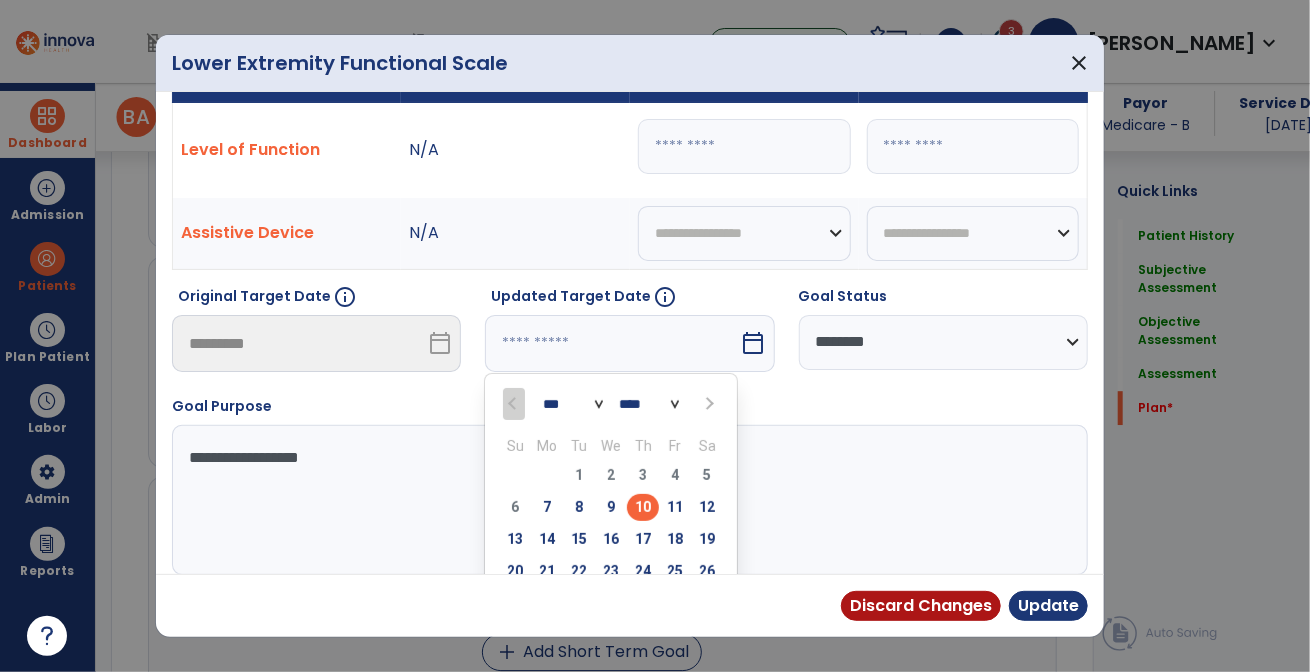 scroll, scrollTop: 100, scrollLeft: 0, axis: vertical 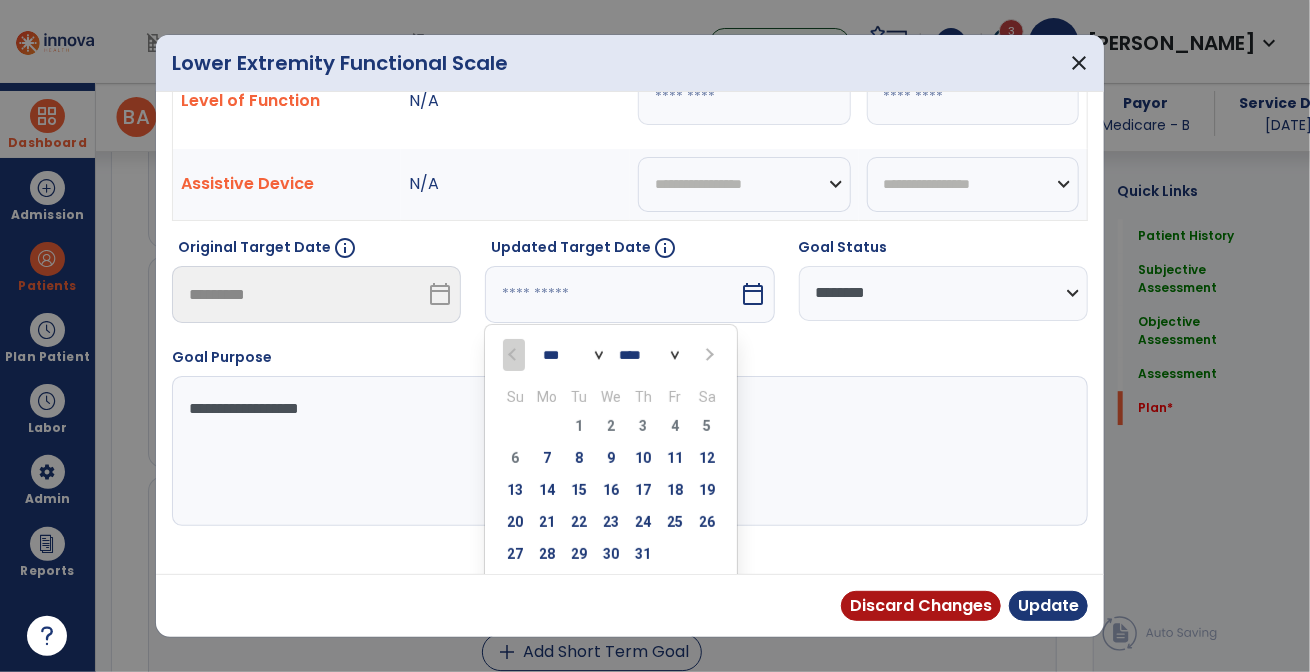 click at bounding box center [707, 354] 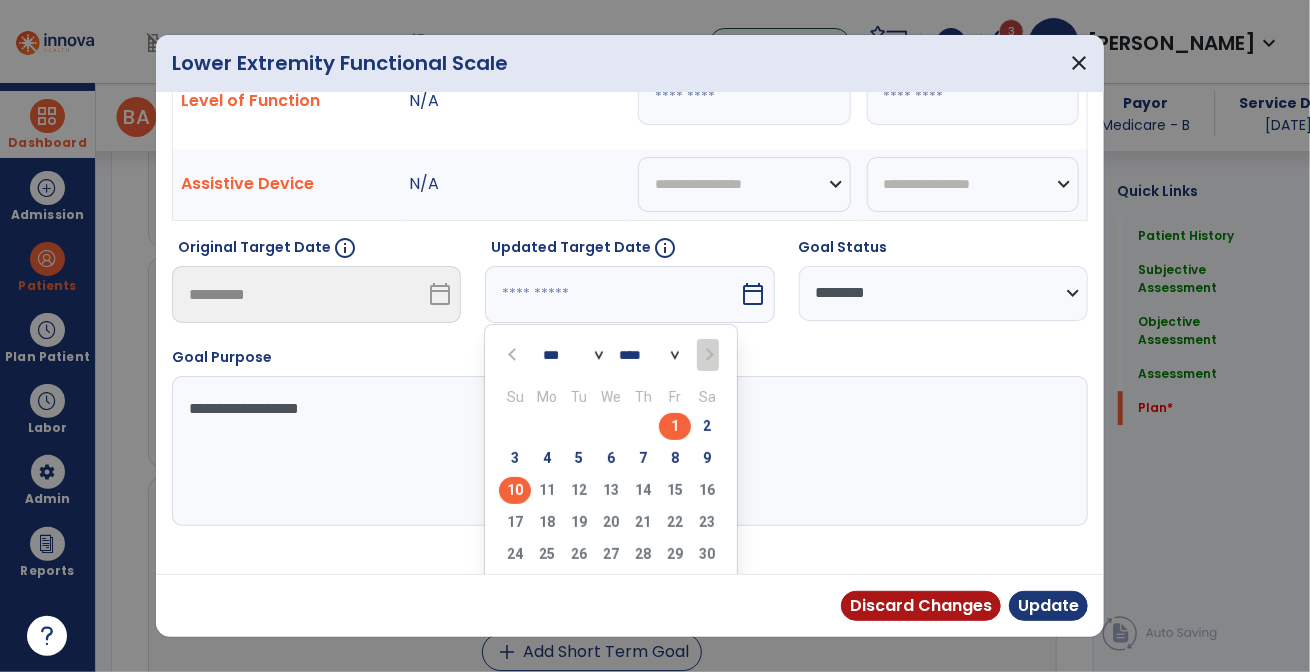 click on "10" at bounding box center [515, 490] 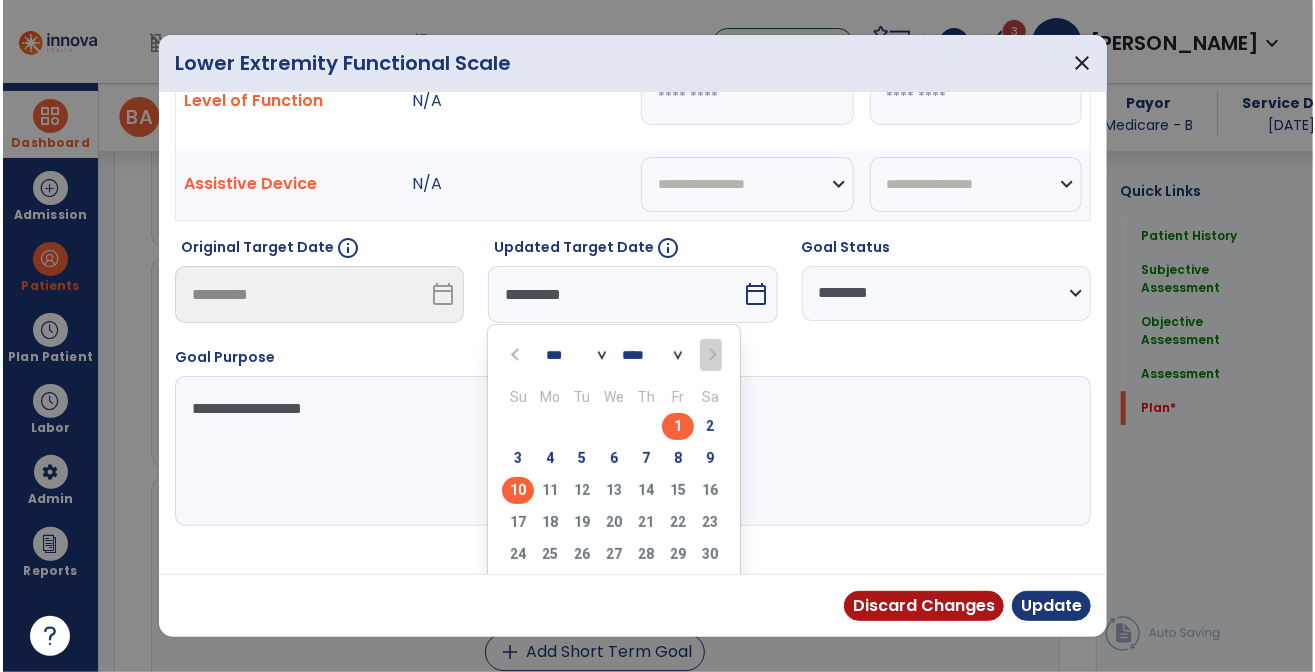 scroll, scrollTop: 64, scrollLeft: 0, axis: vertical 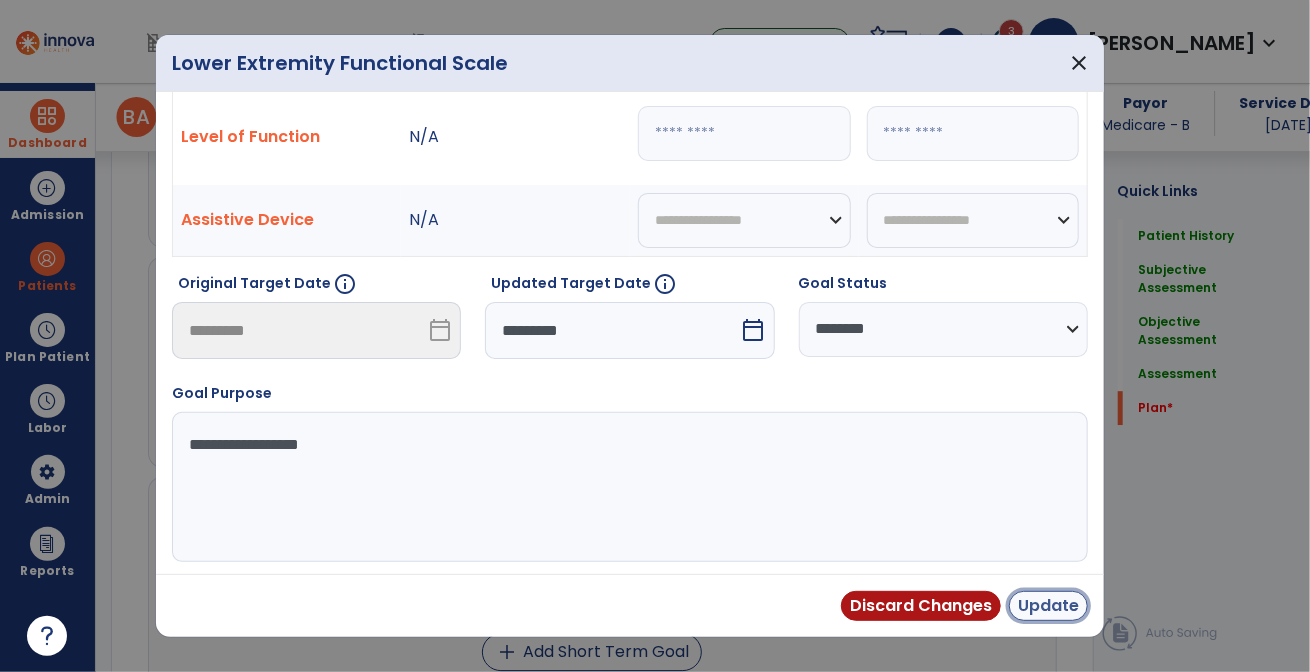 click on "Update" at bounding box center (1048, 606) 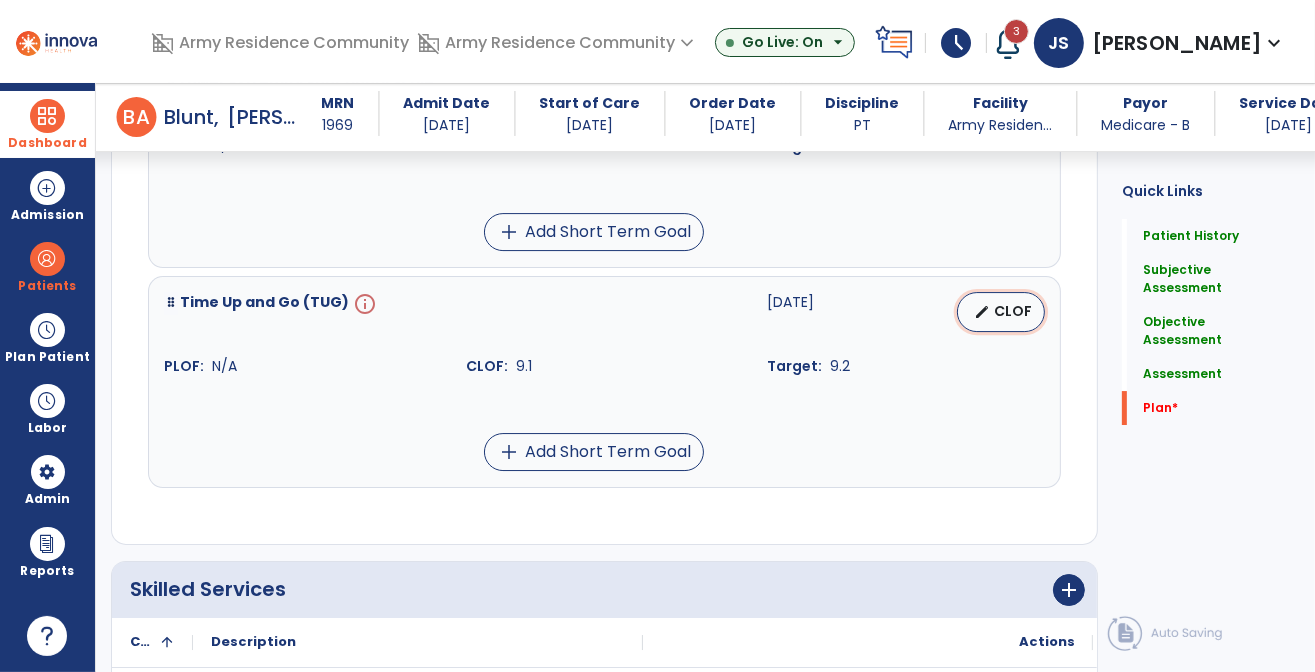 click on "CLOF" at bounding box center [1013, 311] 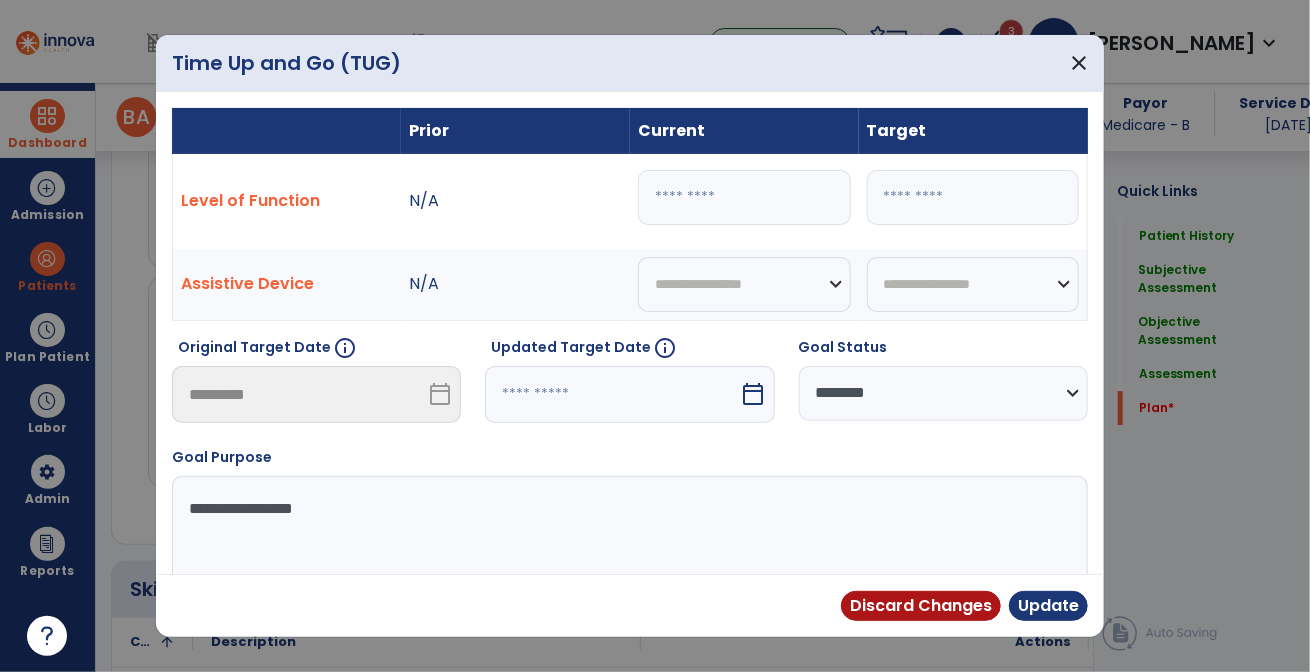 scroll, scrollTop: 5840, scrollLeft: 0, axis: vertical 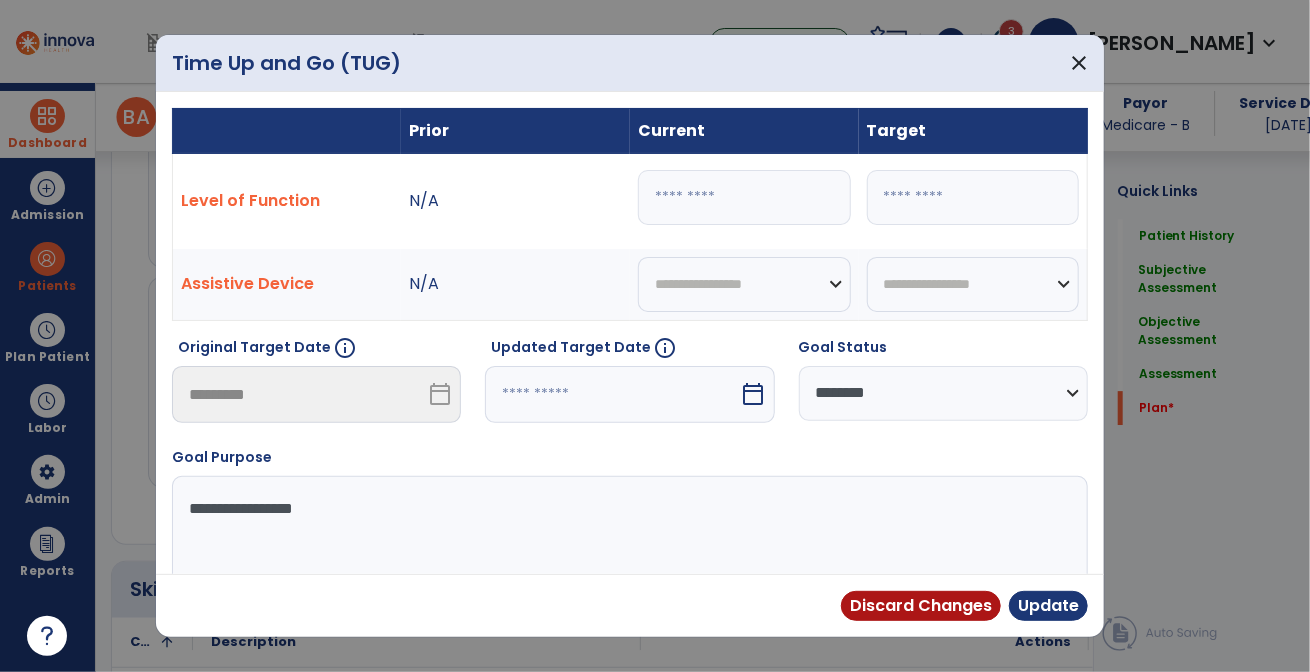 click on "calendar_today" at bounding box center (754, 394) 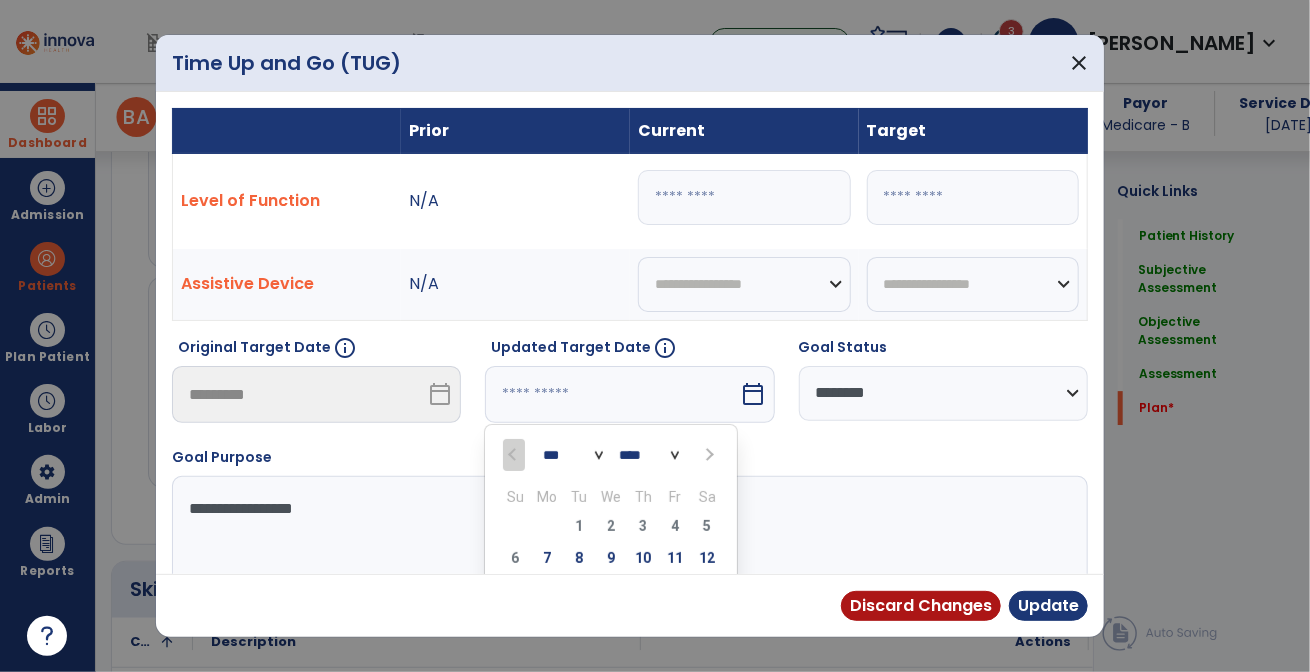 click at bounding box center [709, 455] 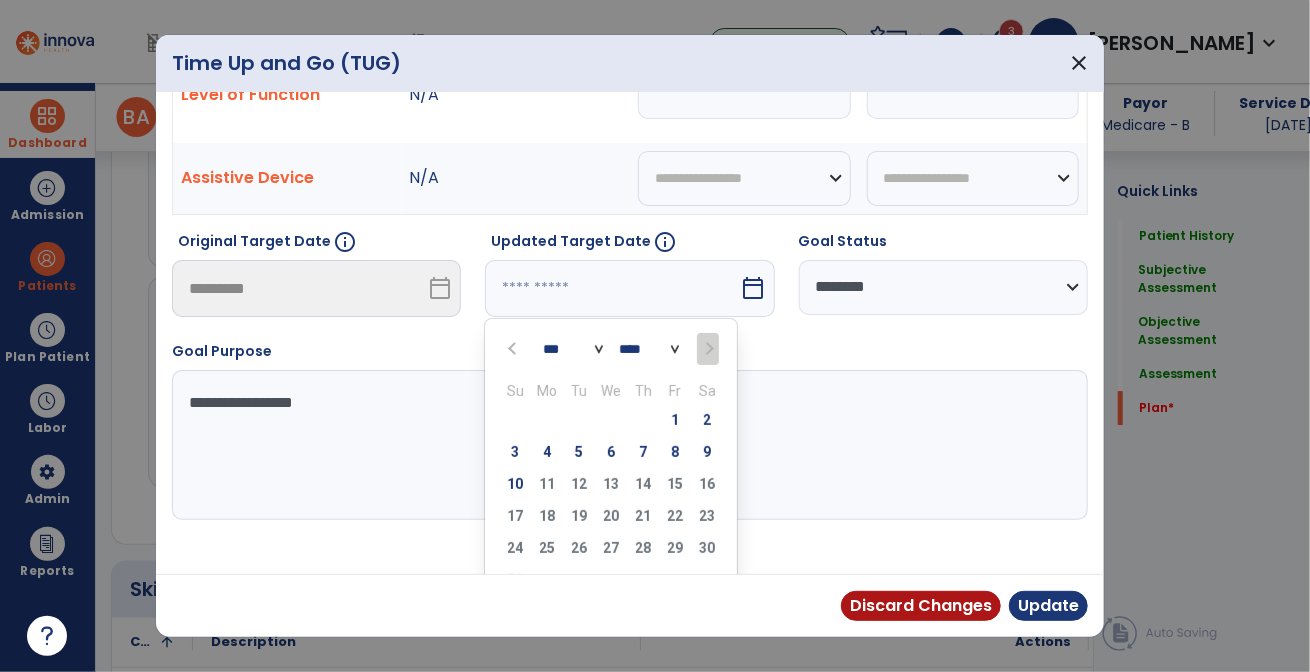scroll, scrollTop: 143, scrollLeft: 0, axis: vertical 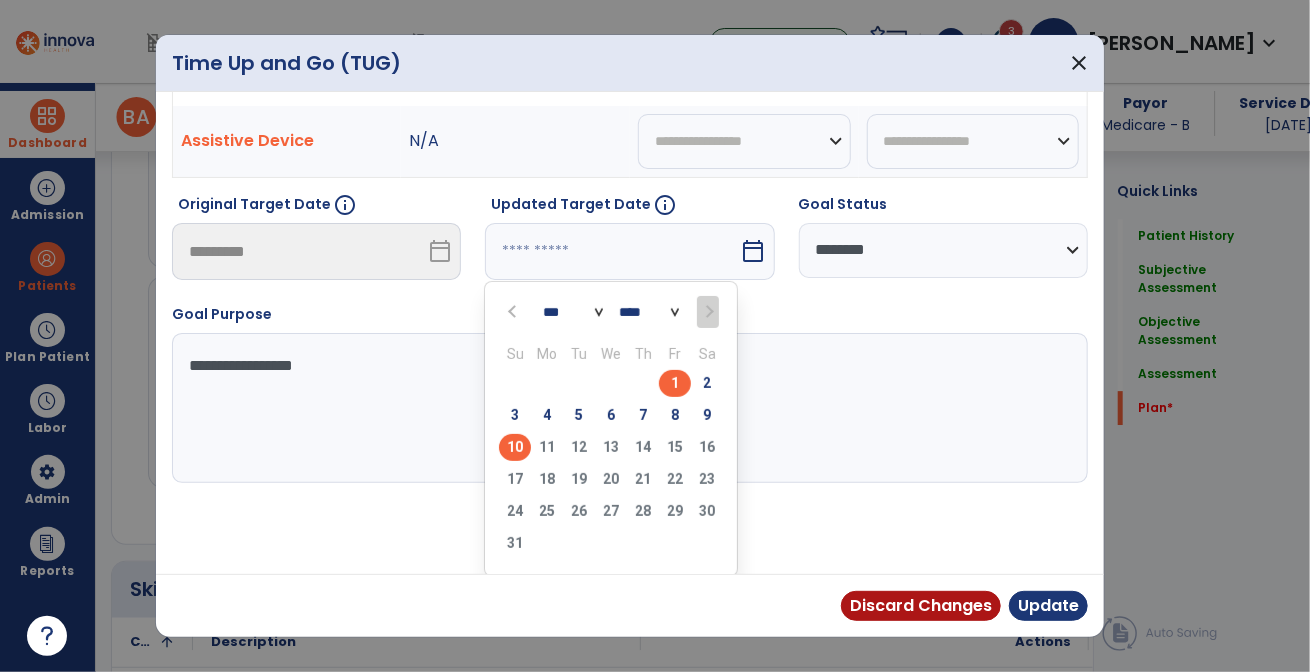 click on "10" at bounding box center [515, 447] 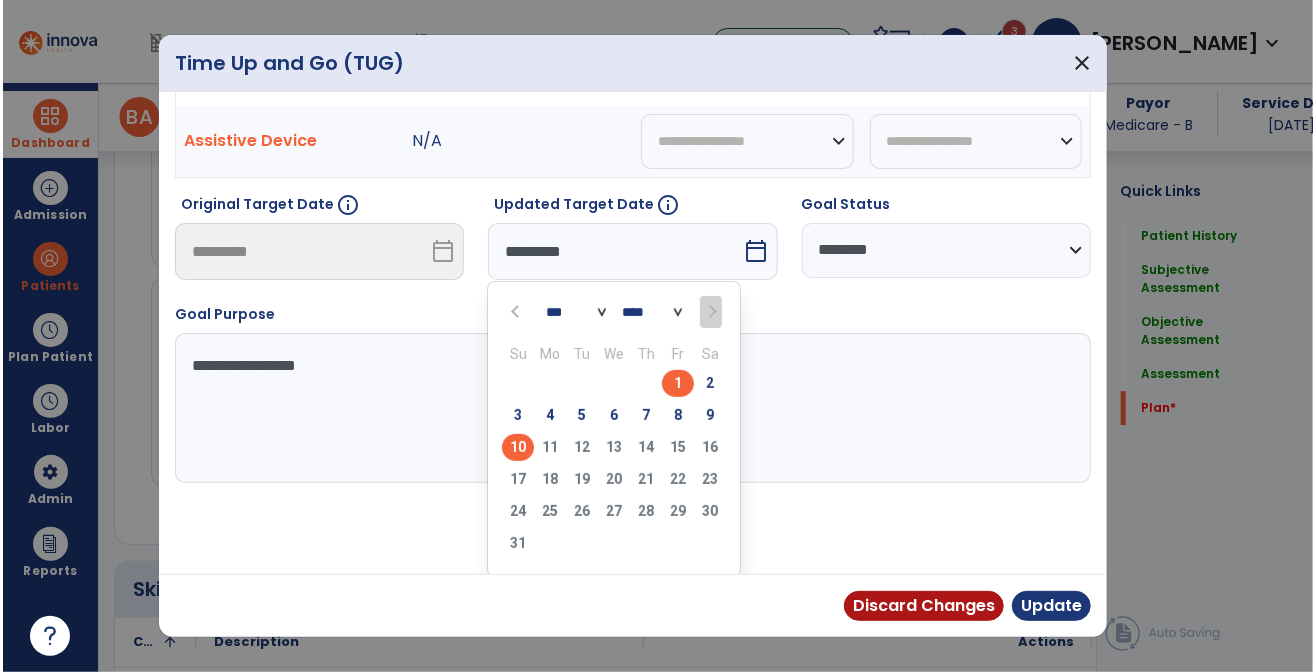 scroll, scrollTop: 64, scrollLeft: 0, axis: vertical 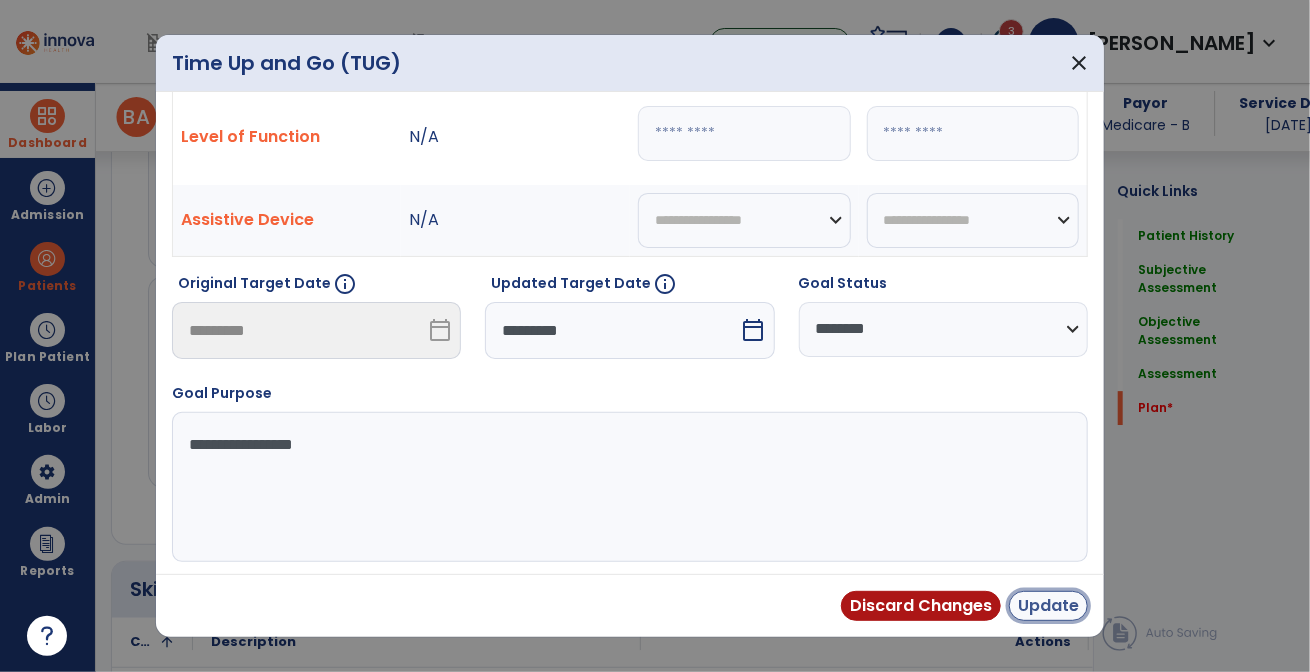 click on "Update" at bounding box center (1048, 606) 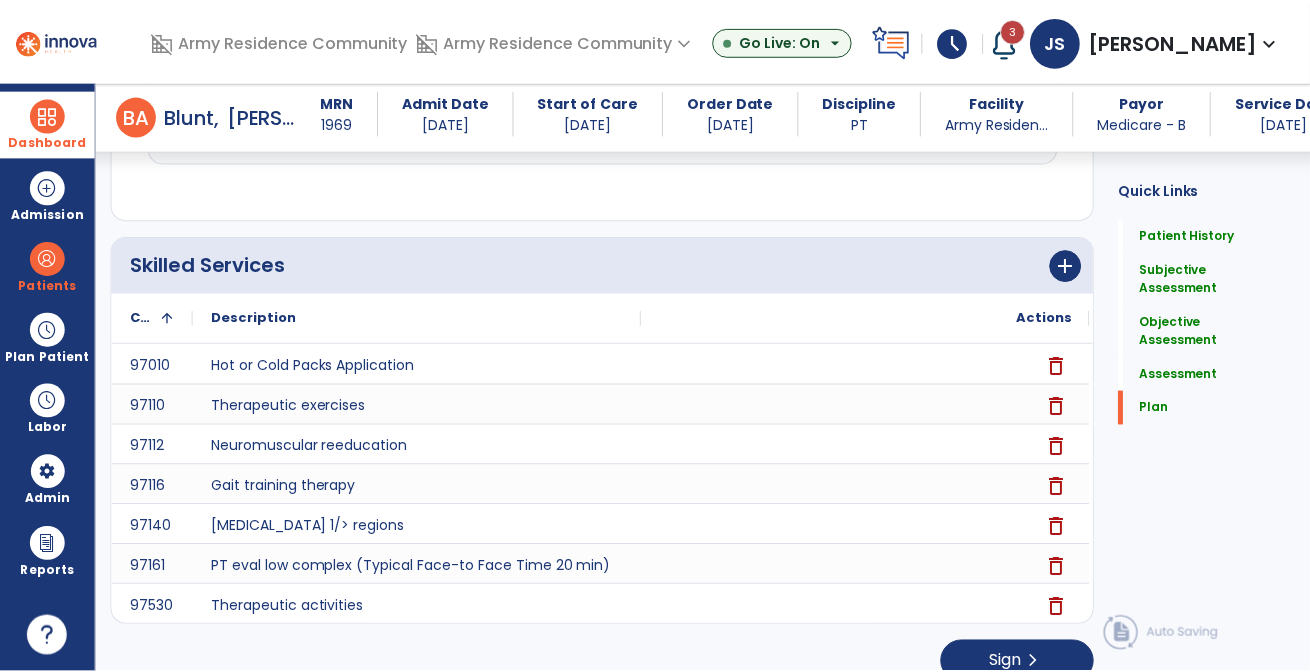 scroll, scrollTop: 6140, scrollLeft: 0, axis: vertical 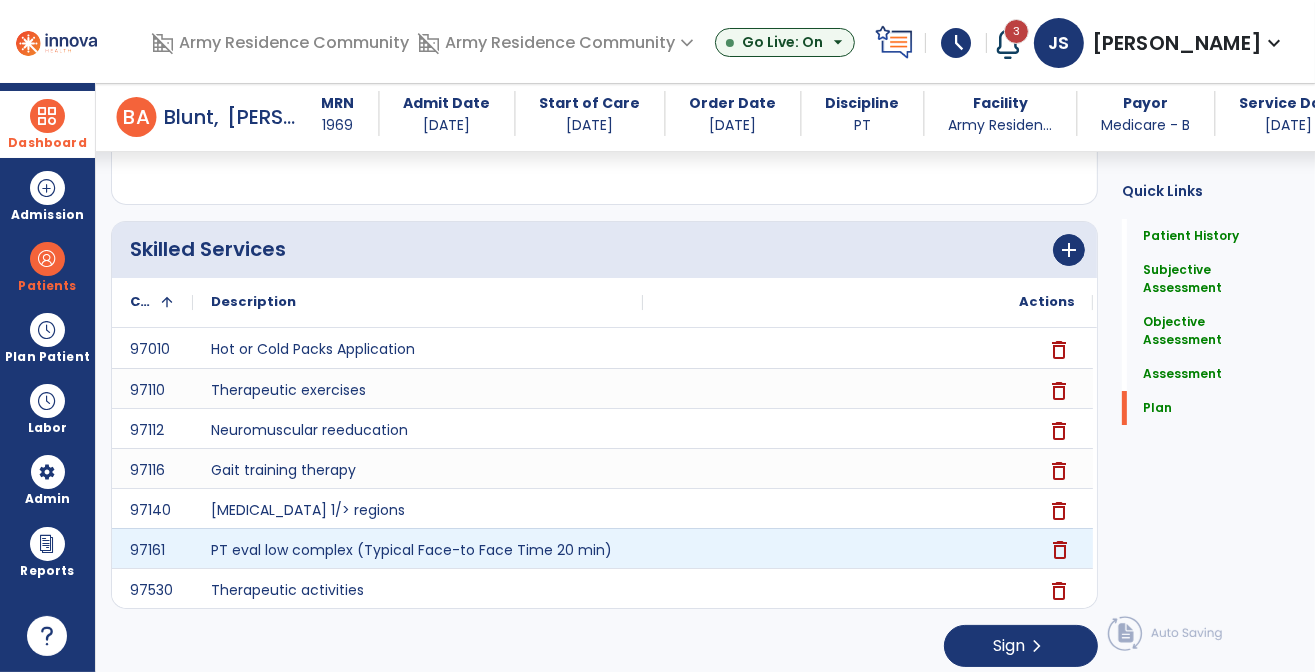 click on "delete" 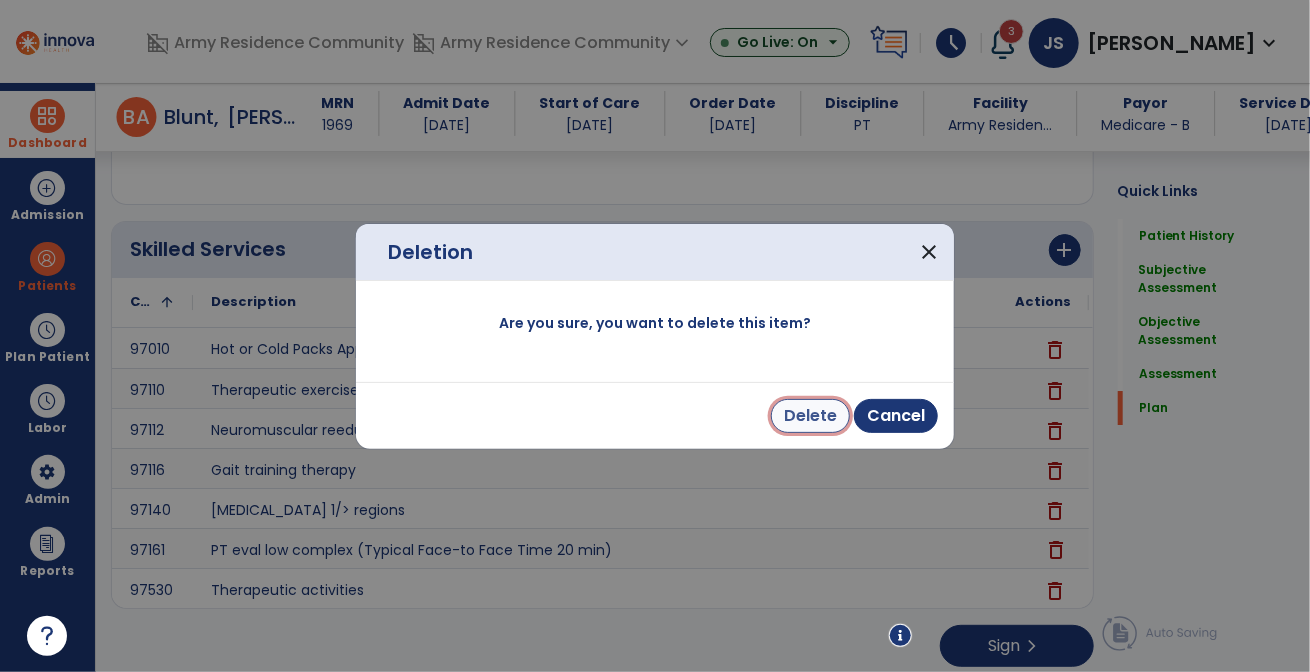 click on "Delete" at bounding box center [810, 416] 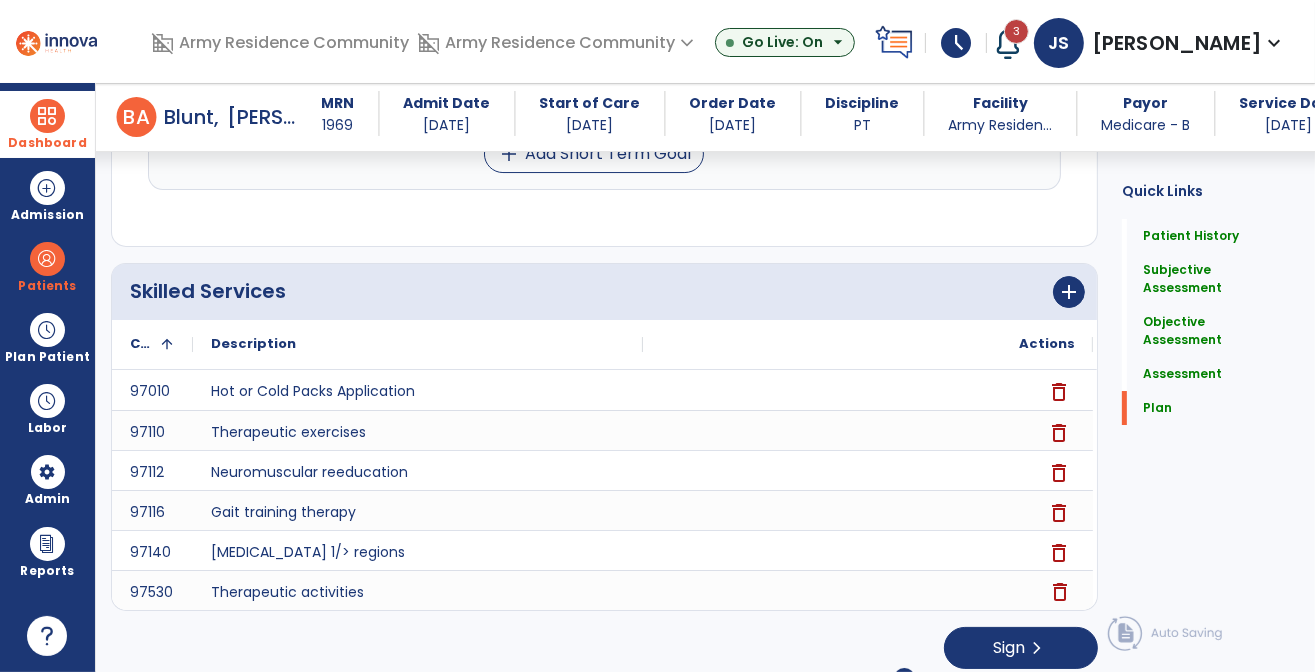 scroll, scrollTop: 6100, scrollLeft: 0, axis: vertical 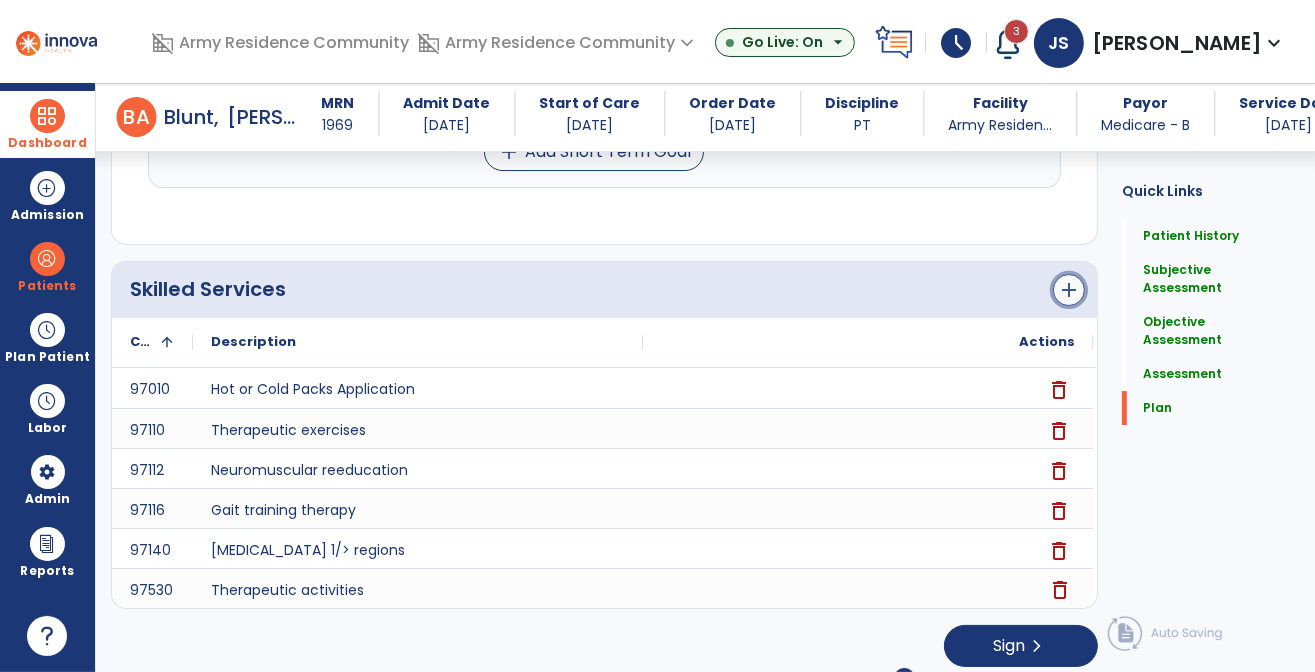 click on "add" 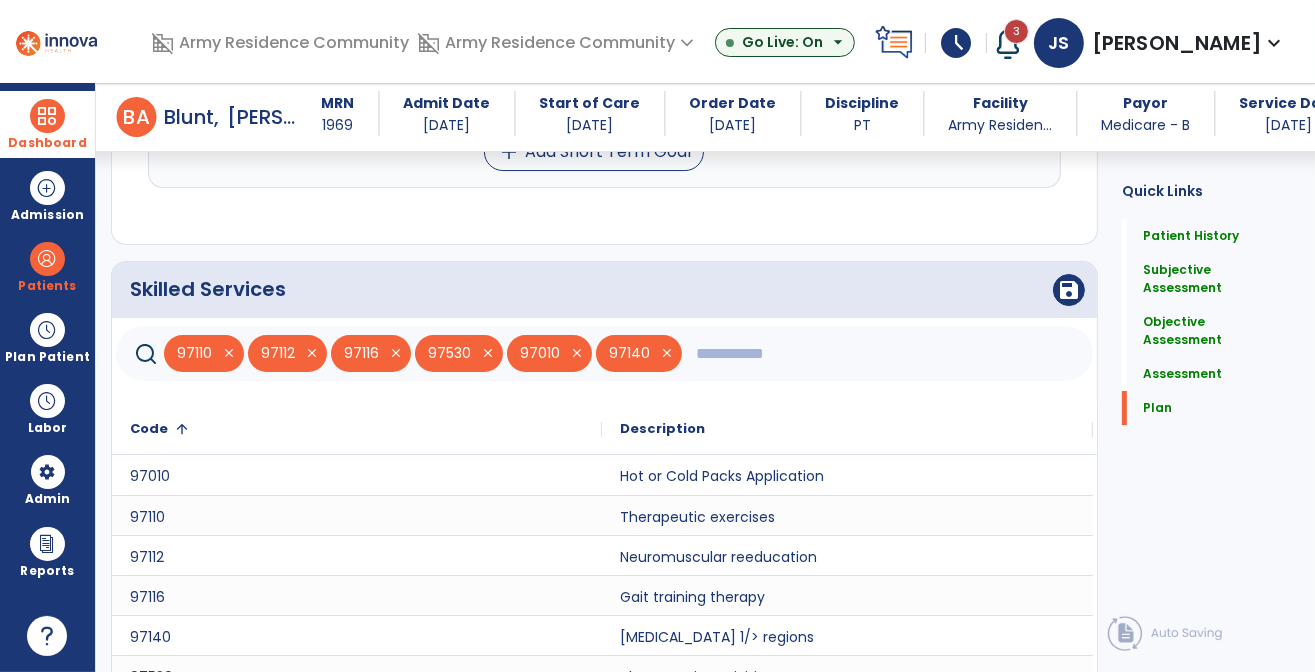 click 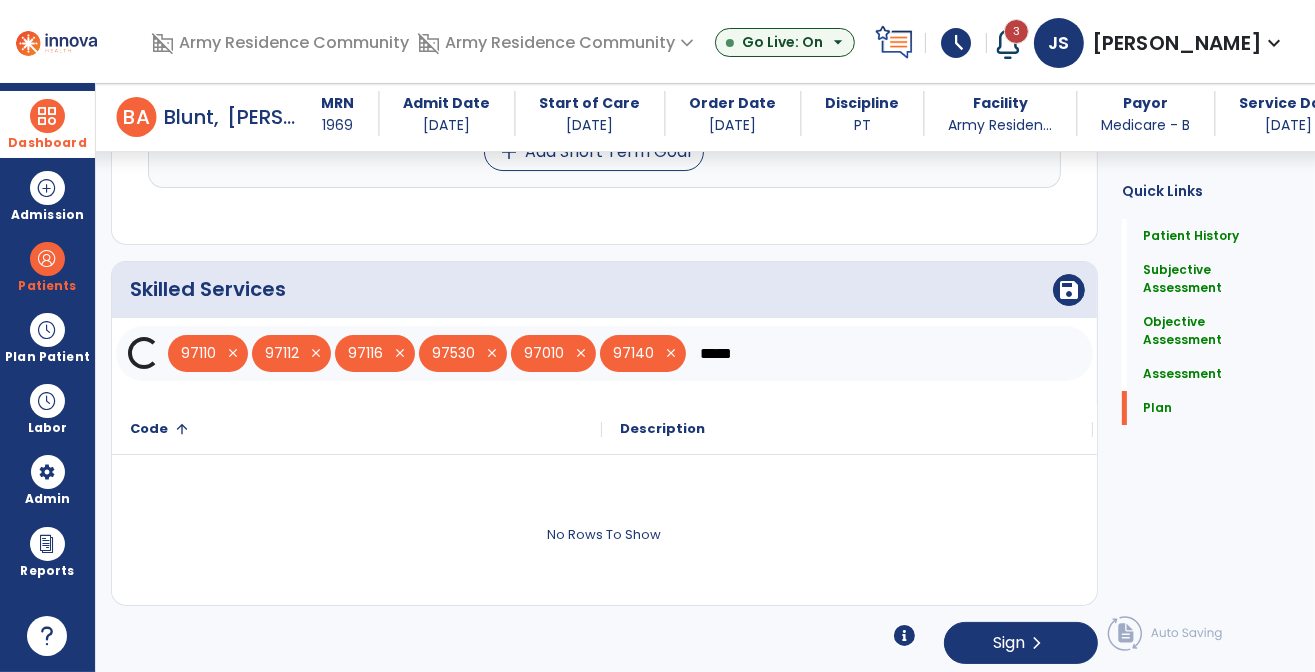 scroll, scrollTop: 6096, scrollLeft: 0, axis: vertical 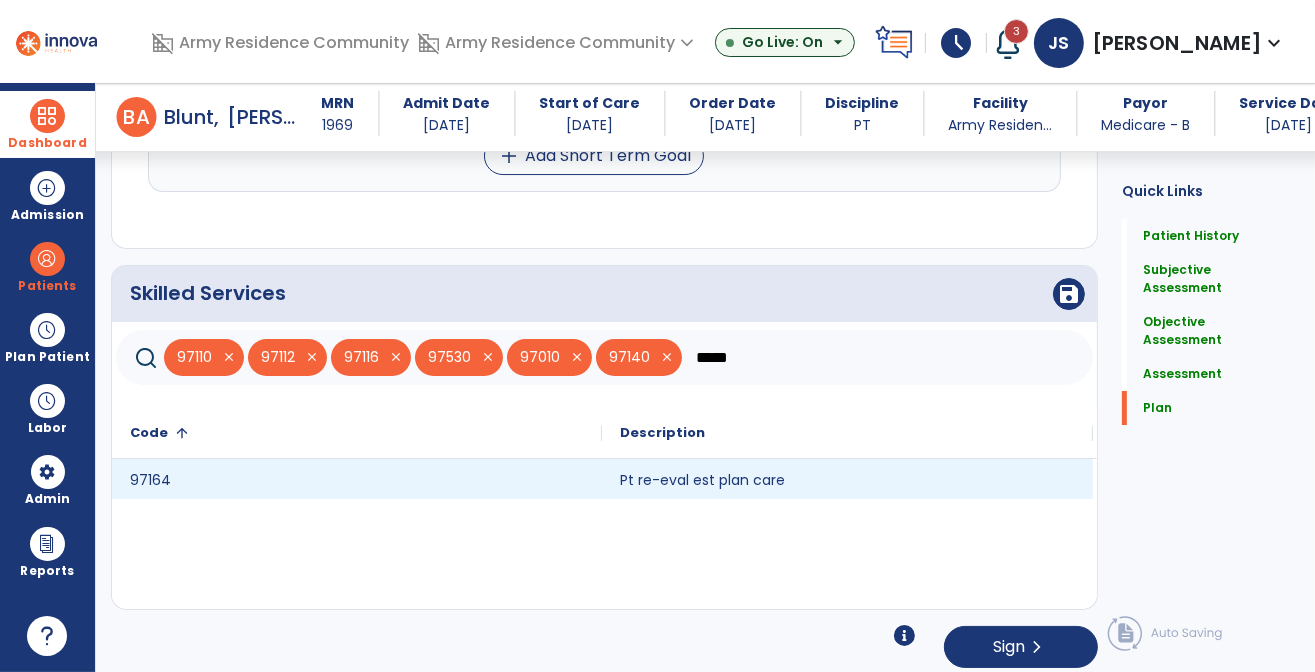 type on "*****" 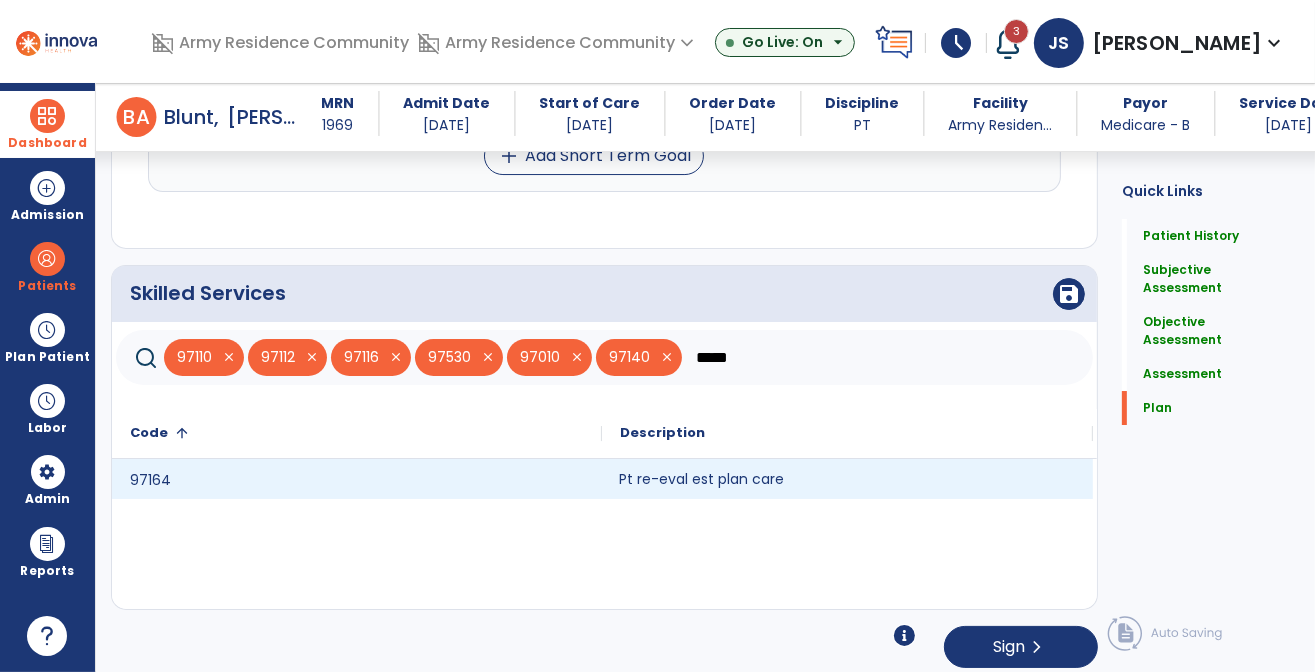 click on "Pt re-eval est plan care" 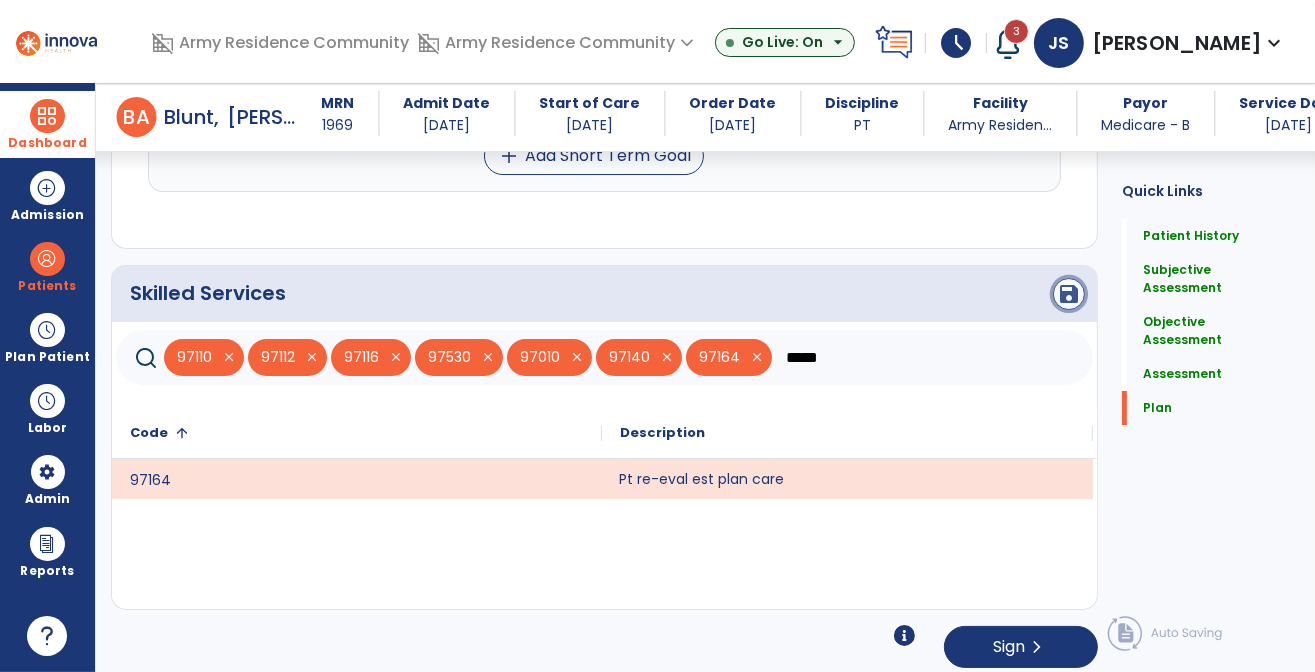 click on "save" 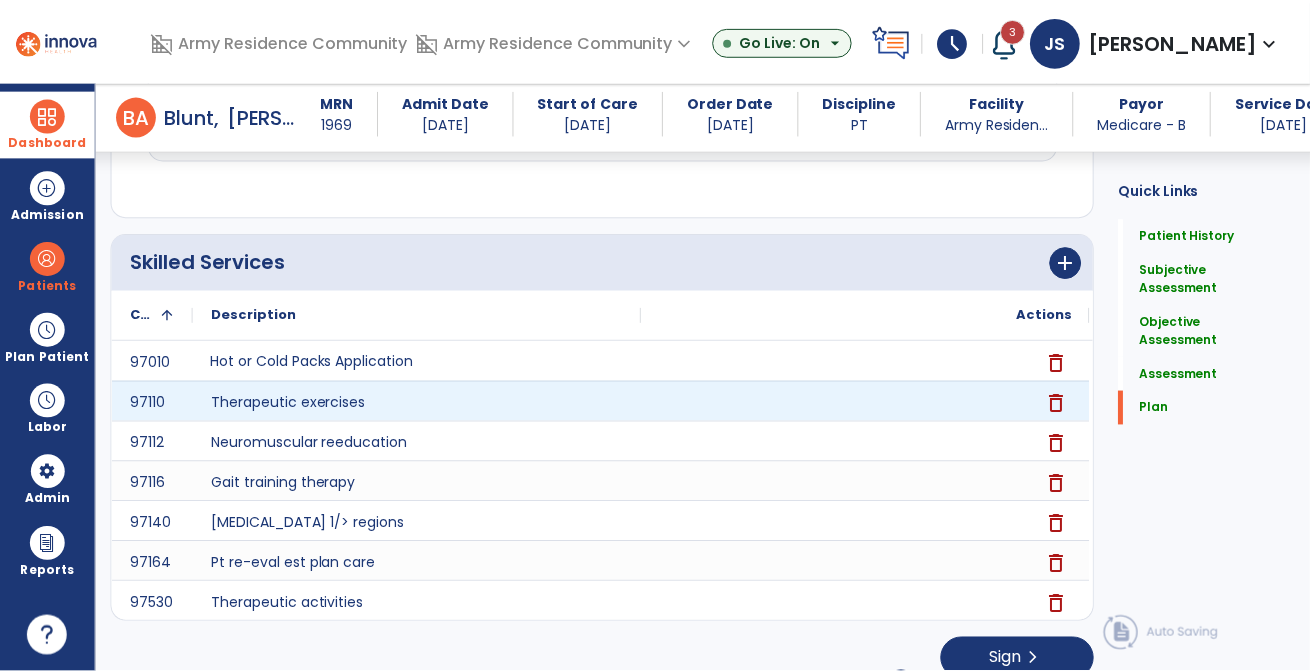 scroll, scrollTop: 6140, scrollLeft: 0, axis: vertical 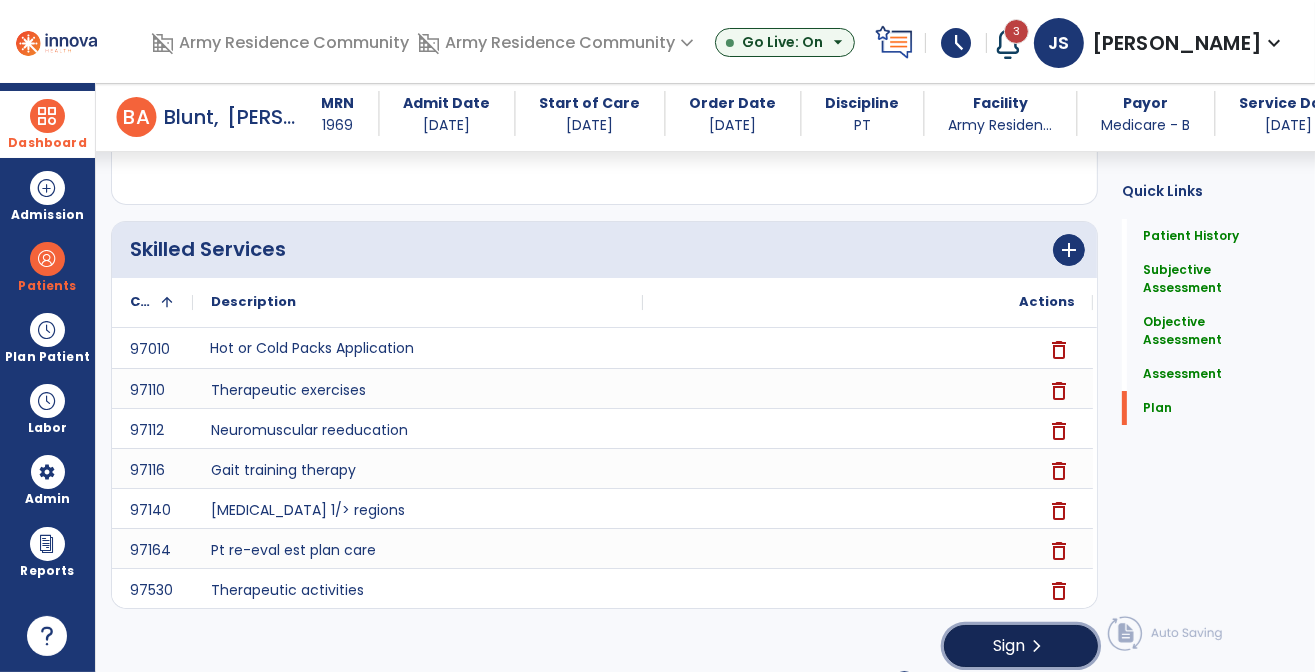 click on "Sign" 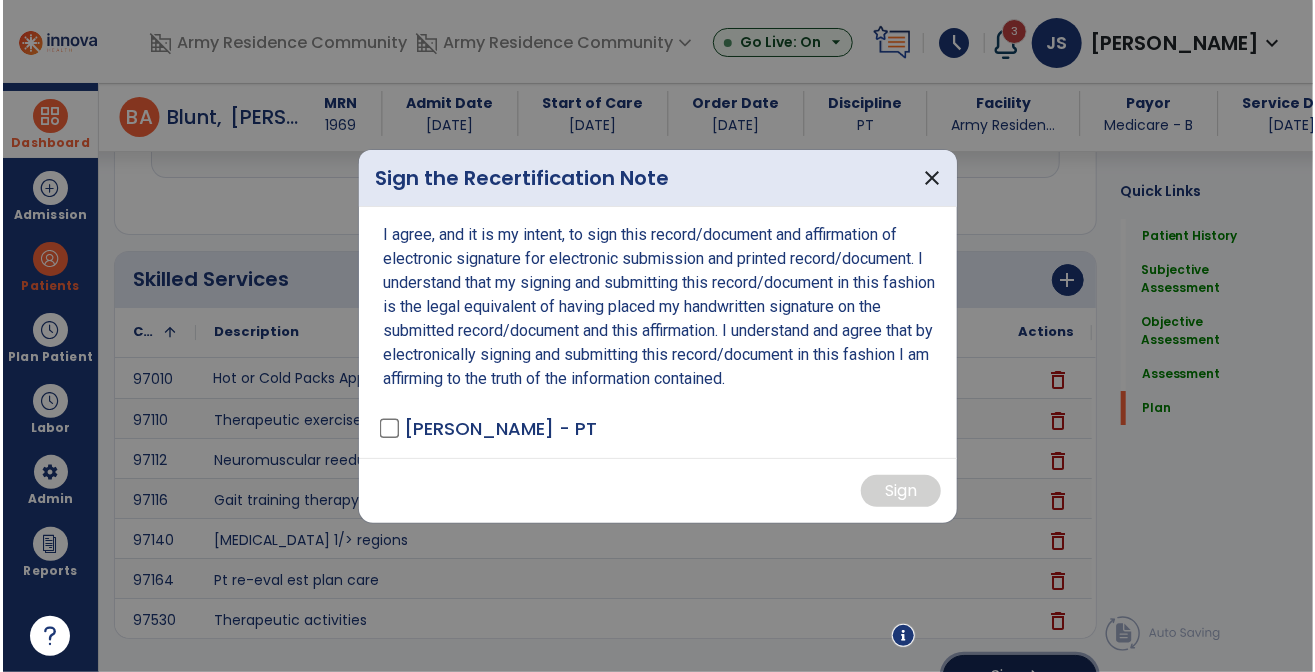 scroll, scrollTop: 6180, scrollLeft: 0, axis: vertical 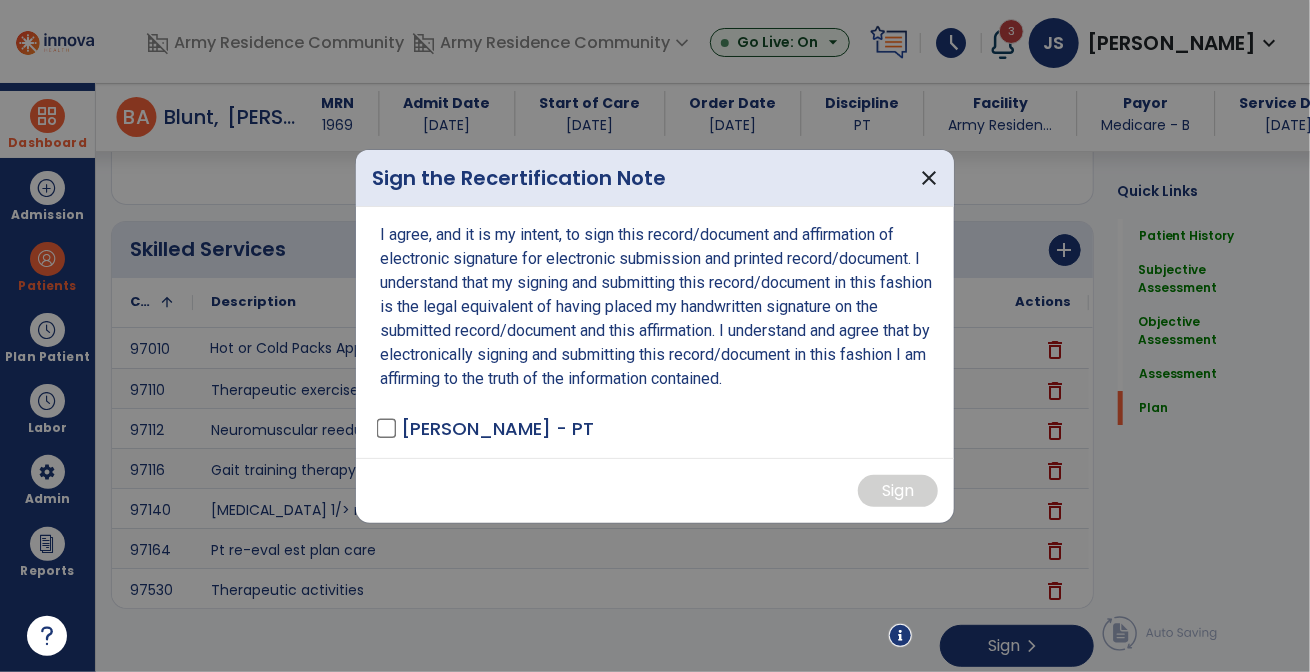 click on "I agree, and it is my intent, to sign this record/document and affirmation of electronic signature for electronic submission and printed record/document. I understand that my signing and submitting this record/document in this fashion is the legal equivalent of having placed my handwritten signature on the submitted record/document and this affirmation. I understand and agree that by electronically signing and submitting this record/document in this fashion I am affirming to the truth of the information contained.  [PERSON_NAME]  - PT" at bounding box center (655, 332) 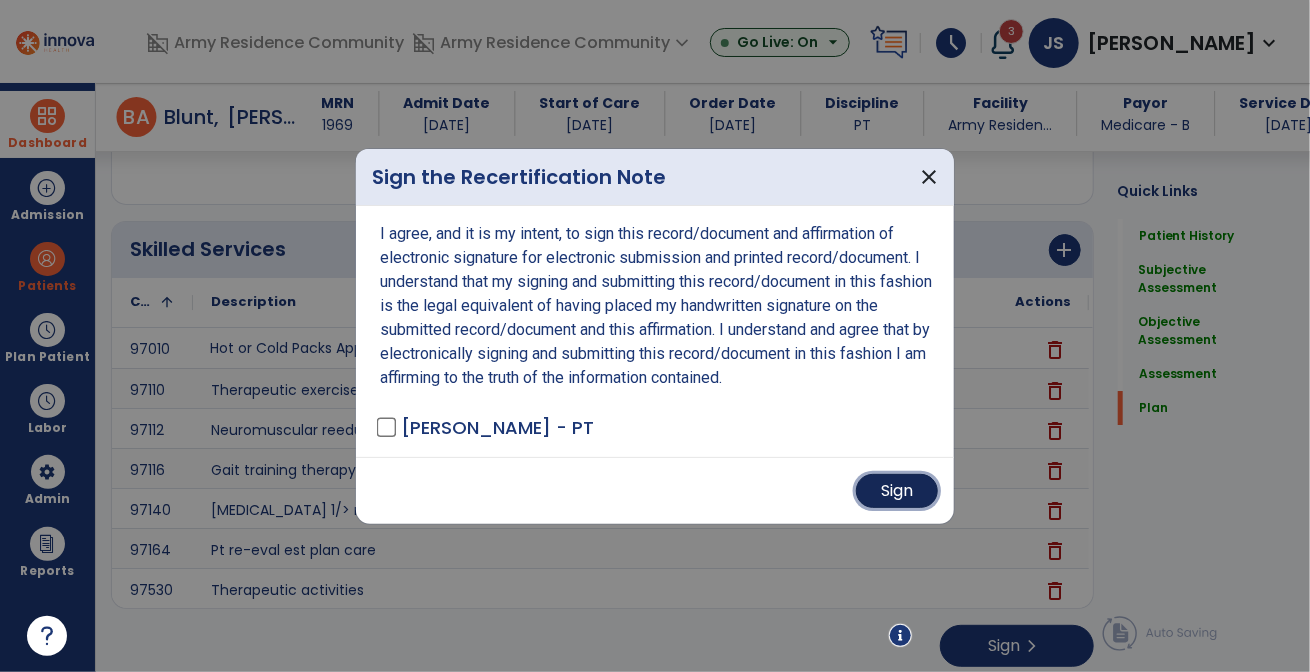 click on "Sign" at bounding box center (897, 491) 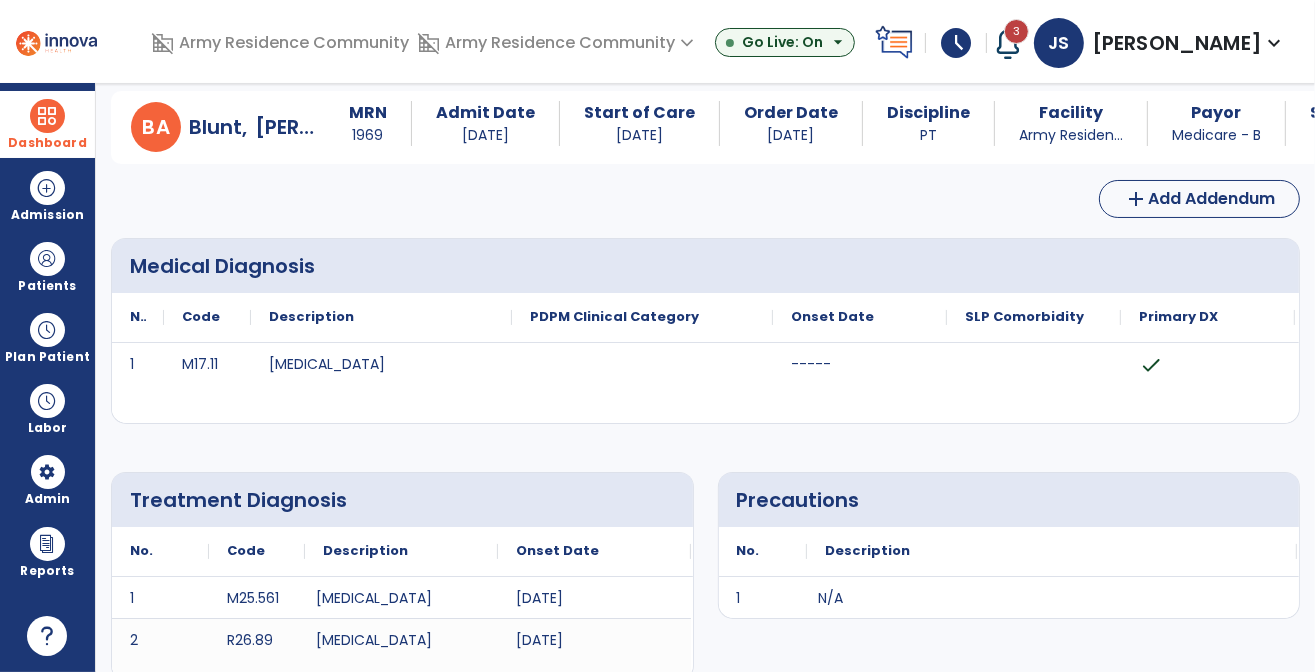 scroll, scrollTop: 0, scrollLeft: 0, axis: both 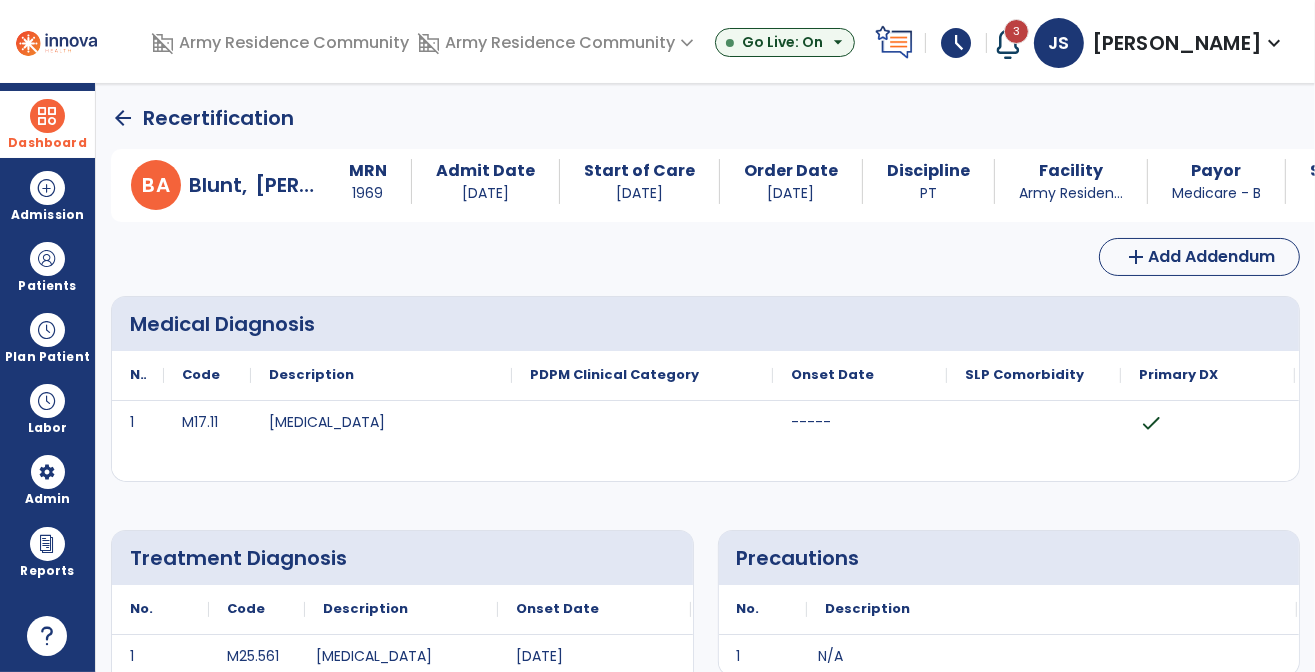 click on "arrow_back" 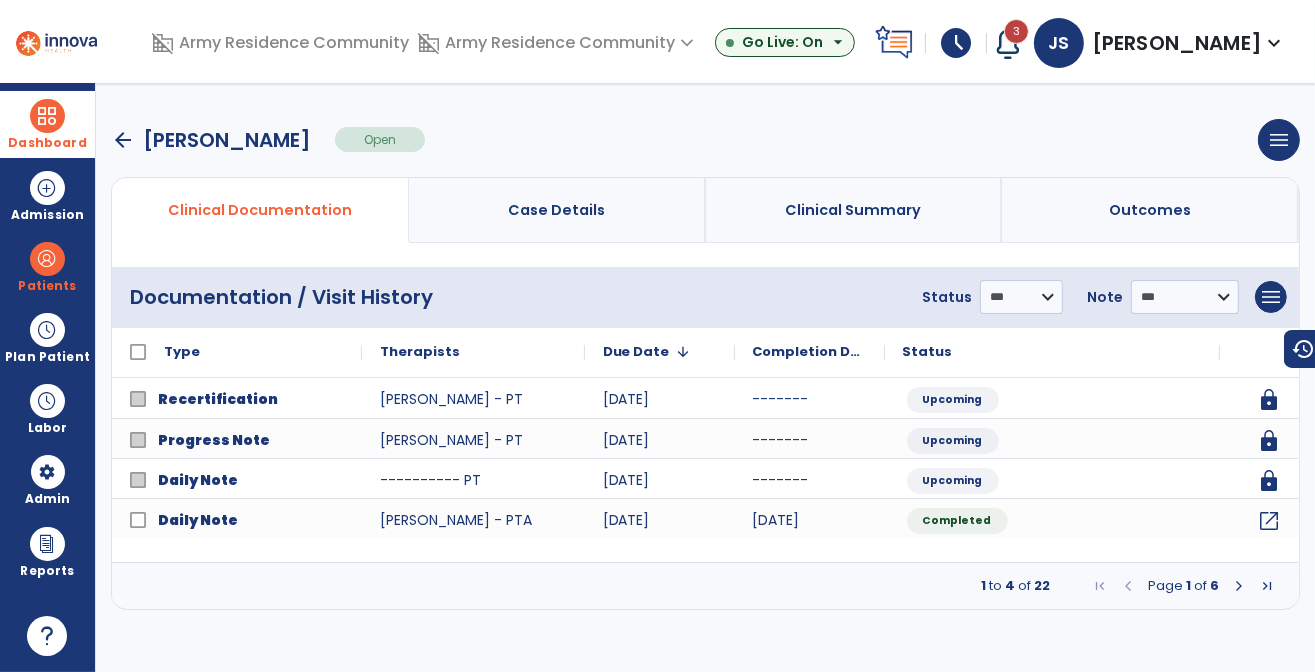 click at bounding box center (1239, 586) 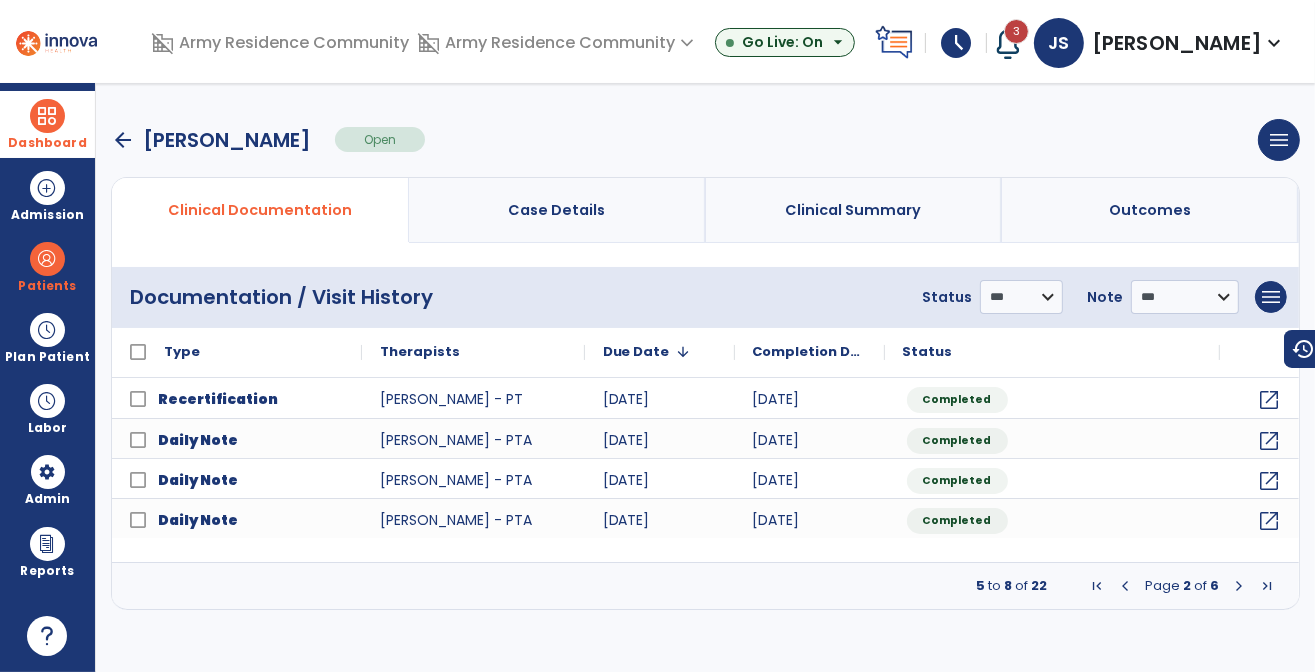 click at bounding box center (1239, 586) 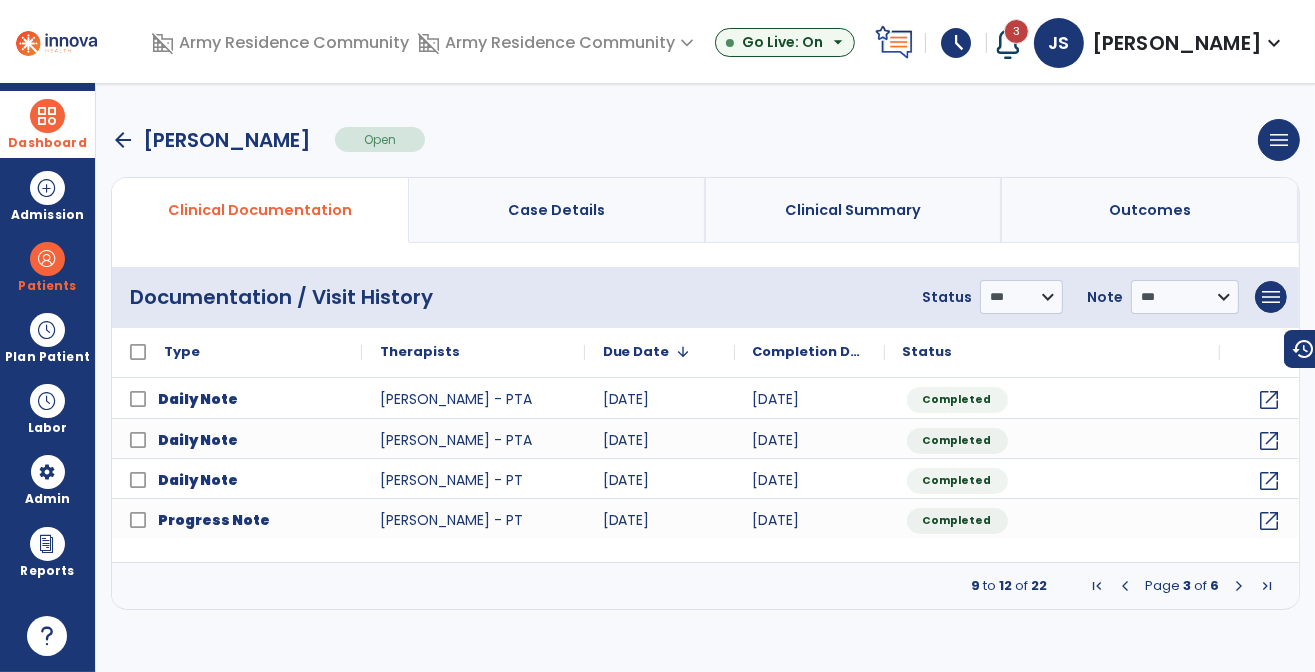 click at bounding box center [1125, 586] 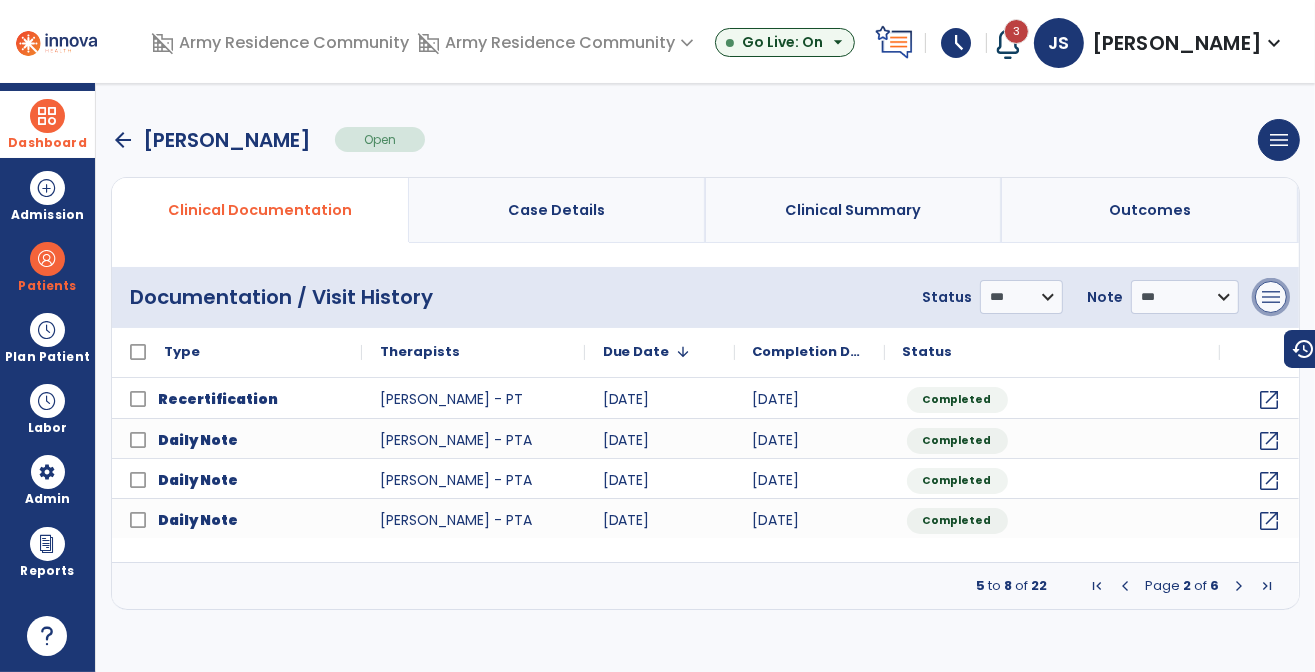 click on "menu" at bounding box center [1271, 297] 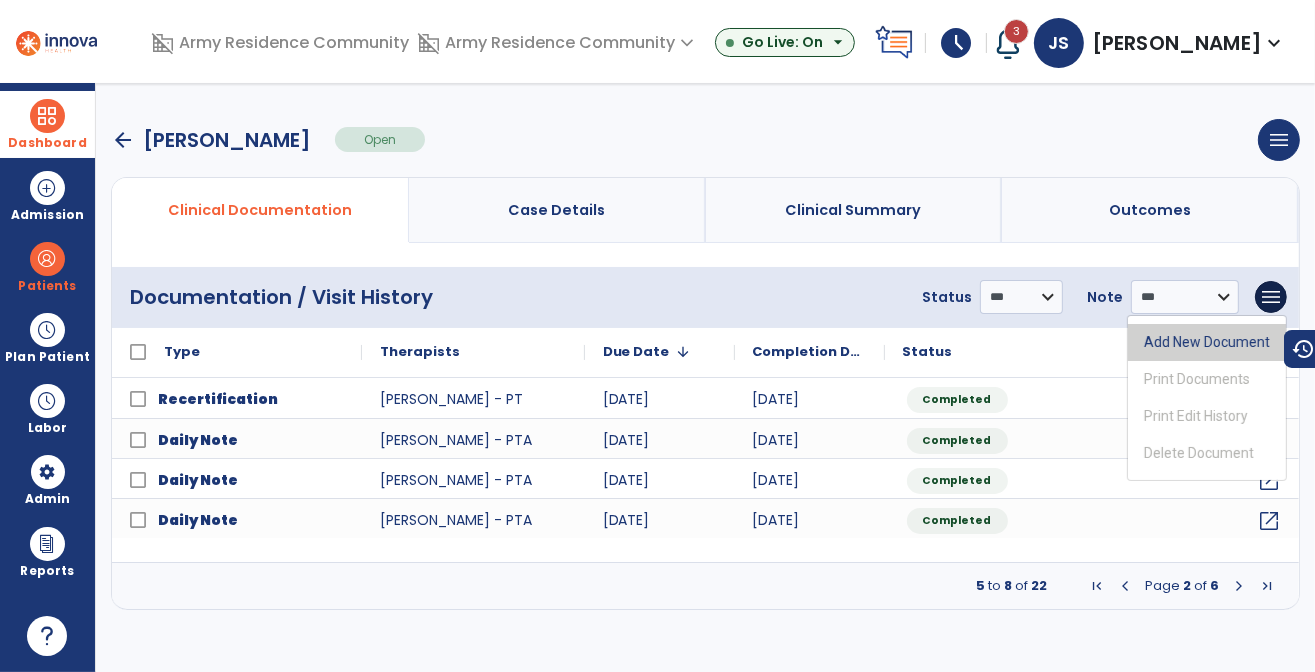 click on "Add New Document" at bounding box center [1207, 342] 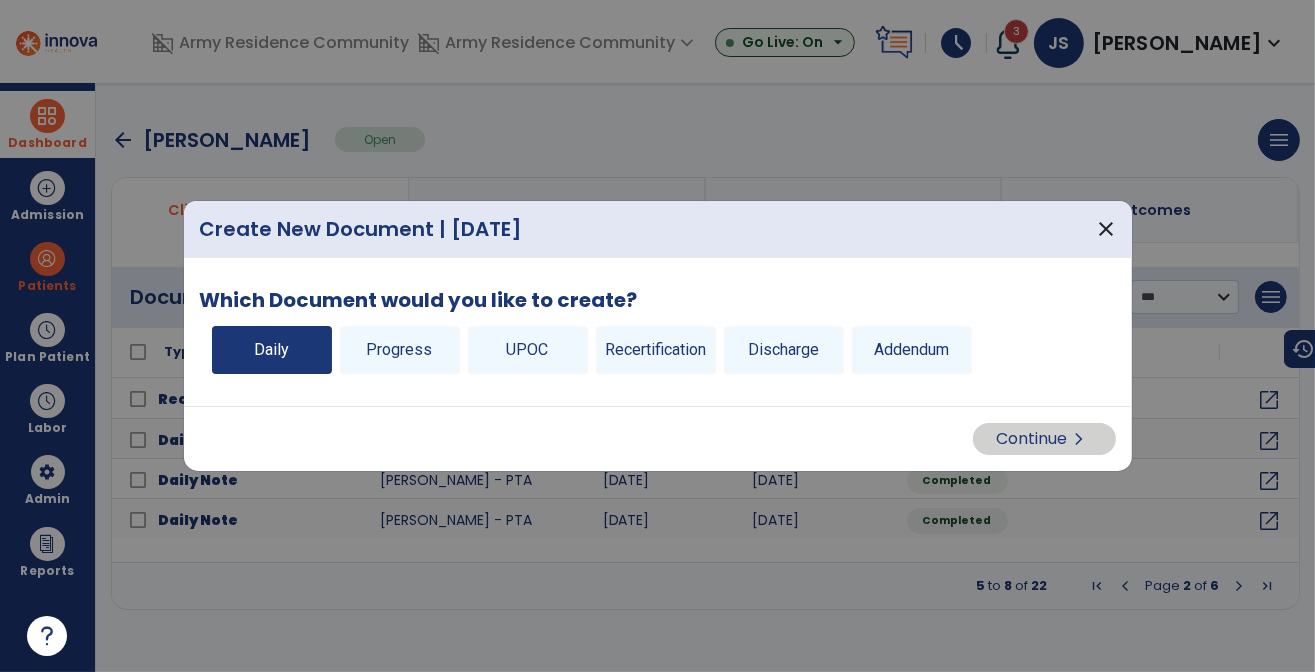 click on "Daily" at bounding box center (272, 350) 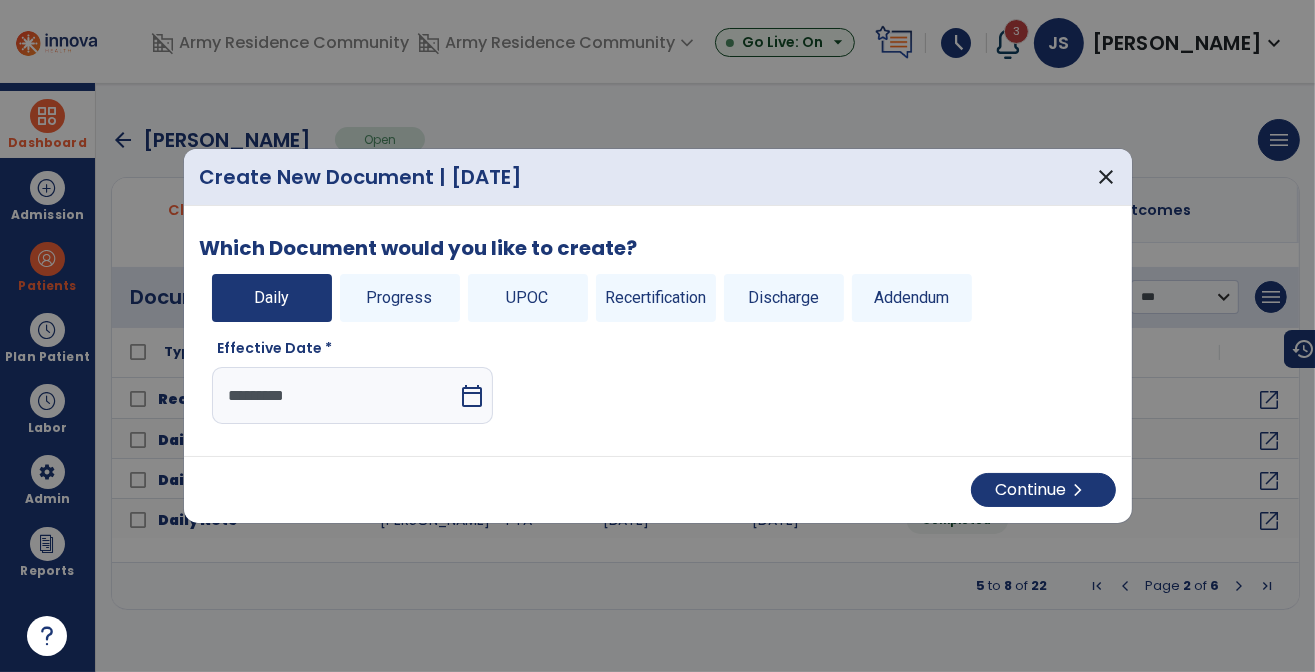 click on "calendar_today" at bounding box center (472, 396) 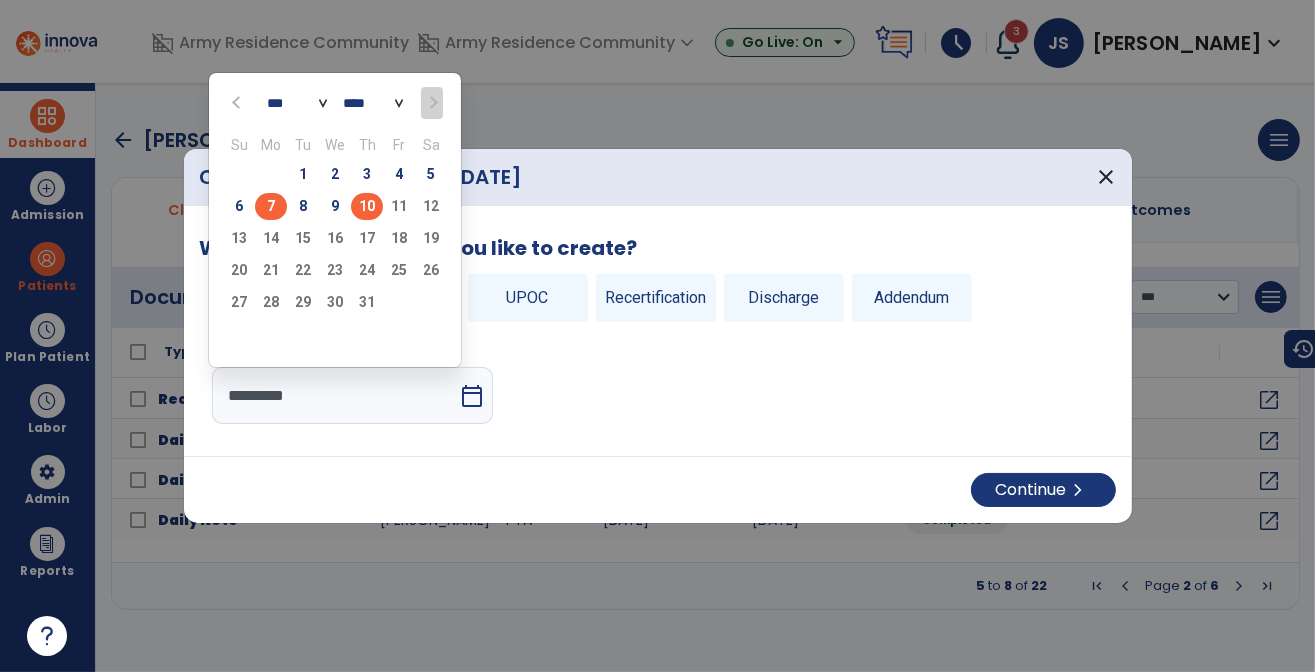 click on "7" 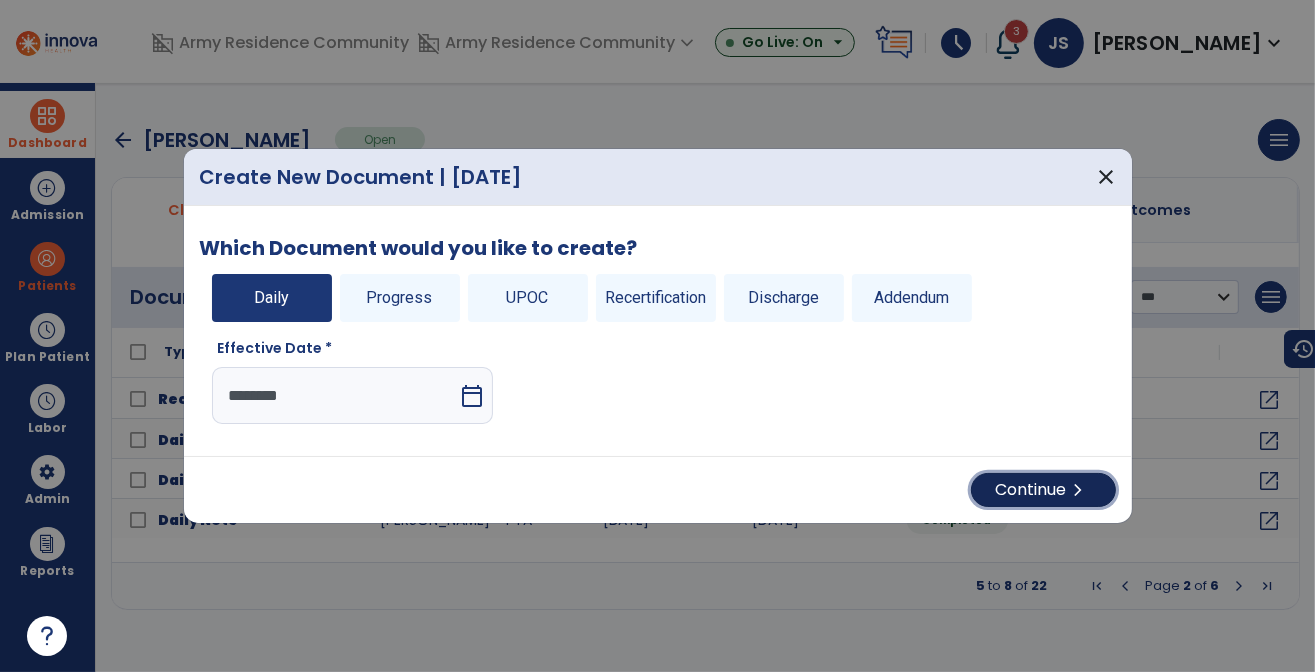 click on "Continue   chevron_right" at bounding box center [1043, 490] 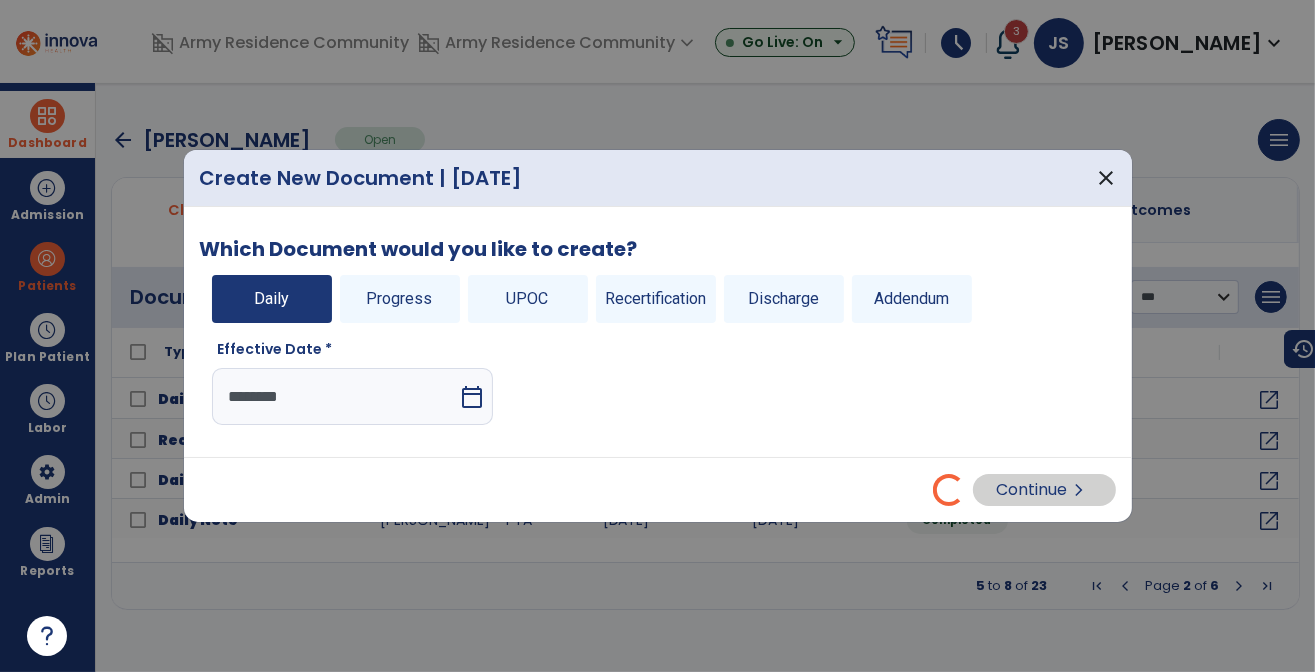select on "*" 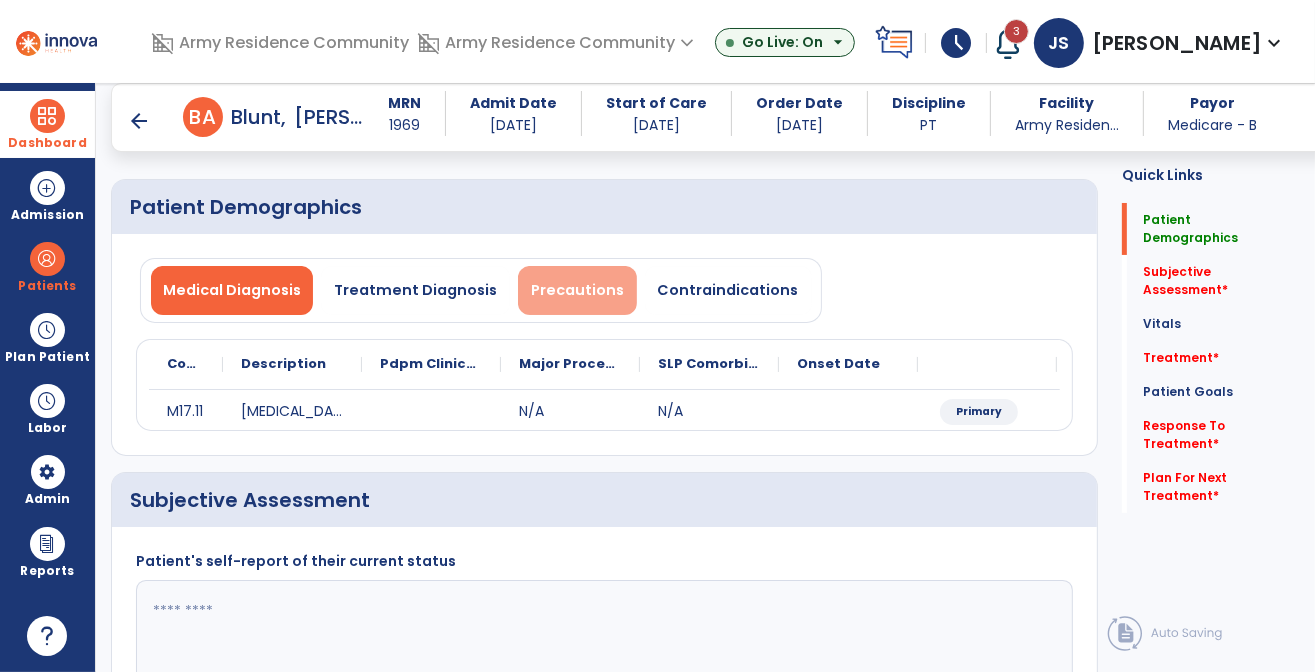 scroll, scrollTop: 200, scrollLeft: 0, axis: vertical 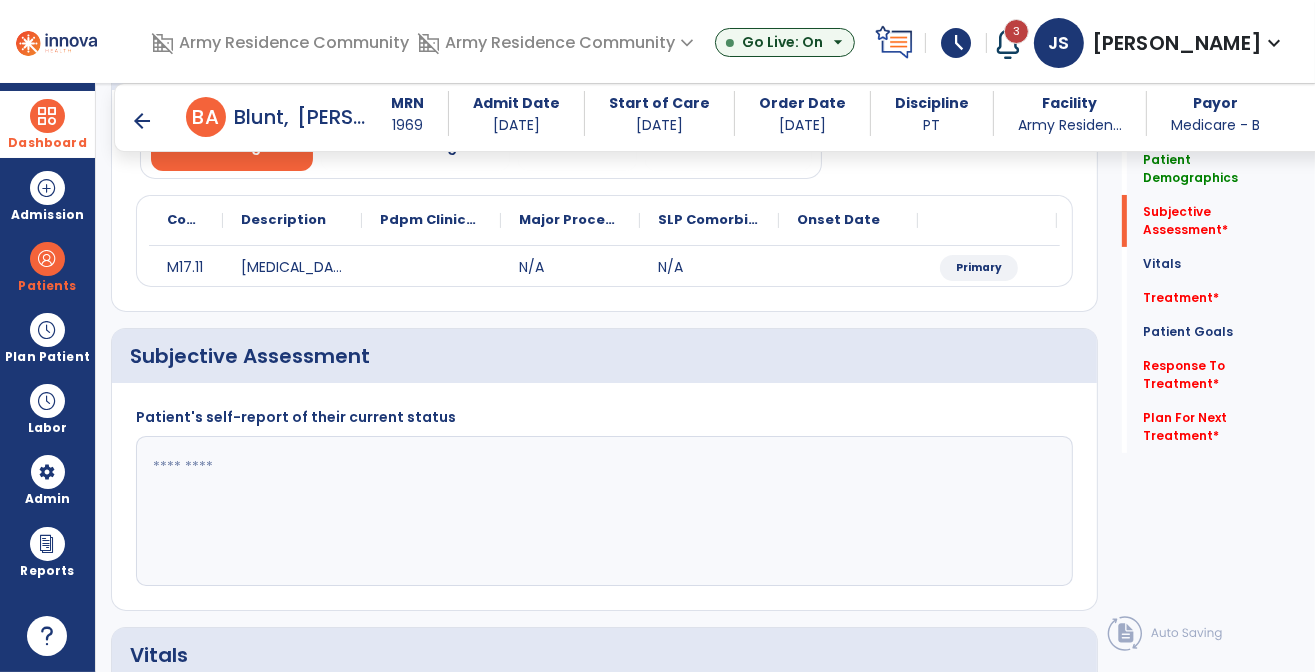 click 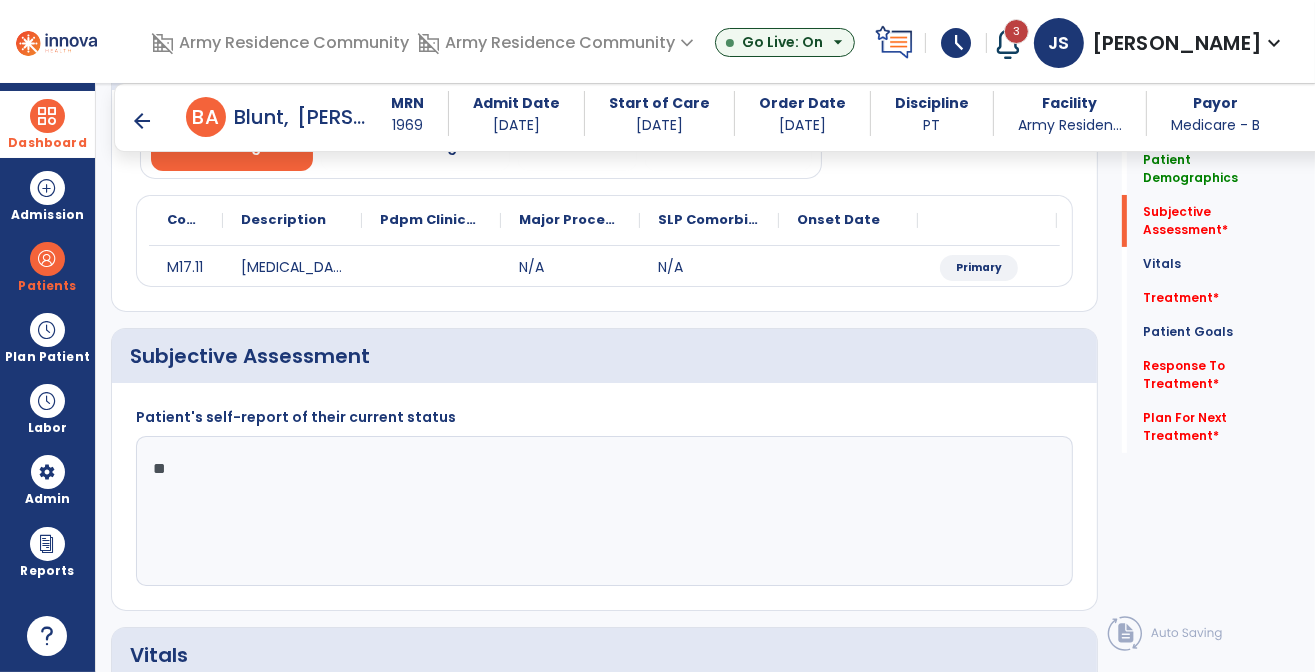 type on "*" 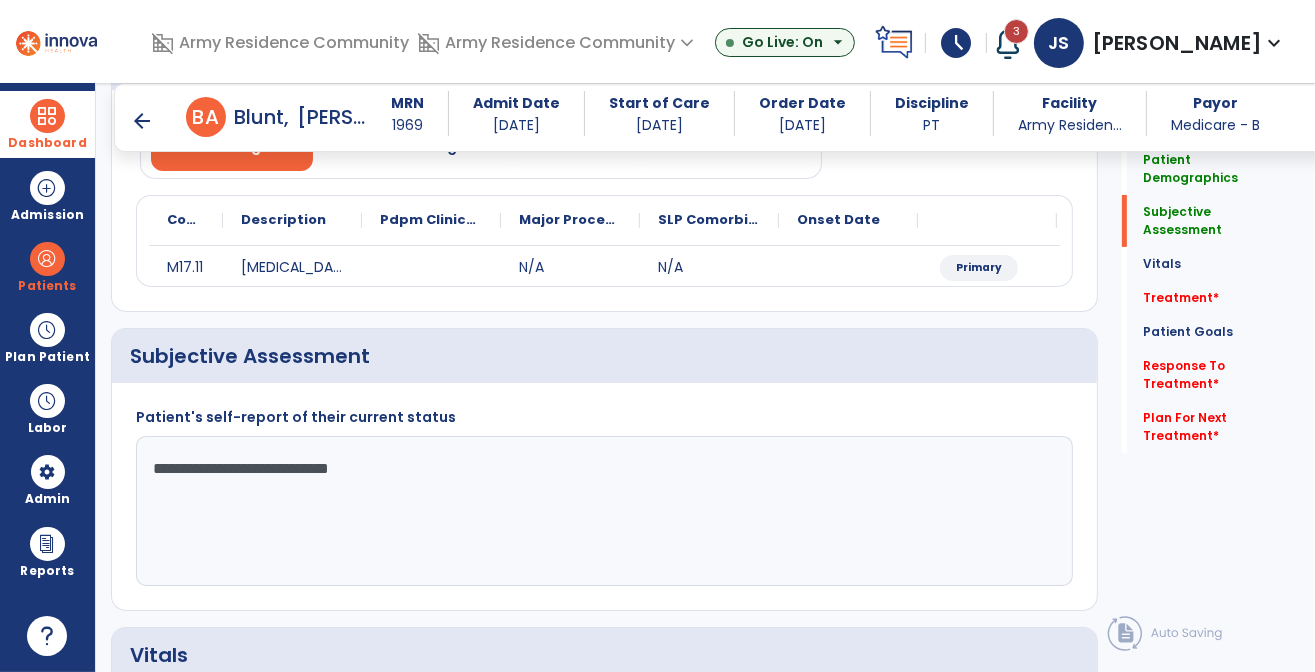 type on "**********" 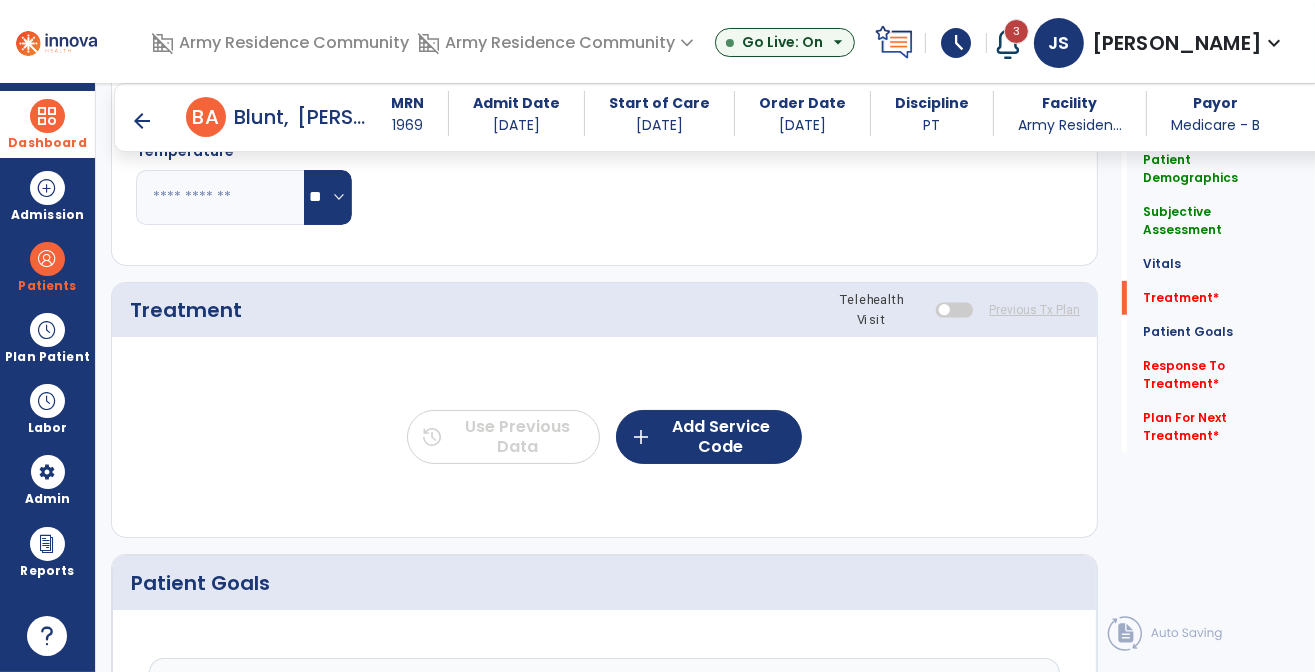 scroll, scrollTop: 1000, scrollLeft: 0, axis: vertical 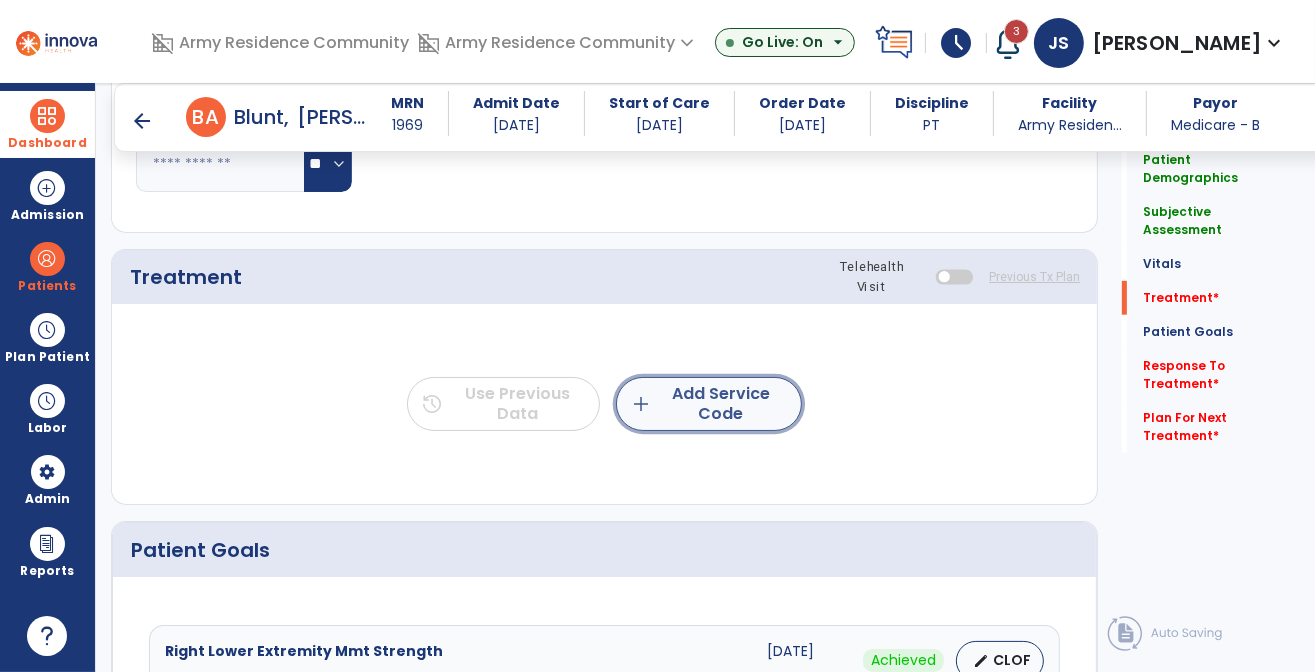 click on "add  Add Service Code" 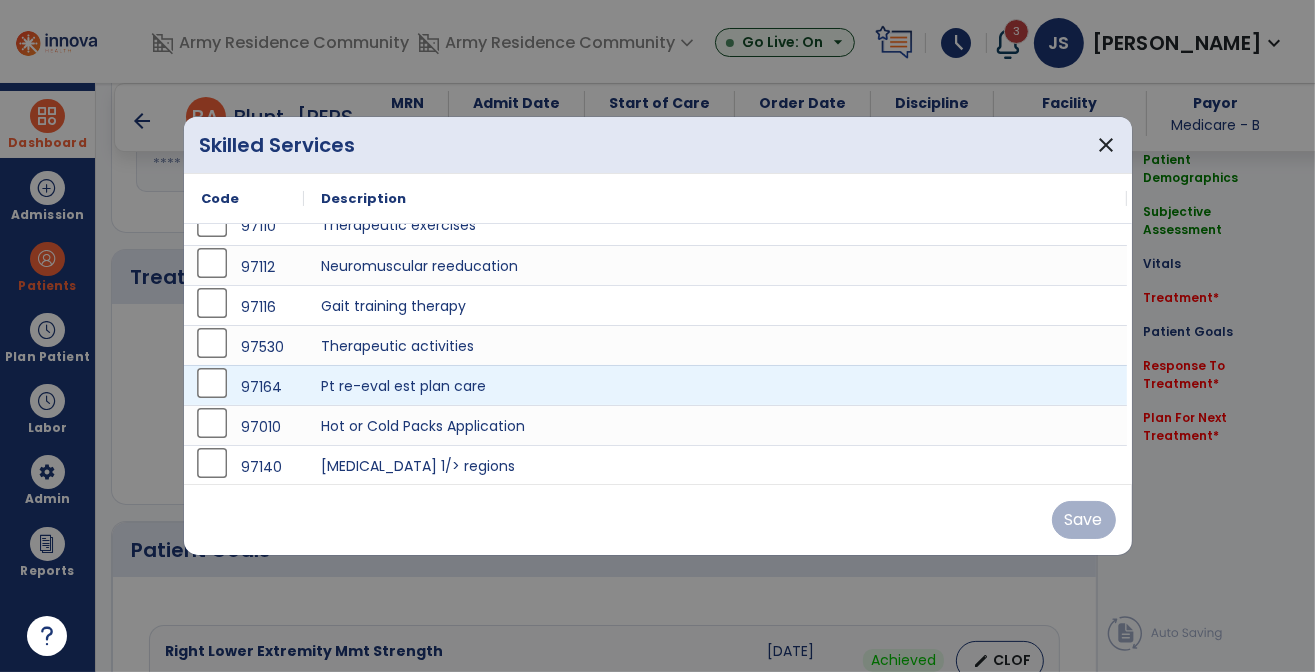 scroll, scrollTop: 20, scrollLeft: 0, axis: vertical 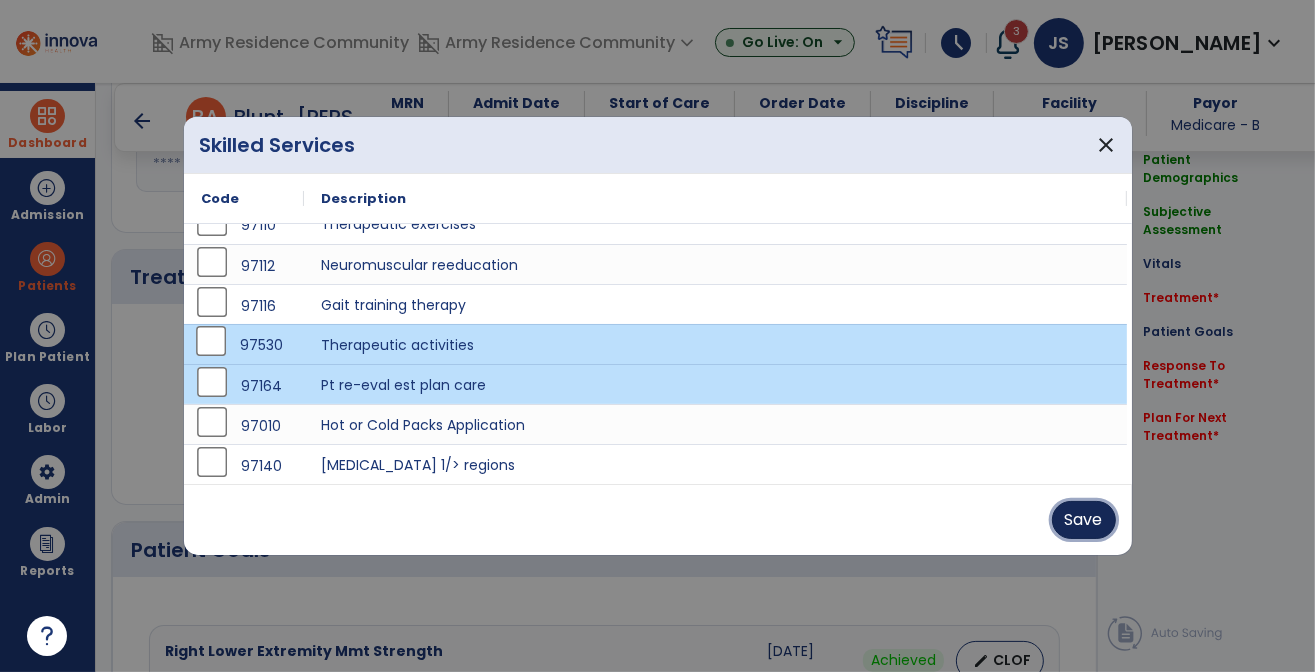 click on "Save" at bounding box center [1084, 520] 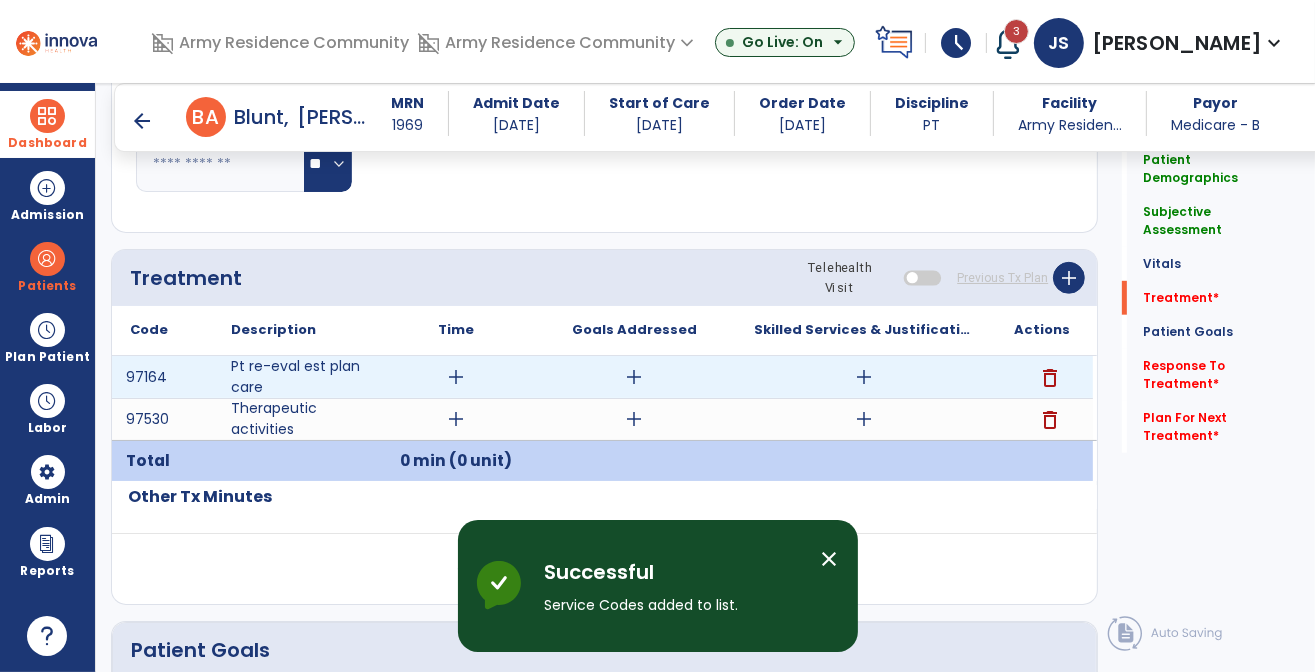 click on "add" at bounding box center [456, 377] 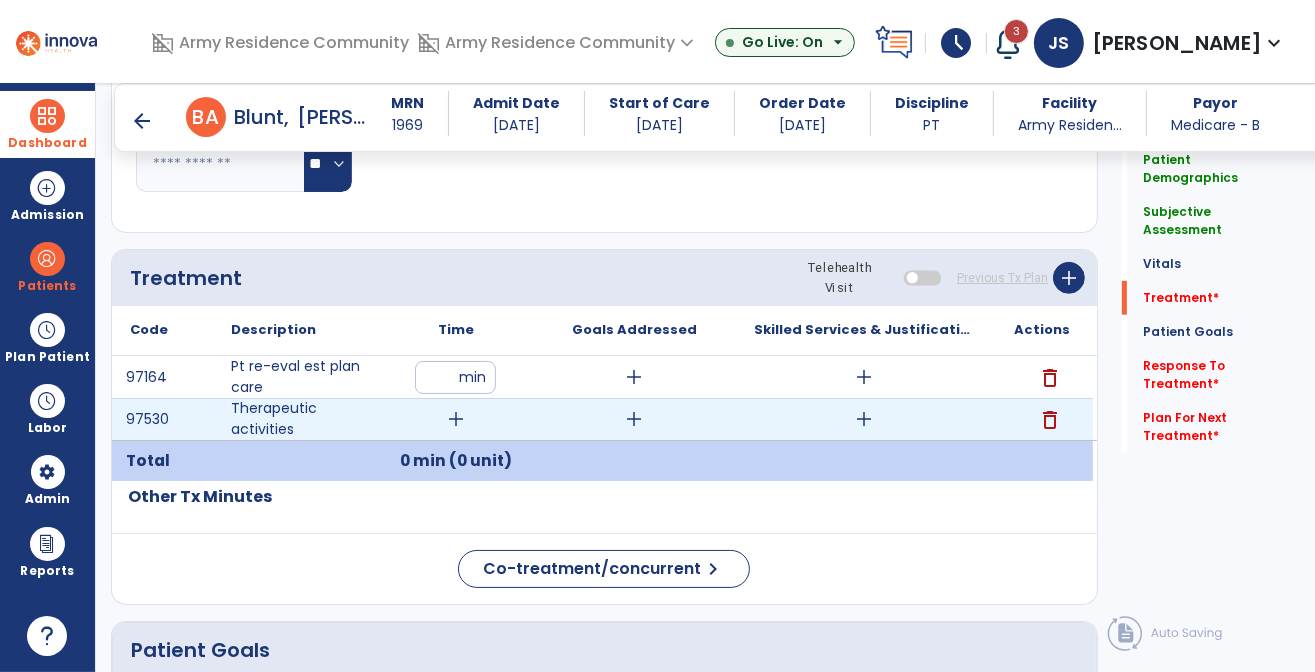 type on "**" 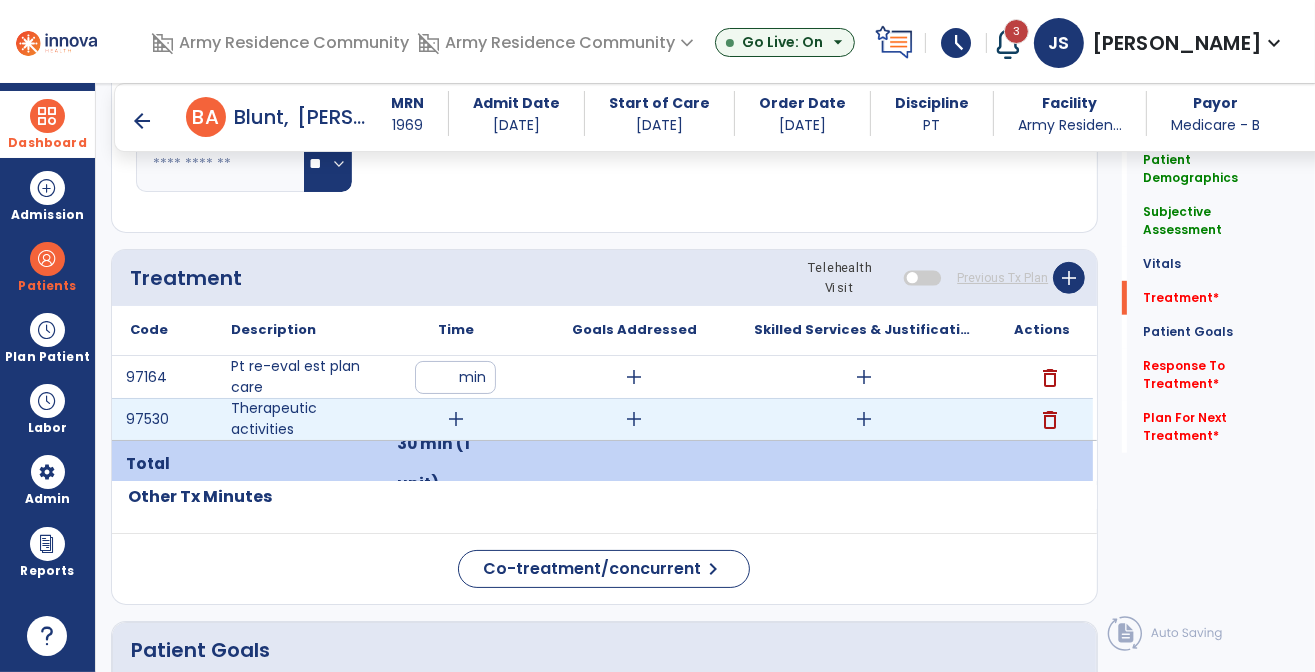 click on "add" at bounding box center (456, 419) 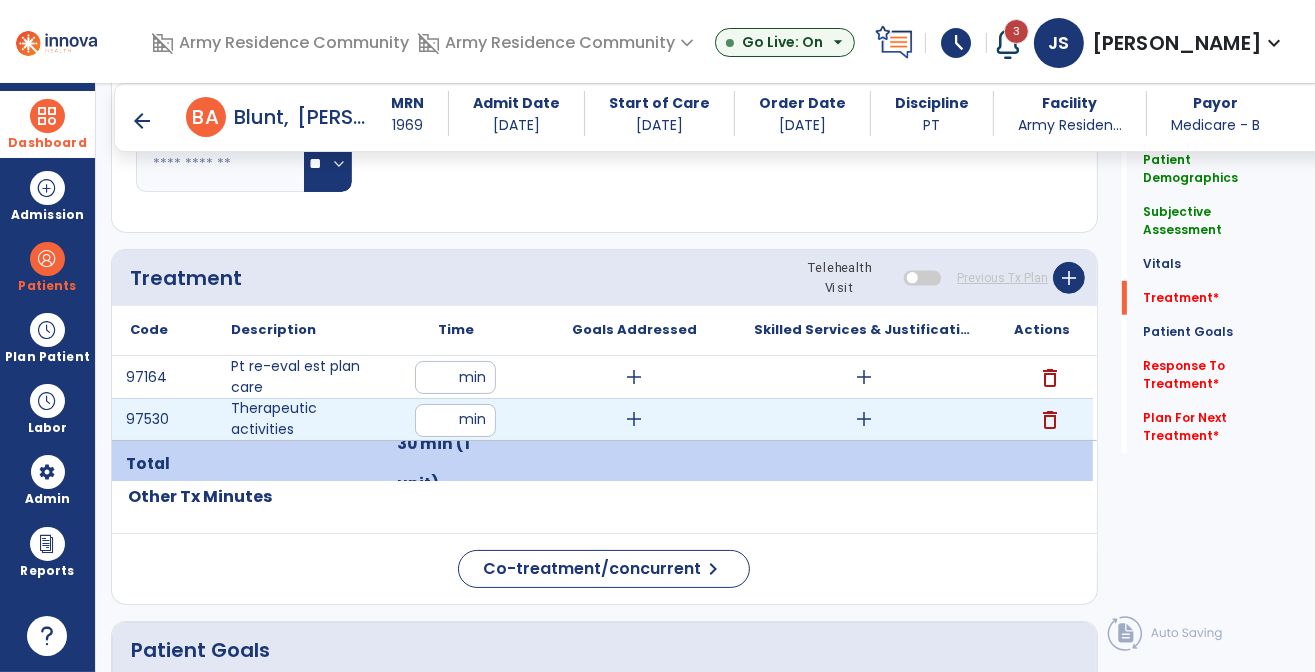 type on "**" 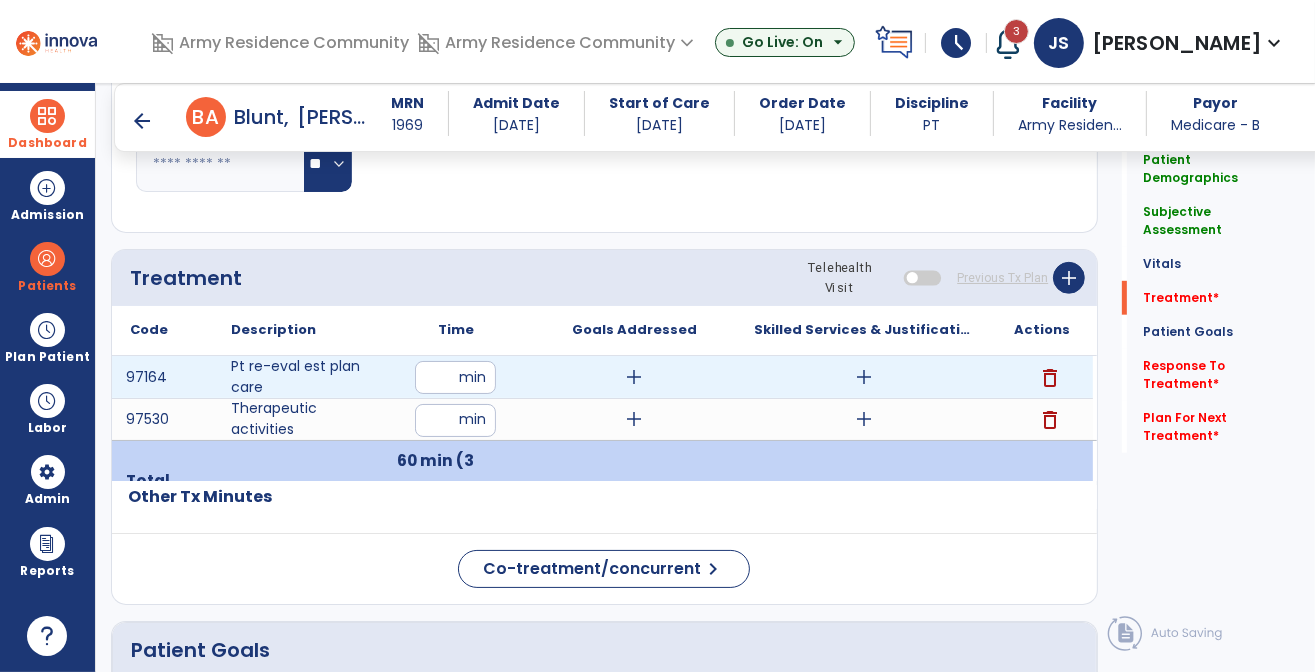 click on "add" at bounding box center (634, 377) 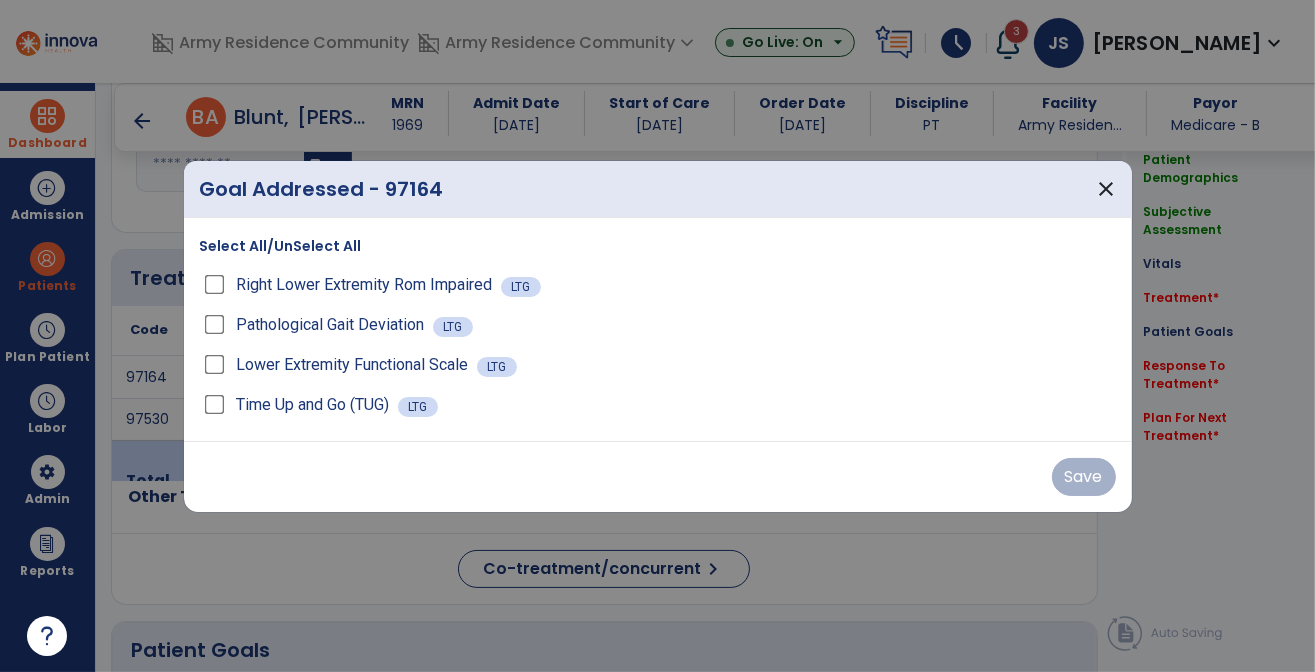 click on "Select All/UnSelect All" at bounding box center (281, 246) 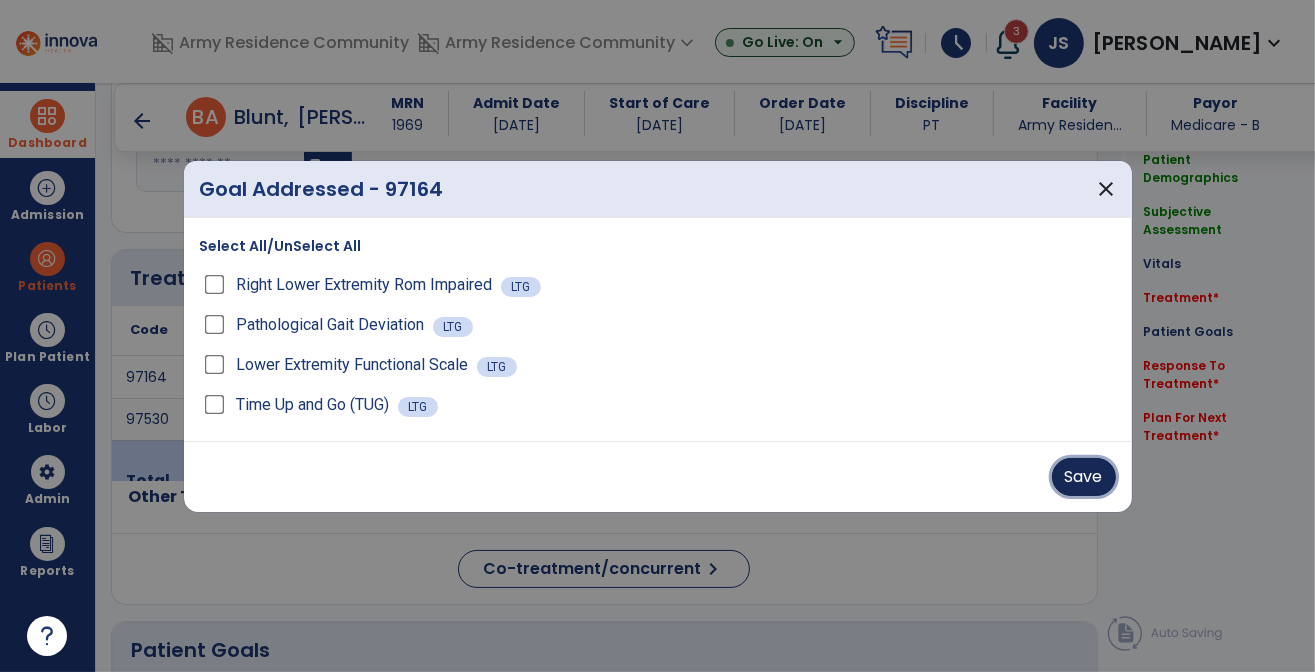 click on "Save" at bounding box center (1084, 477) 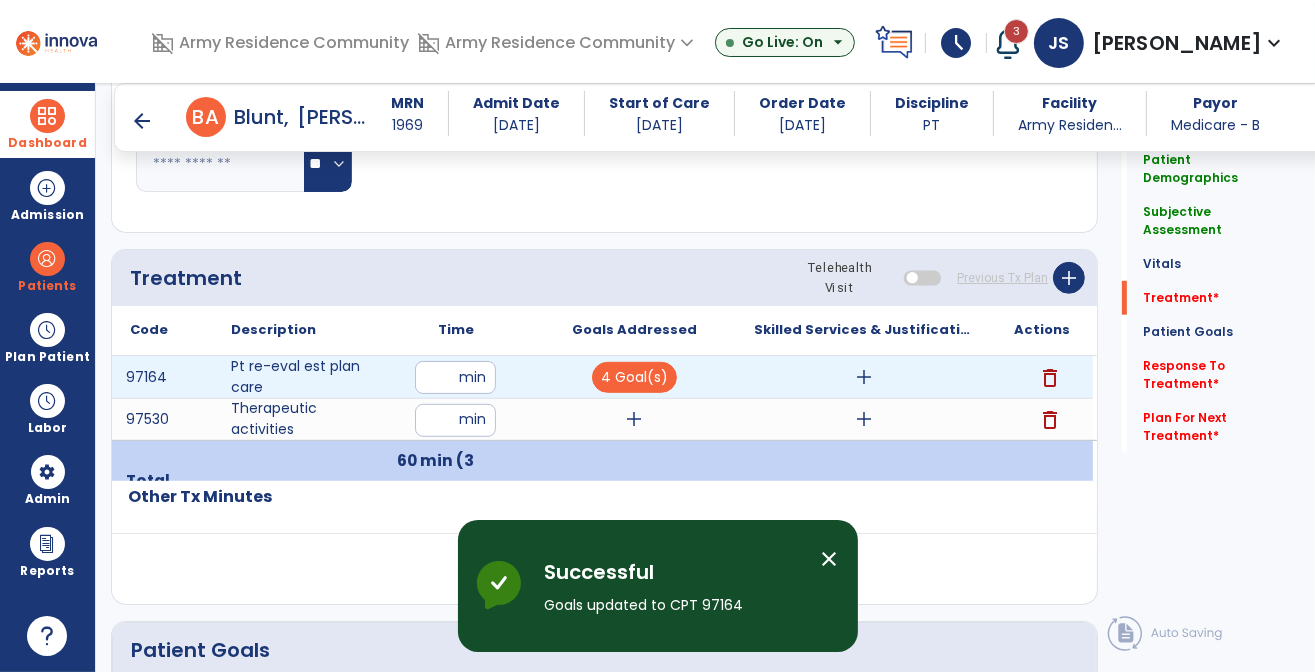 click on "add" at bounding box center (864, 377) 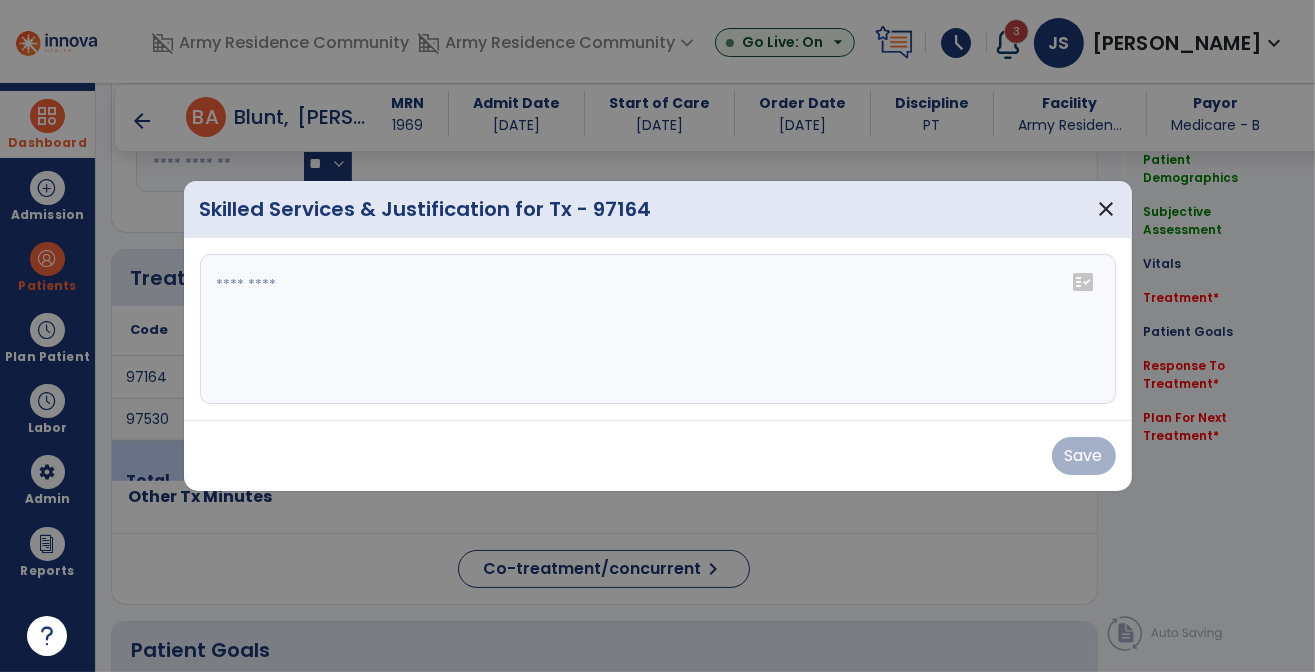 click at bounding box center (658, 329) 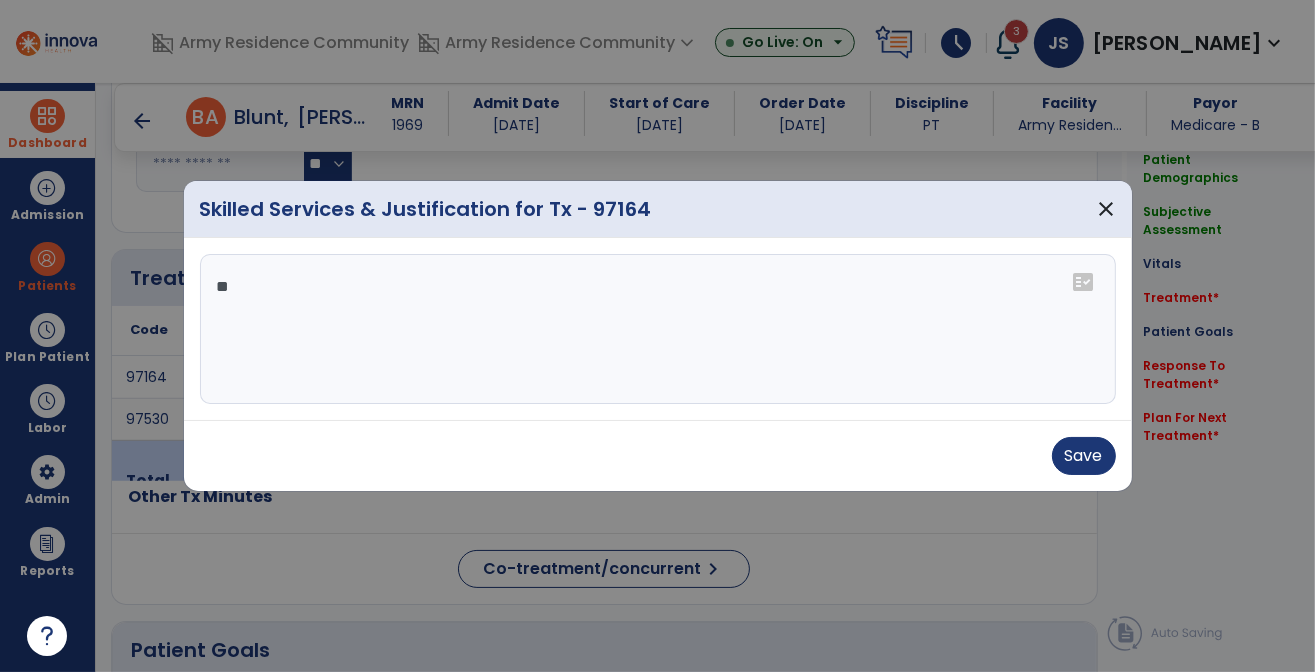 type on "*" 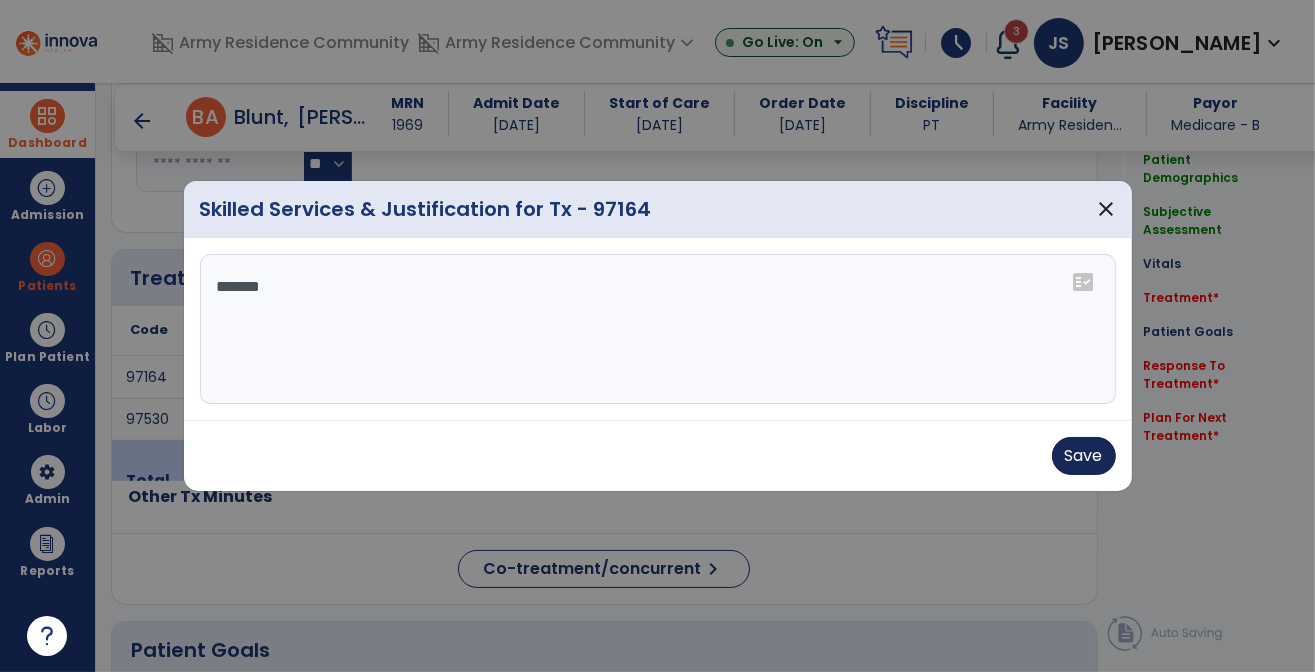 type on "*******" 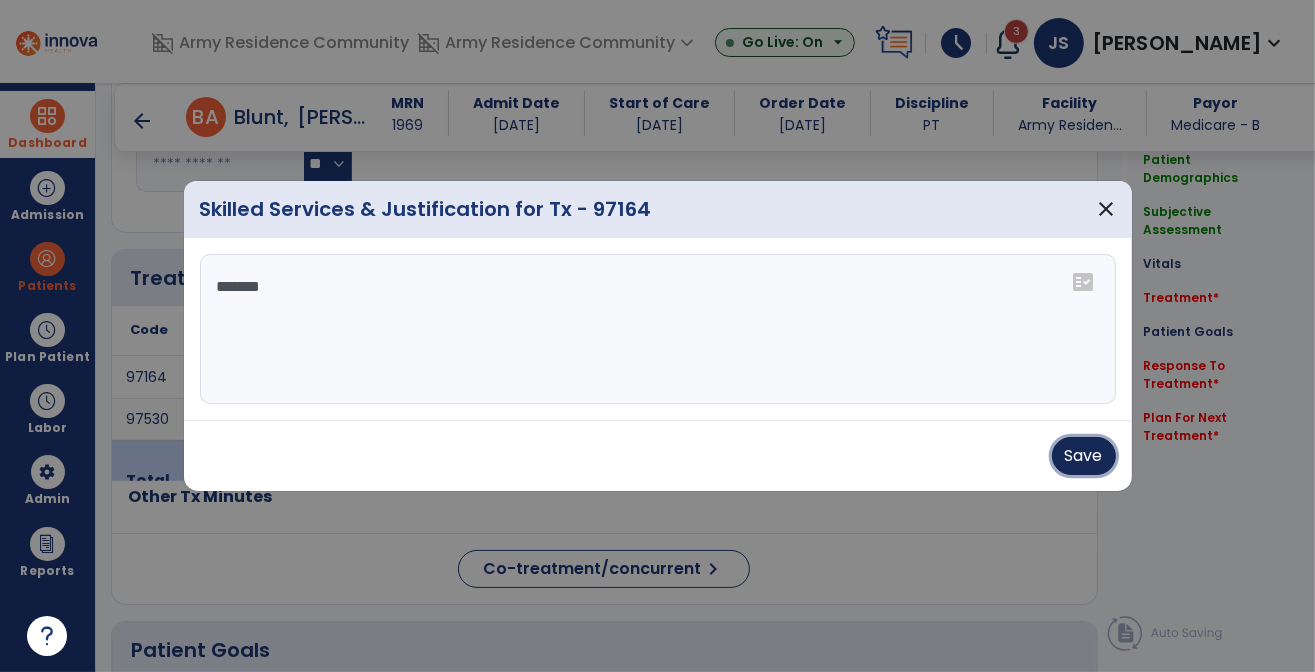 click on "Save" at bounding box center (1084, 456) 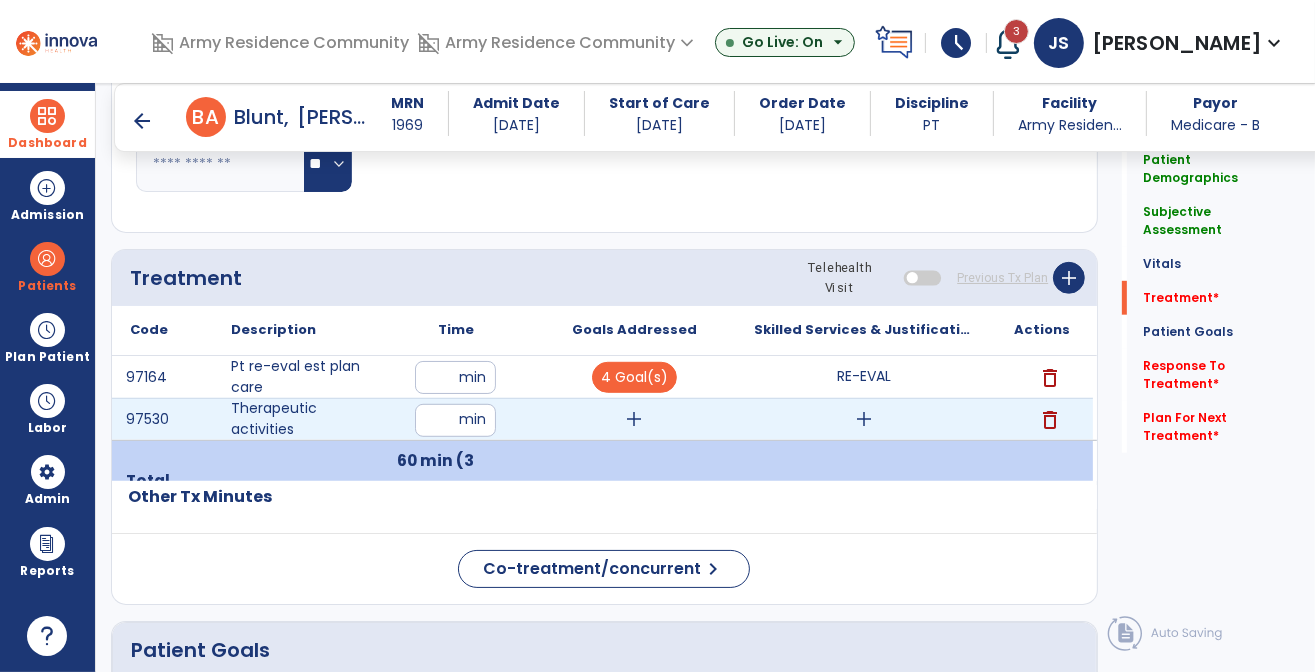 click on "add" at bounding box center [634, 419] 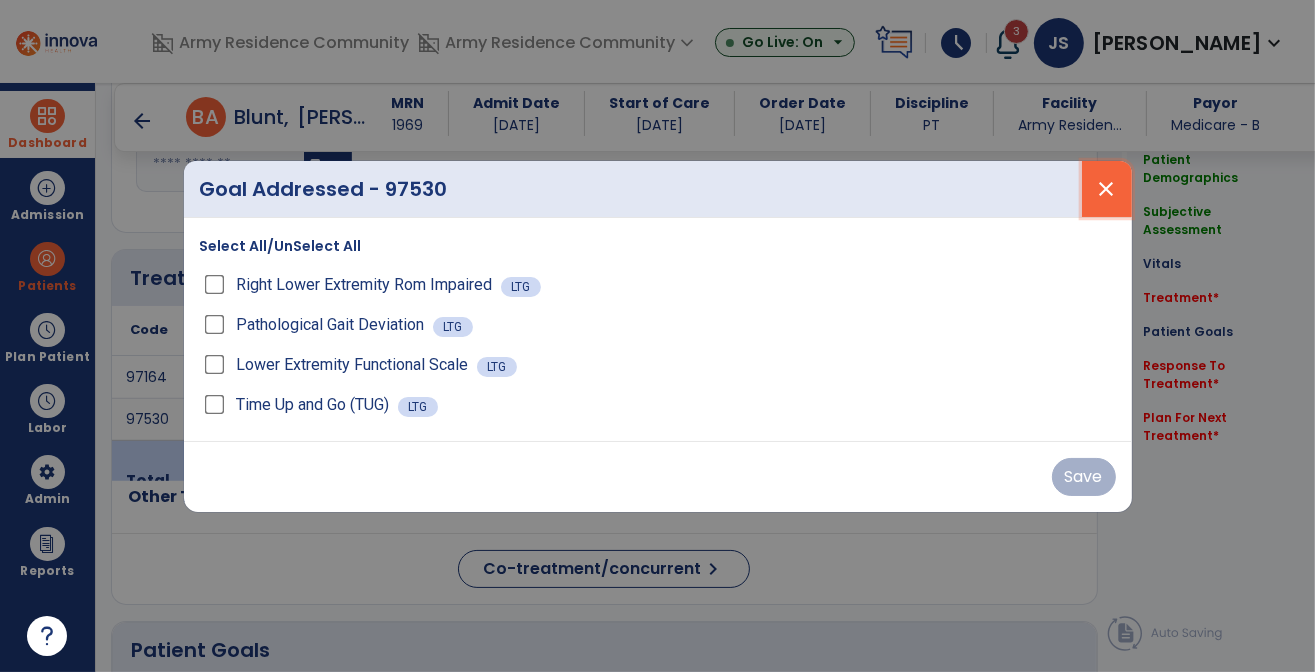 click on "close" at bounding box center [1107, 189] 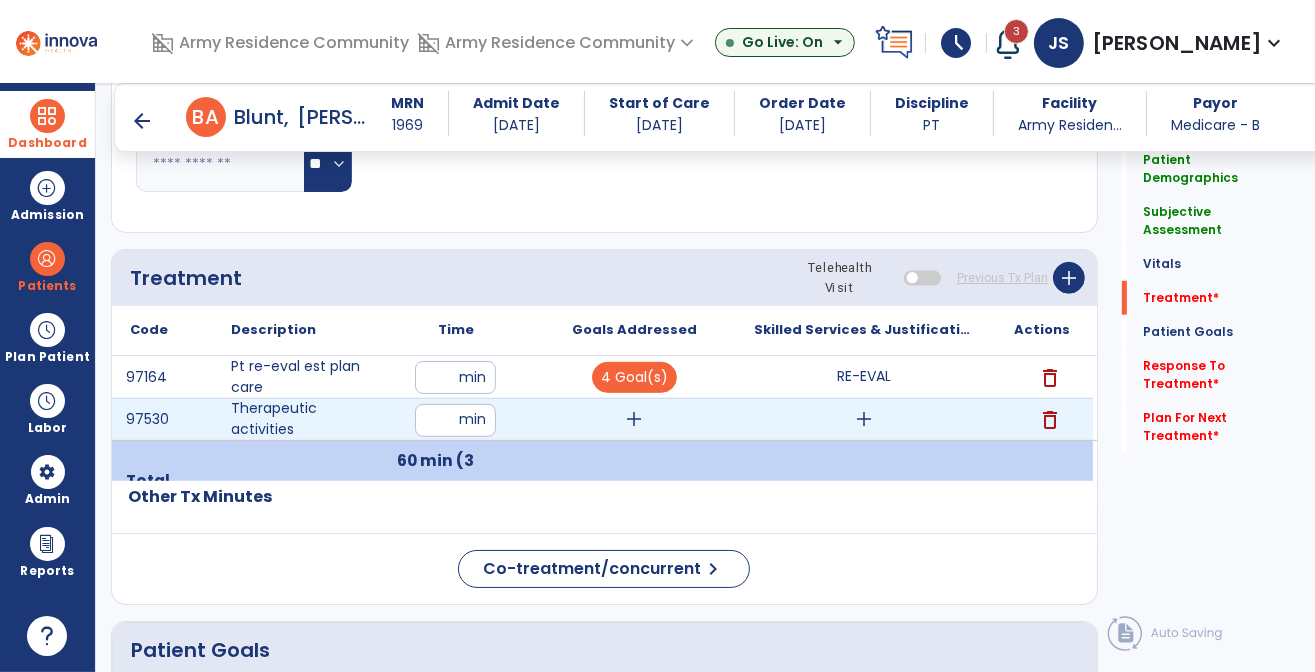 click on "add" at bounding box center (634, 419) 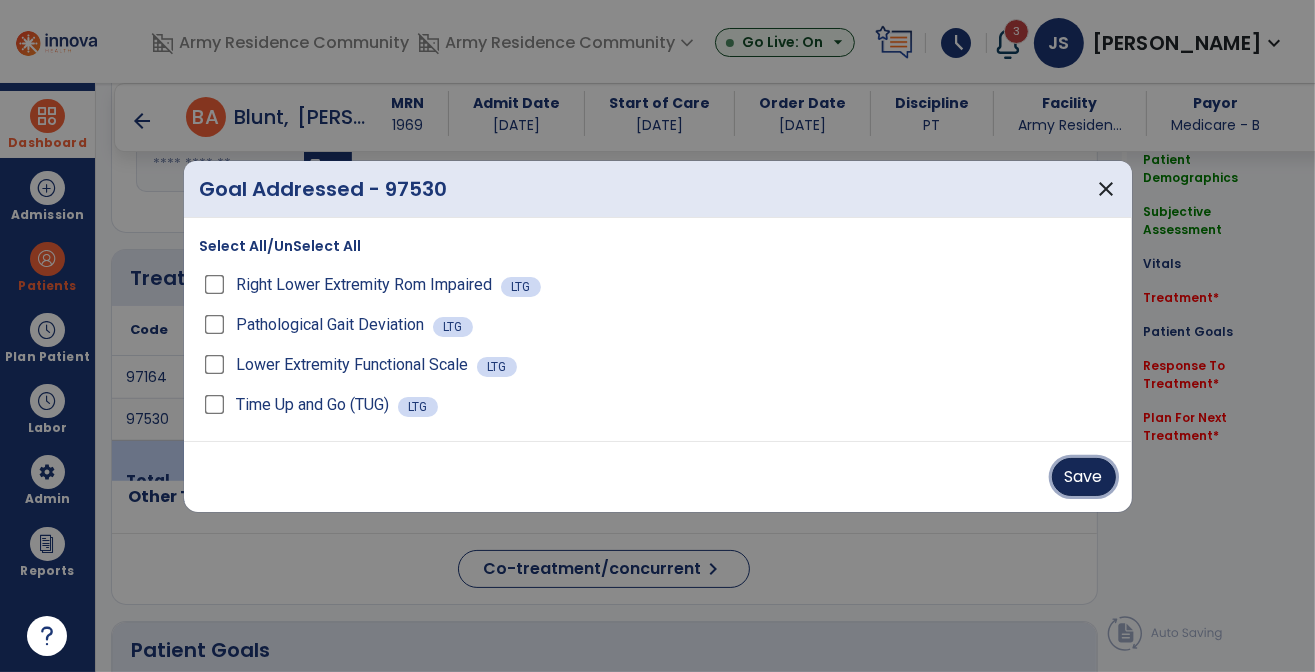 click on "Save" at bounding box center [1084, 477] 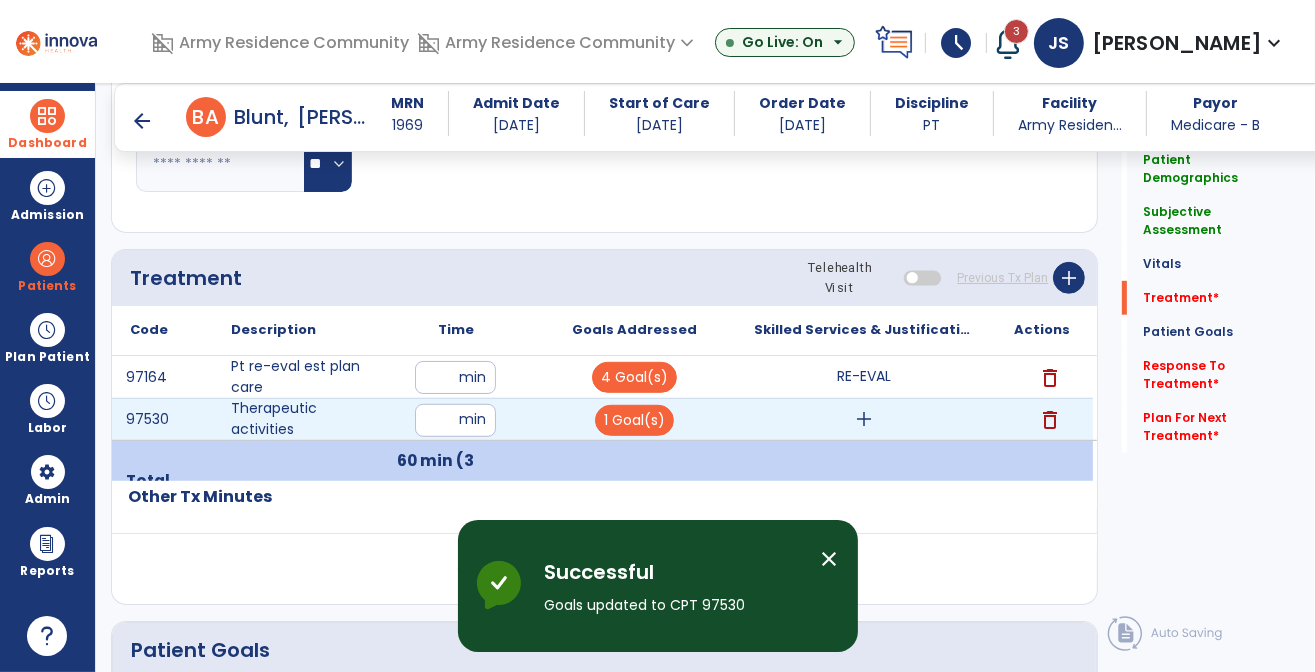click on "add" at bounding box center (864, 419) 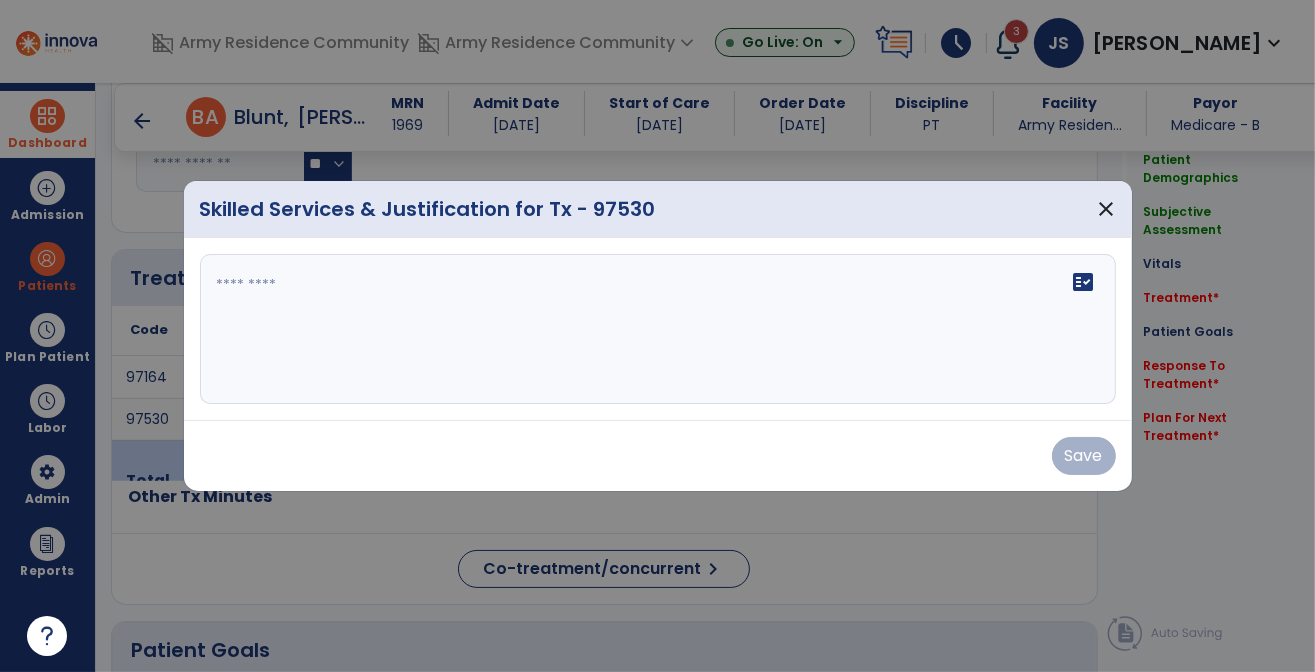 click on "fact_check" at bounding box center (658, 329) 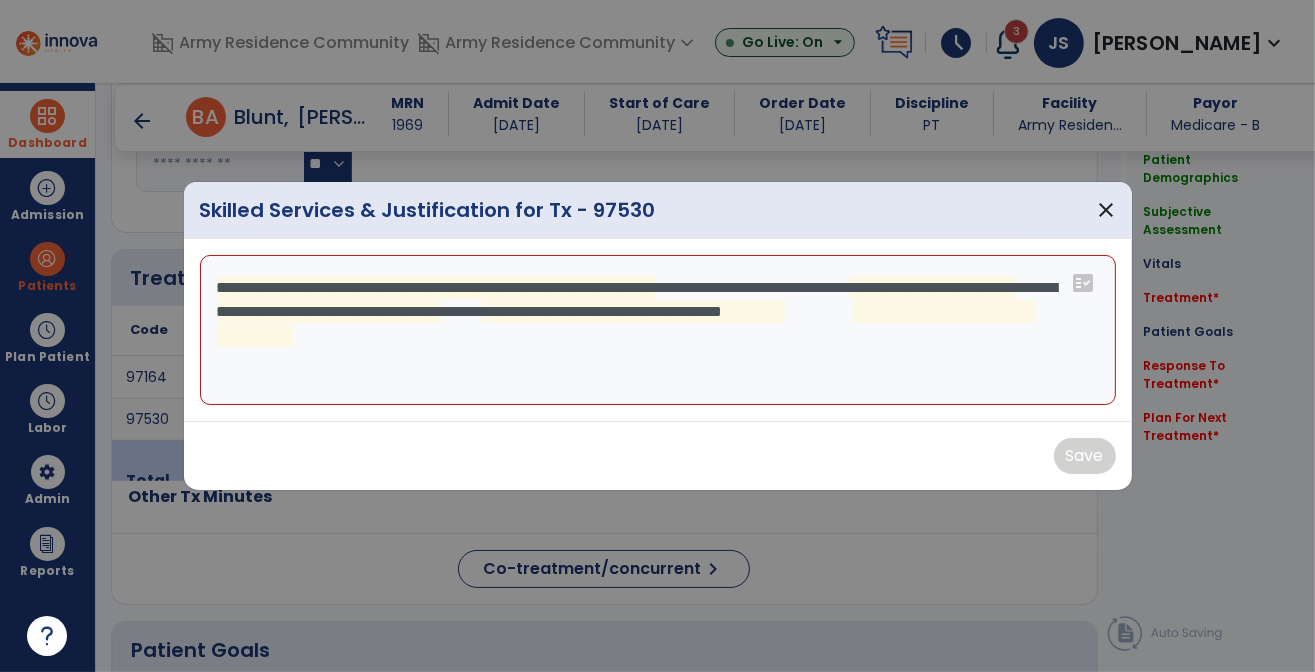 click on "**********" at bounding box center [658, 330] 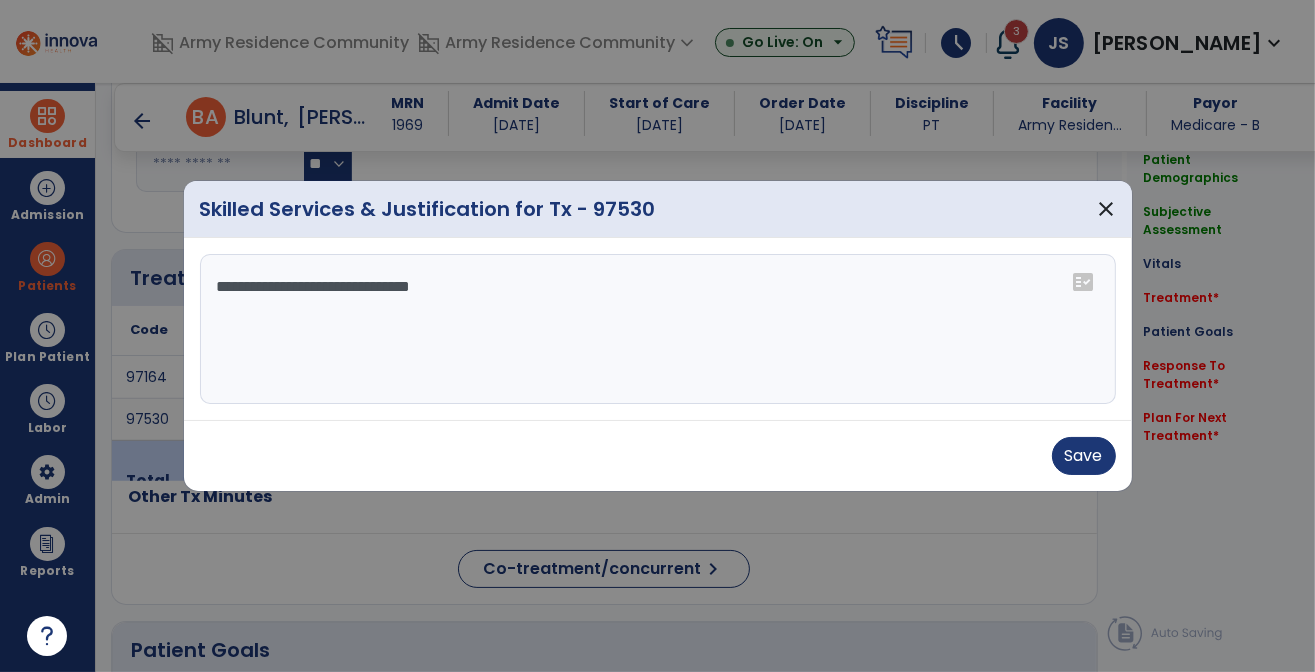 drag, startPoint x: 444, startPoint y: 287, endPoint x: 784, endPoint y: 347, distance: 345.25354 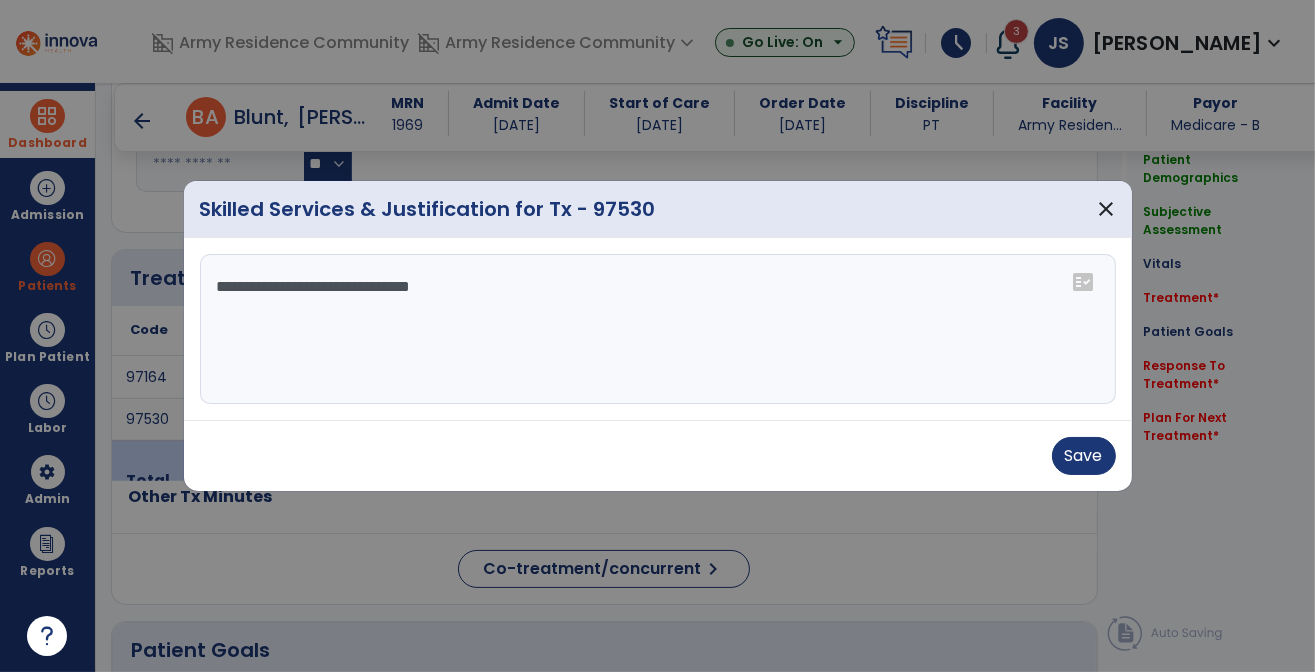 click on "**********" at bounding box center (658, 329) 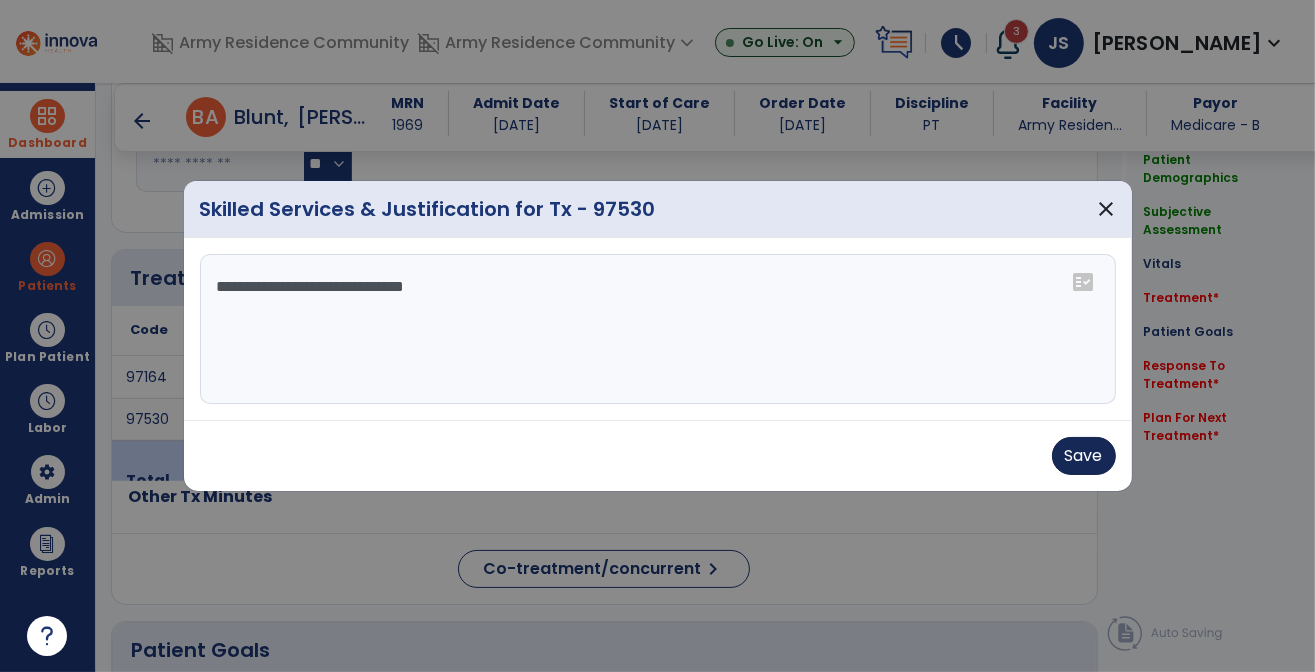 type on "**********" 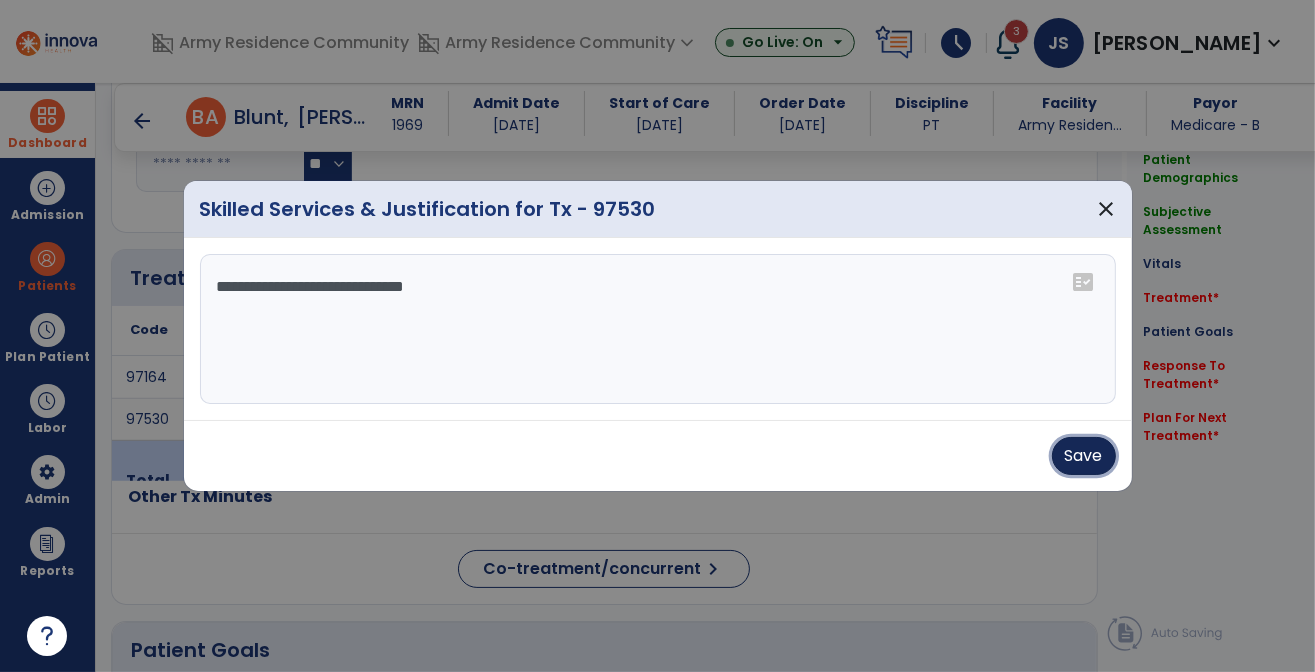click on "Save" at bounding box center [1084, 456] 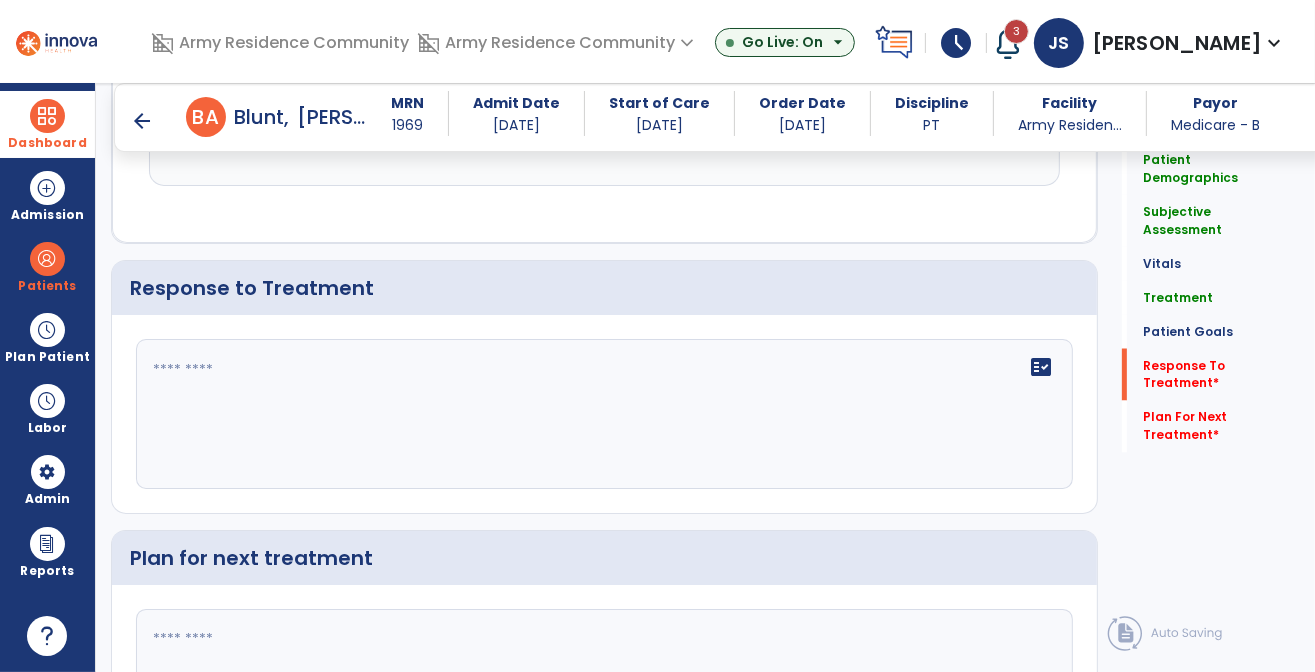 scroll, scrollTop: 3000, scrollLeft: 0, axis: vertical 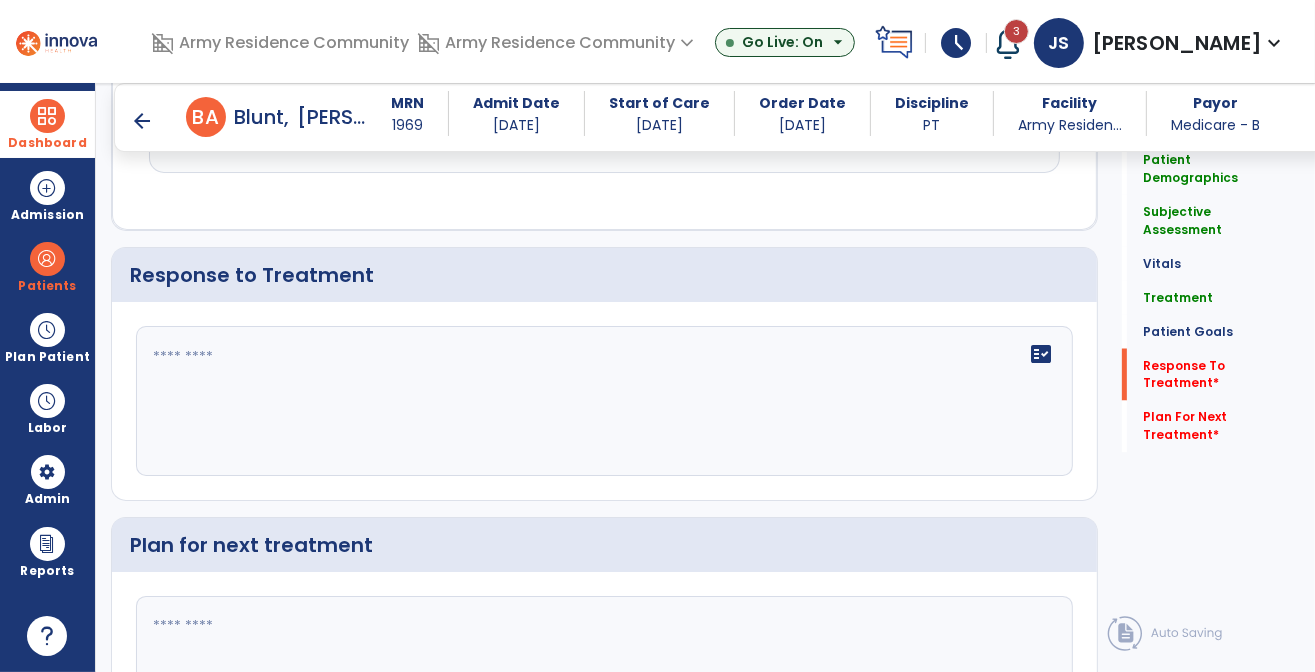 click on "fact_check" 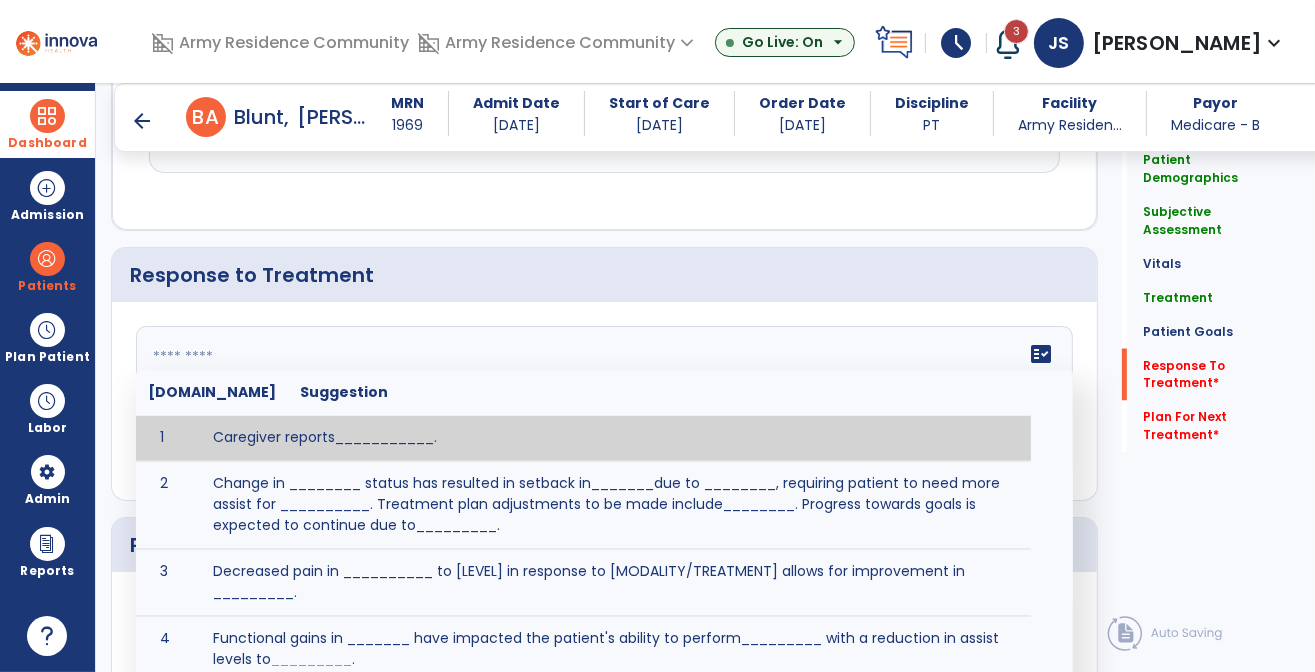 click 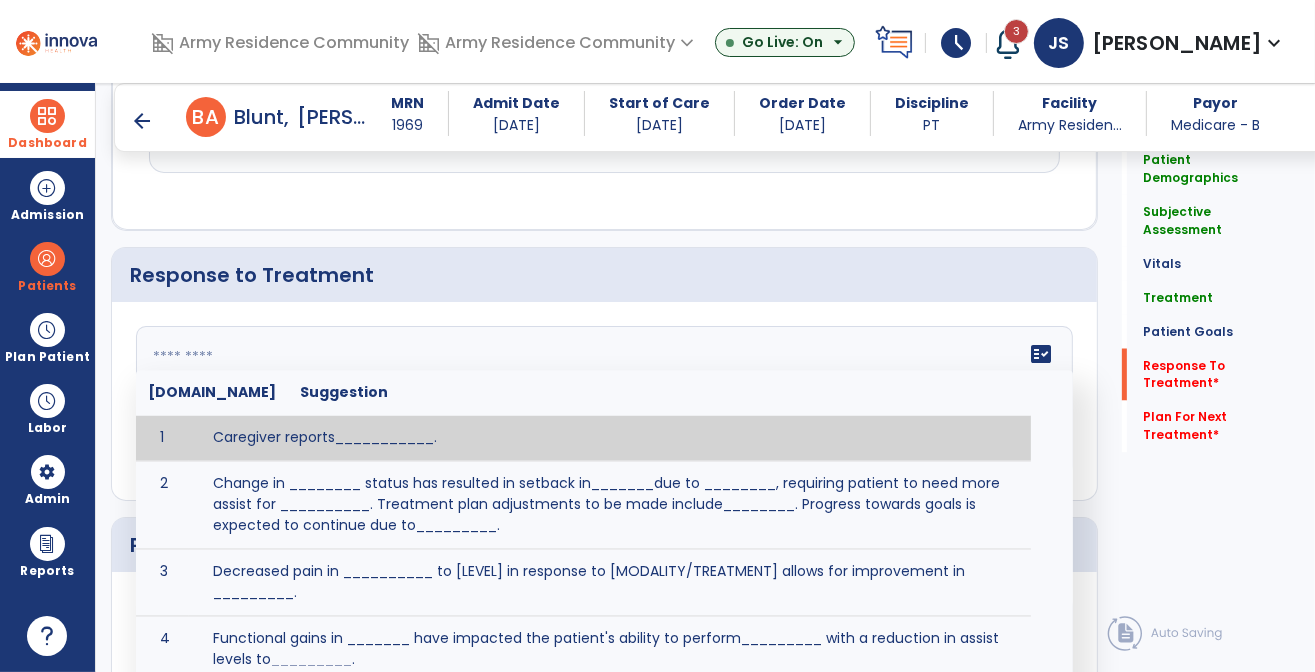 click 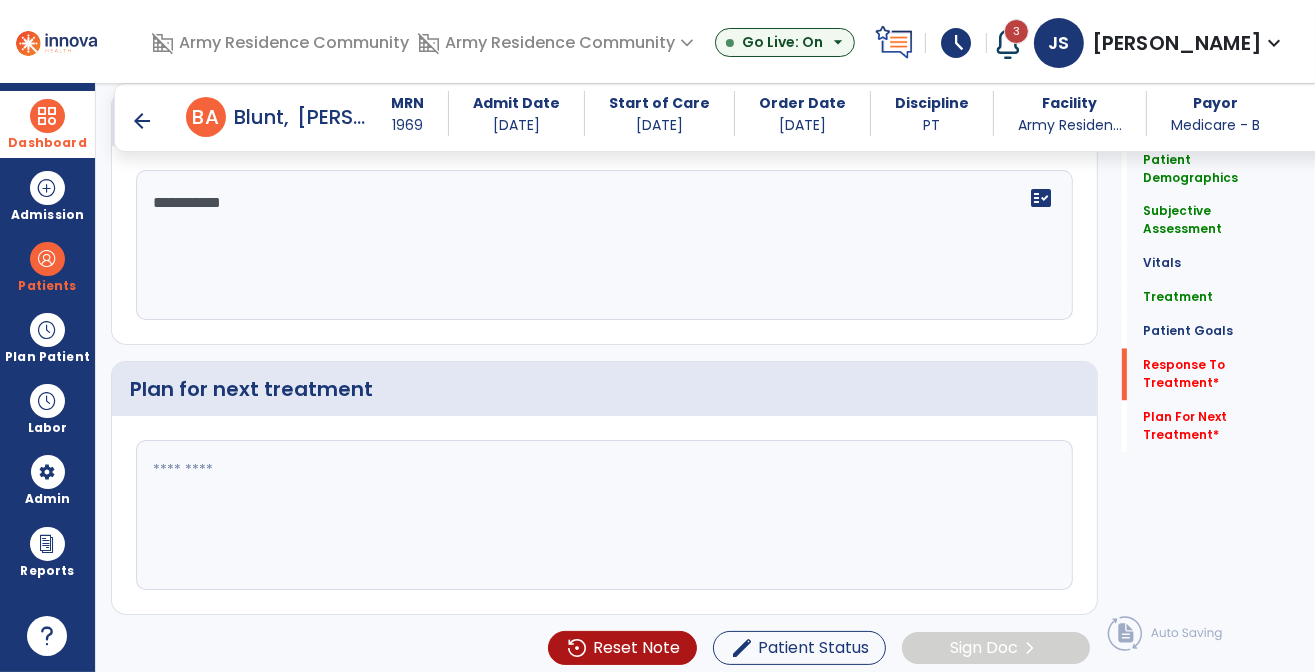 type on "**********" 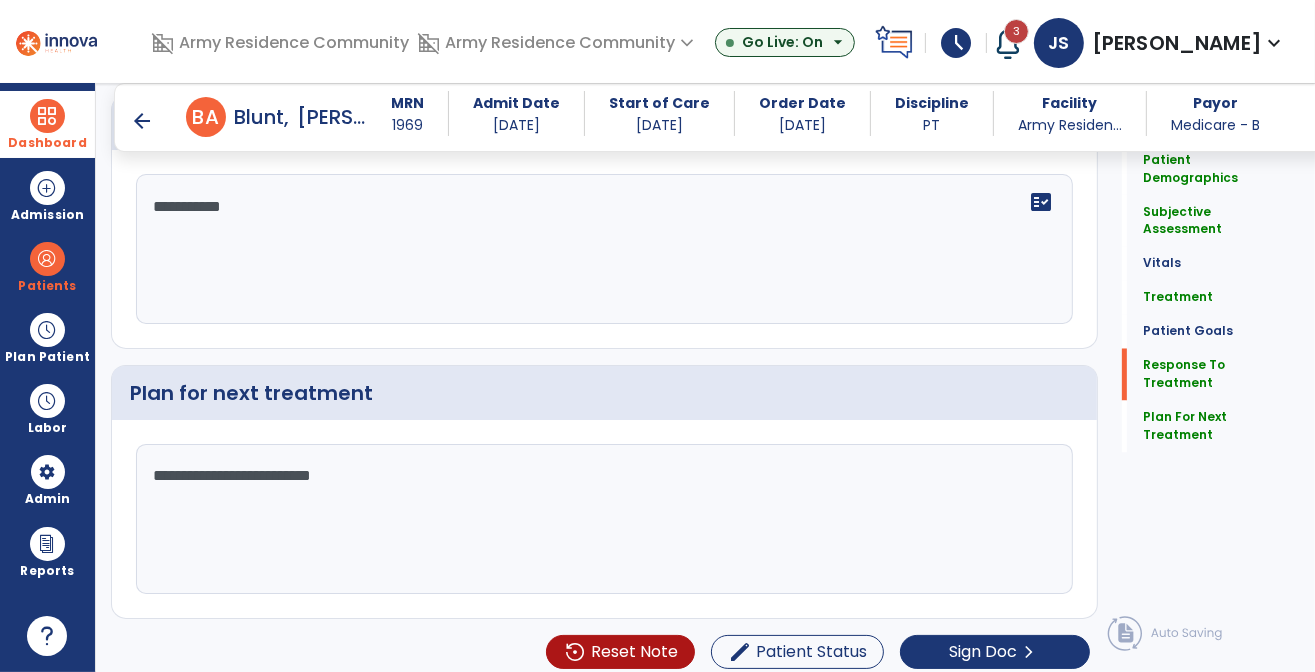scroll, scrollTop: 3156, scrollLeft: 0, axis: vertical 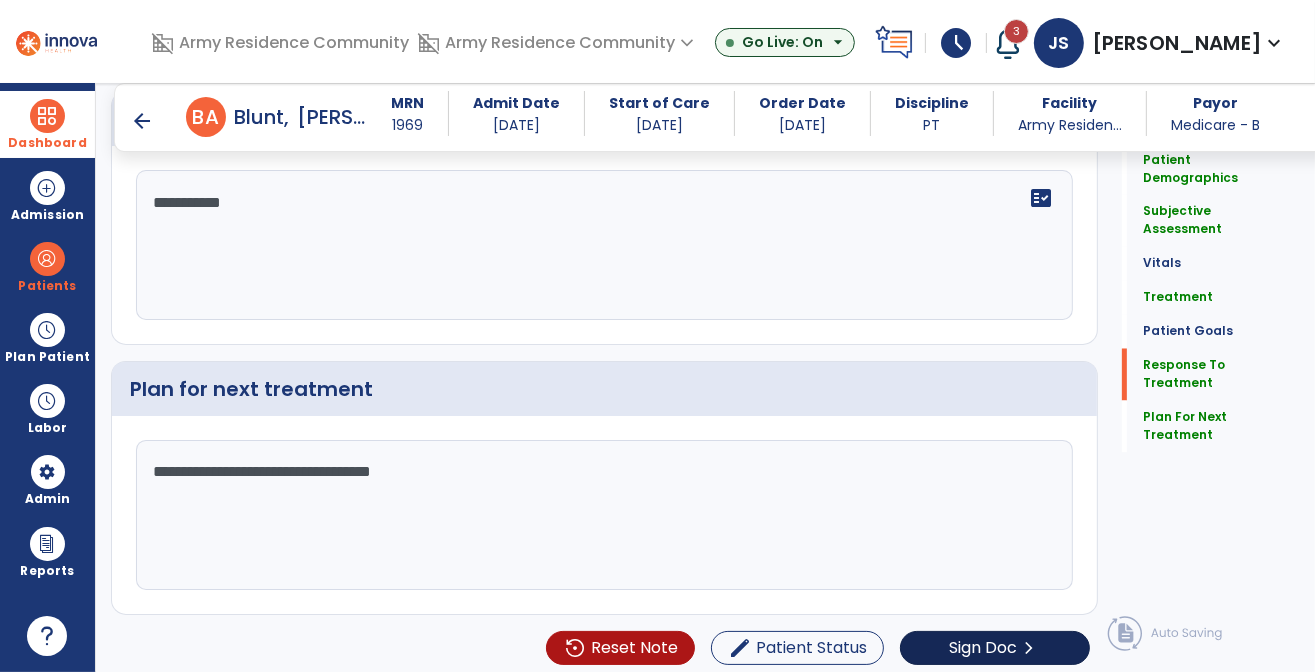 type on "**********" 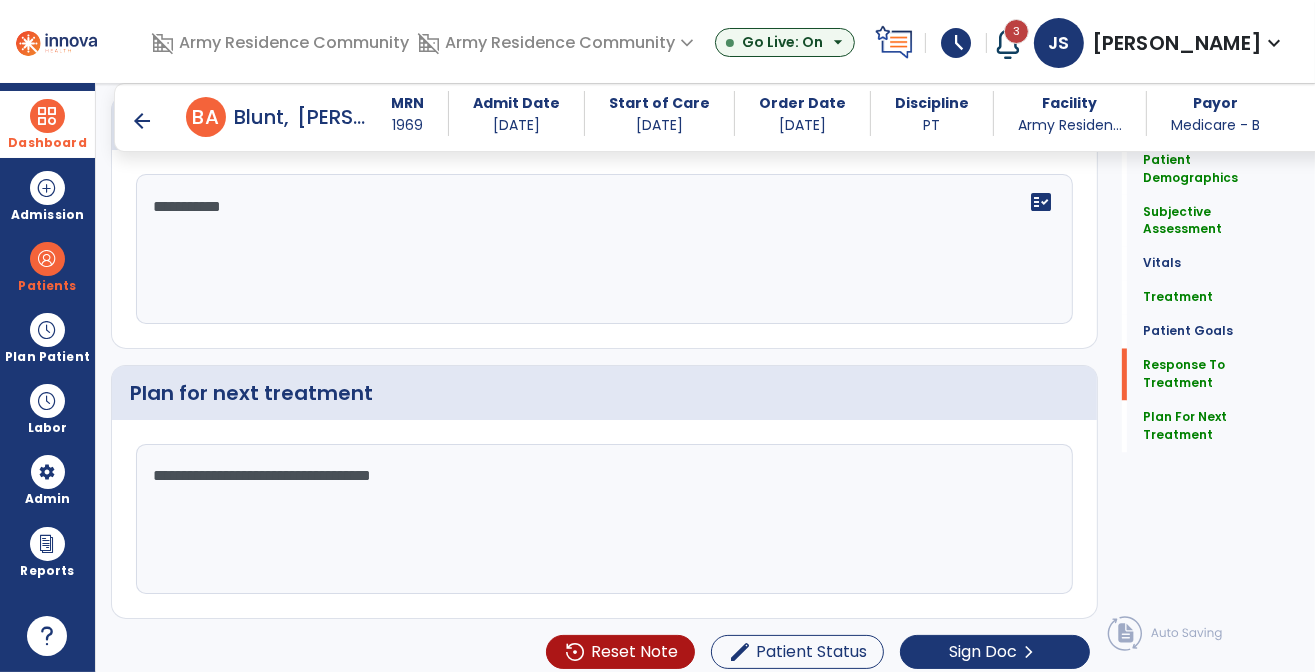 scroll, scrollTop: 3156, scrollLeft: 0, axis: vertical 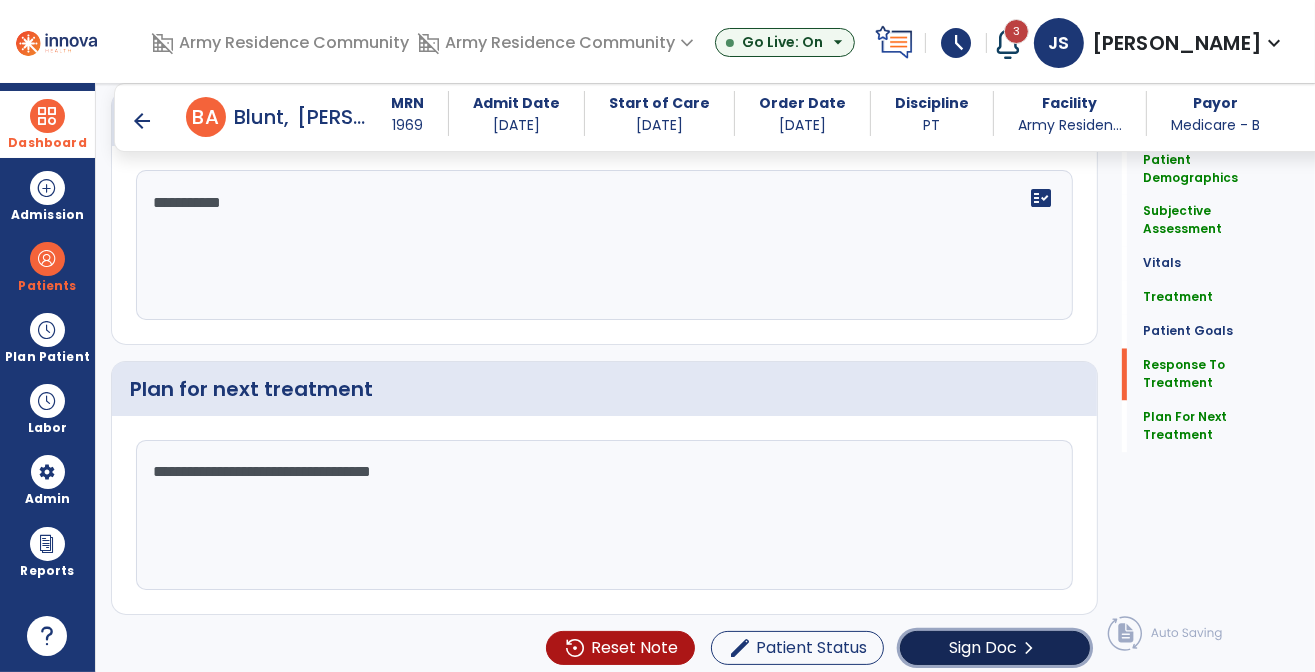 click on "Sign Doc" 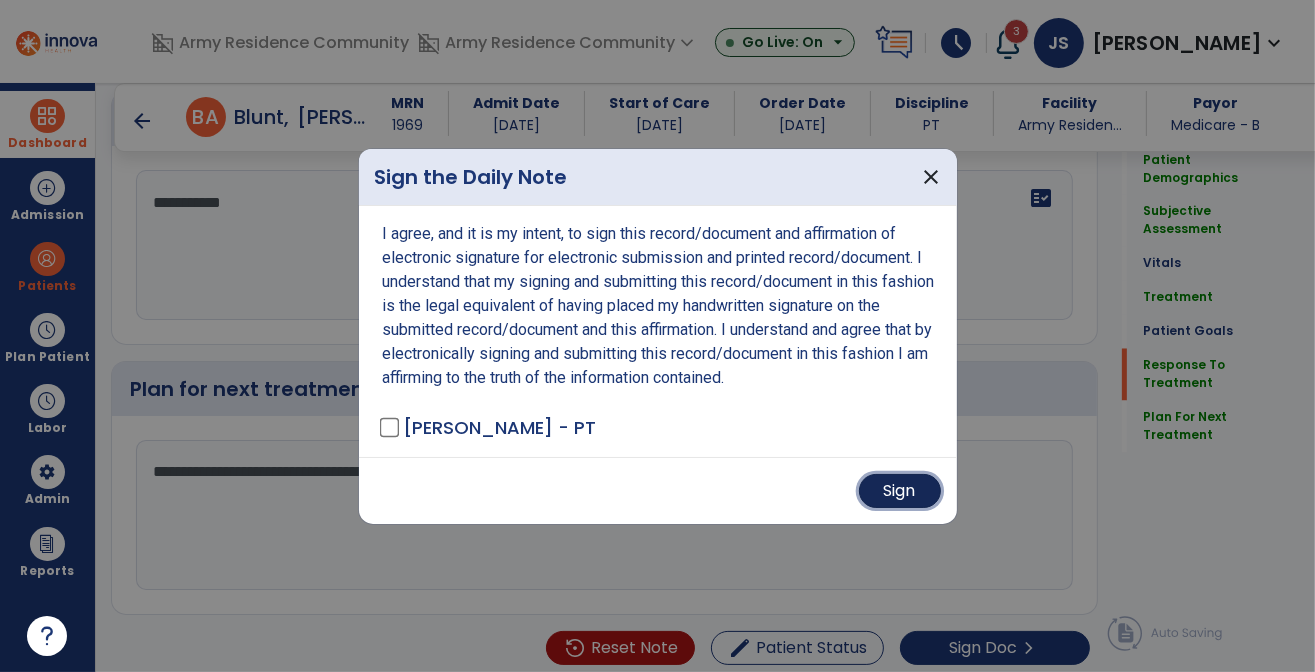 click on "Sign" at bounding box center [900, 491] 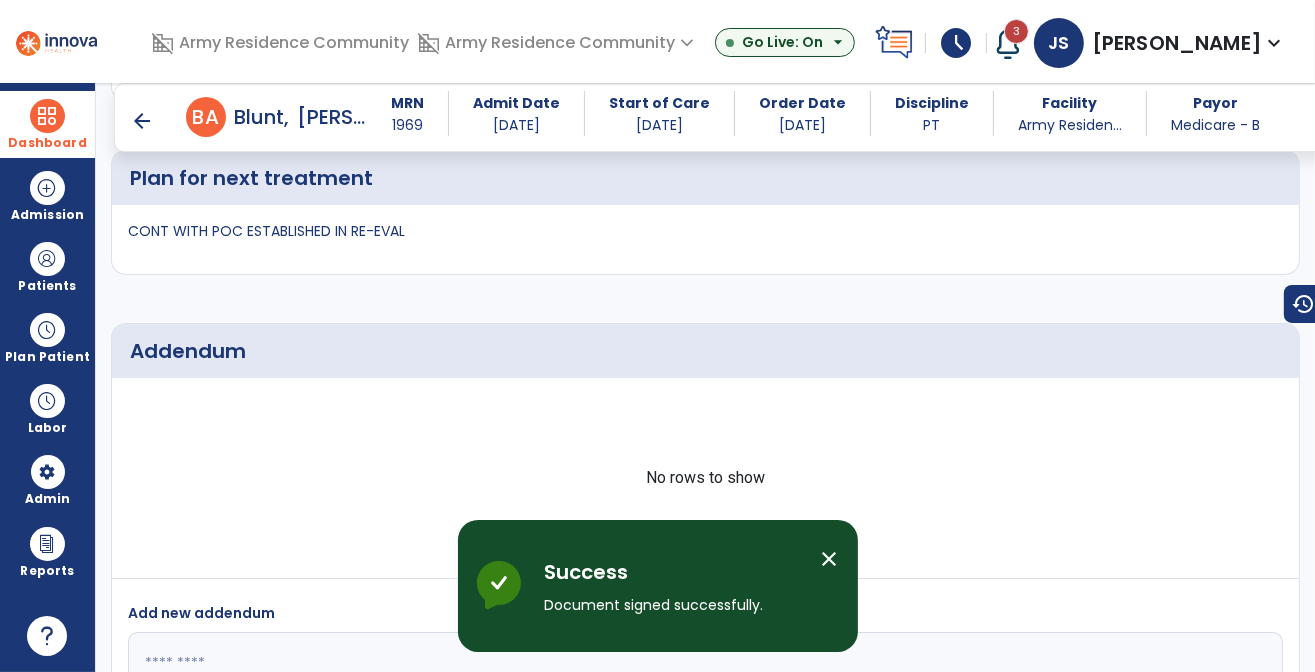scroll, scrollTop: 3981, scrollLeft: 0, axis: vertical 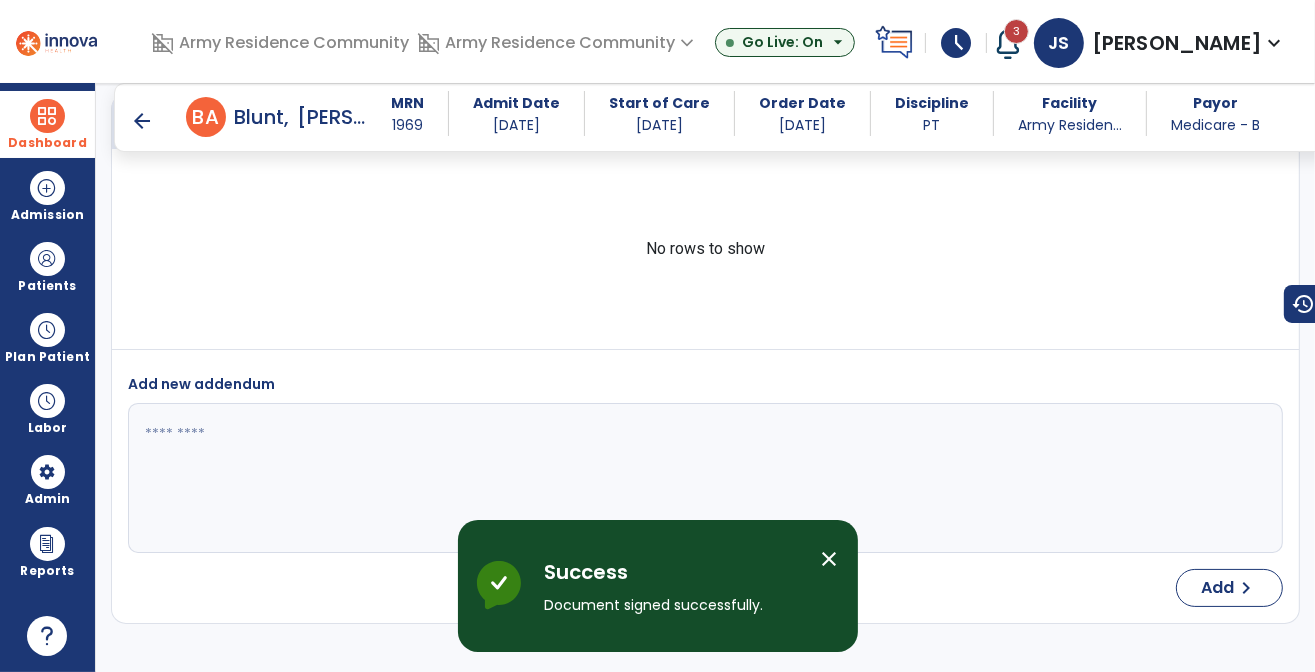 click on "arrow_back" at bounding box center (142, 121) 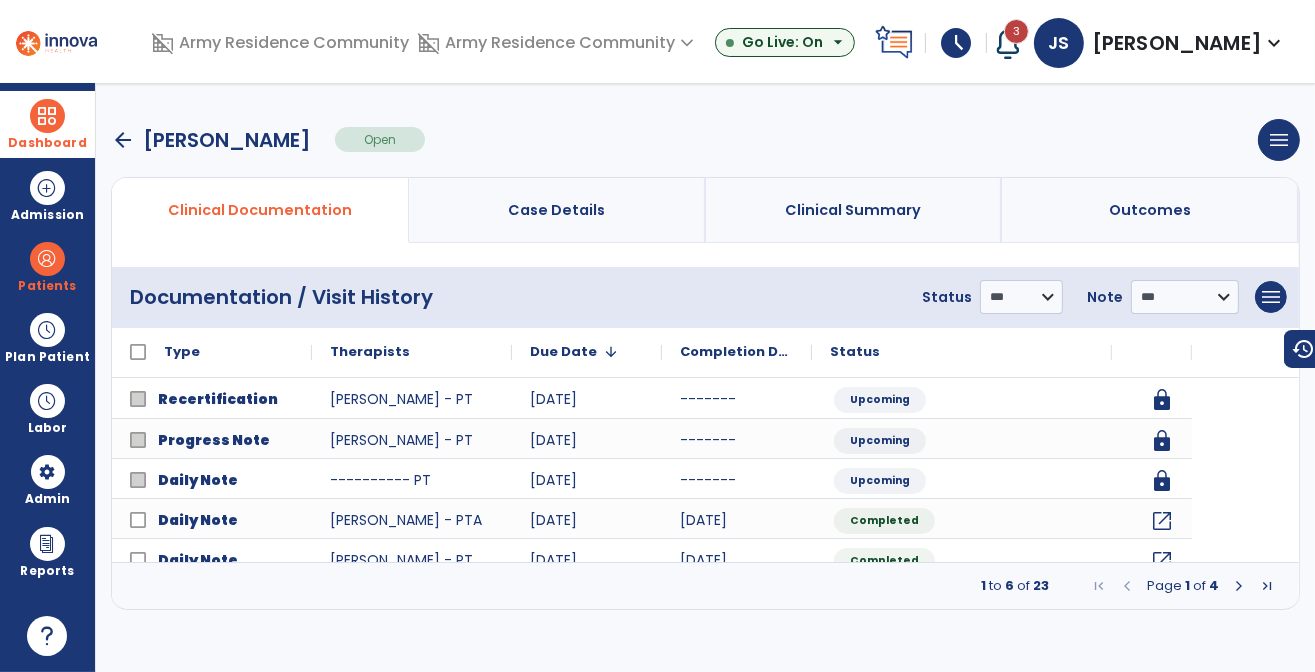 scroll, scrollTop: 0, scrollLeft: 0, axis: both 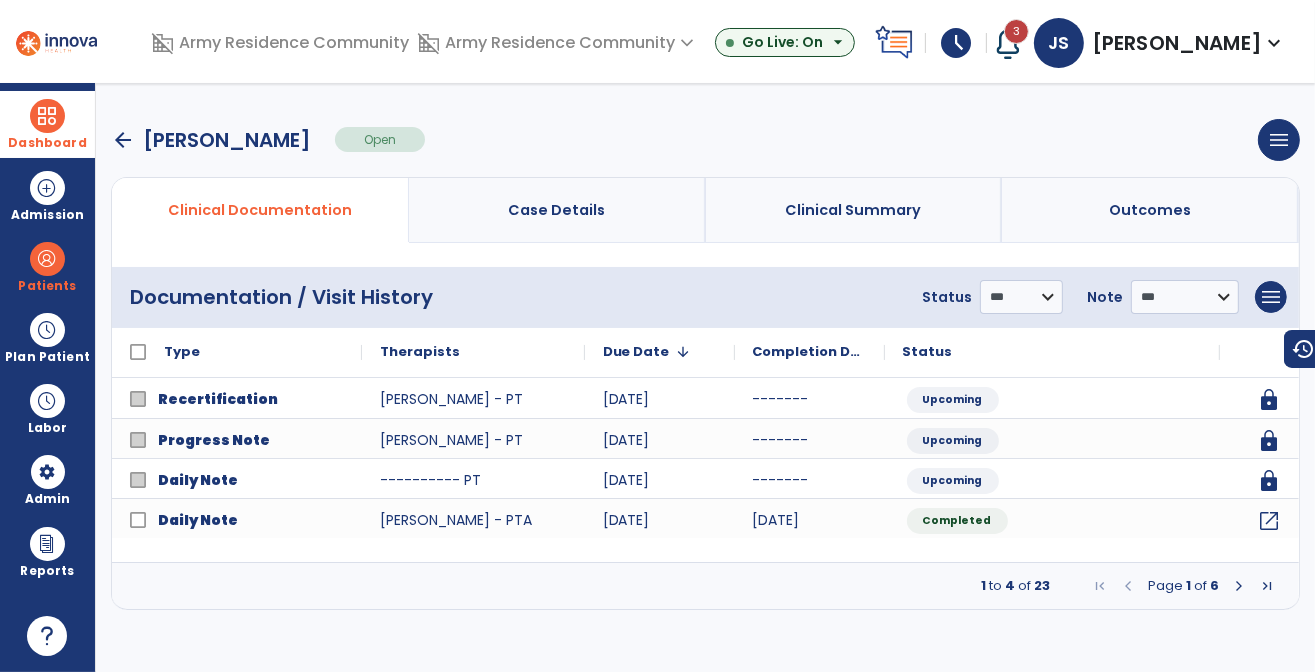 click at bounding box center (1267, 586) 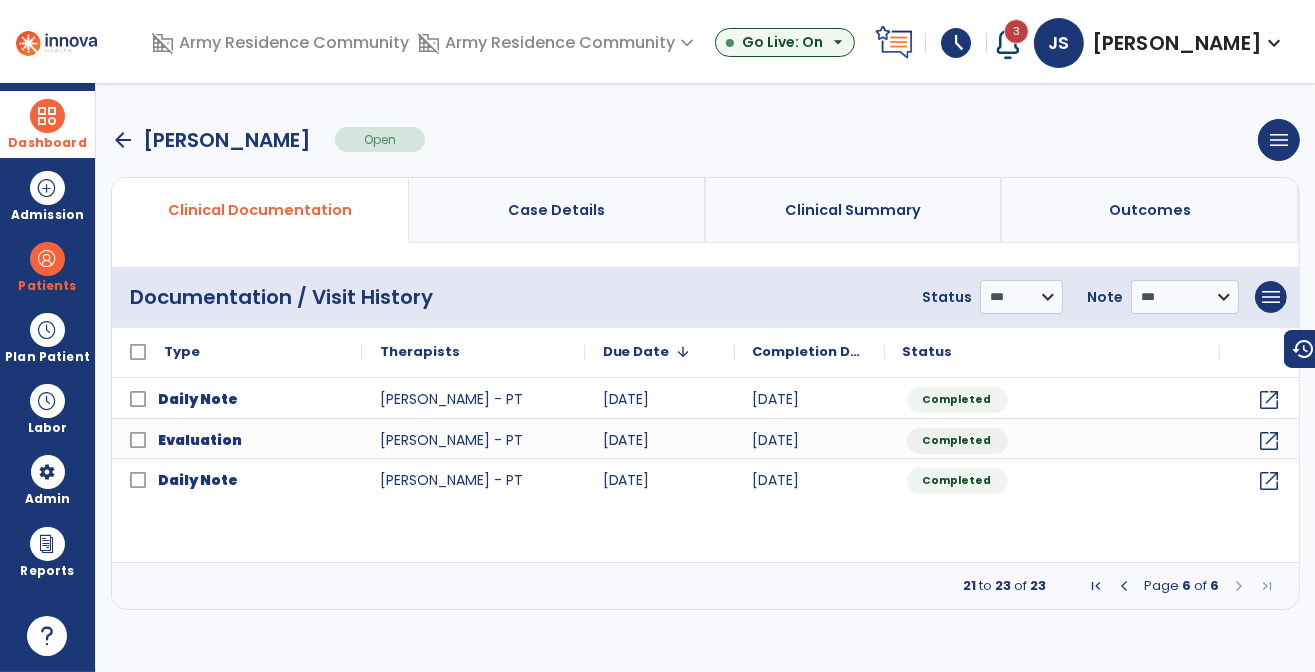 click at bounding box center (1124, 586) 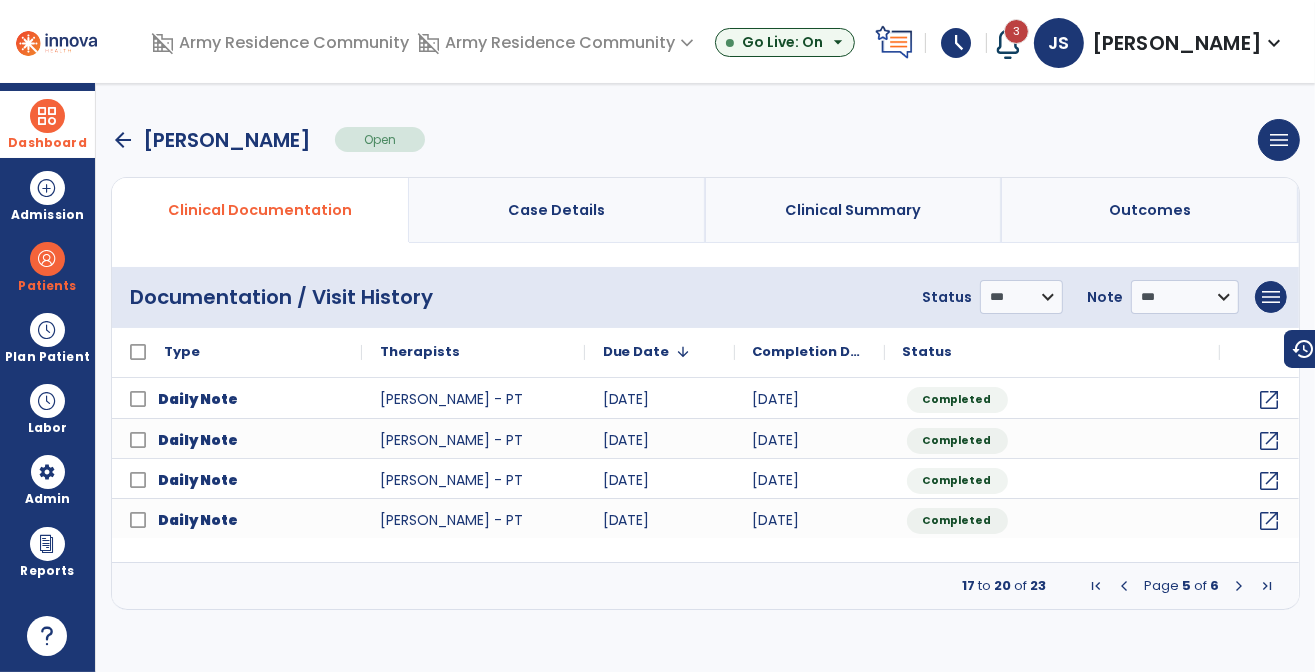 click at bounding box center (1124, 586) 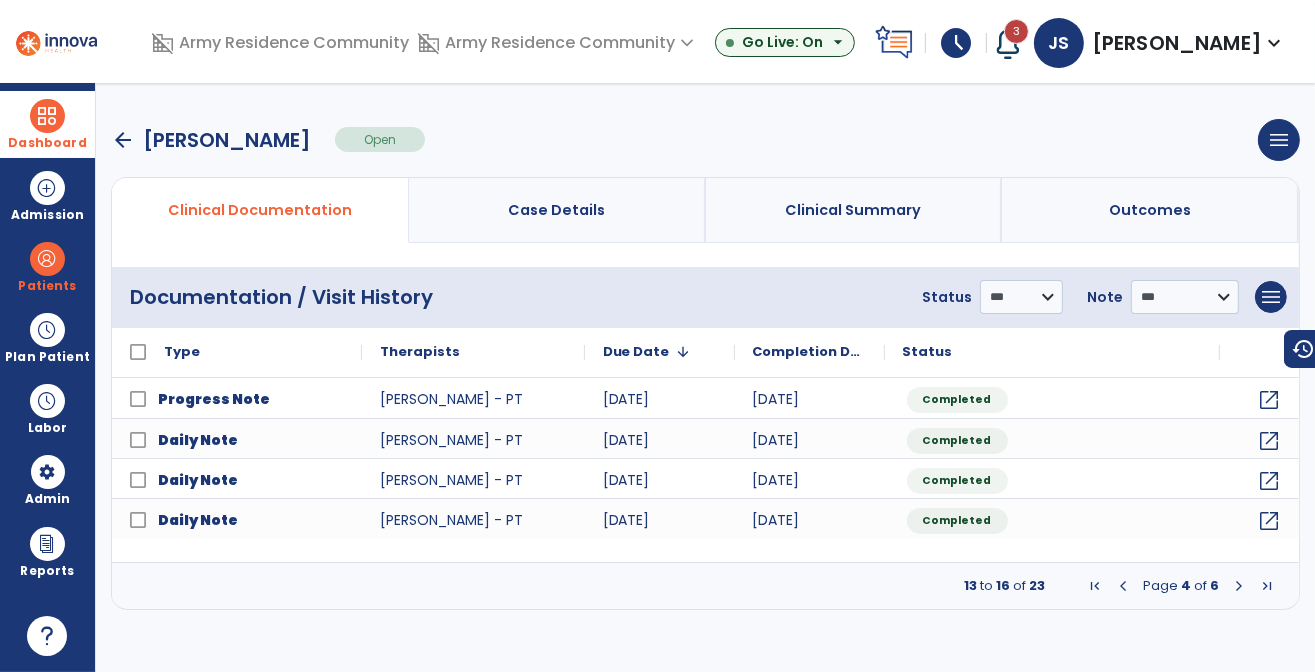 click at bounding box center [1123, 586] 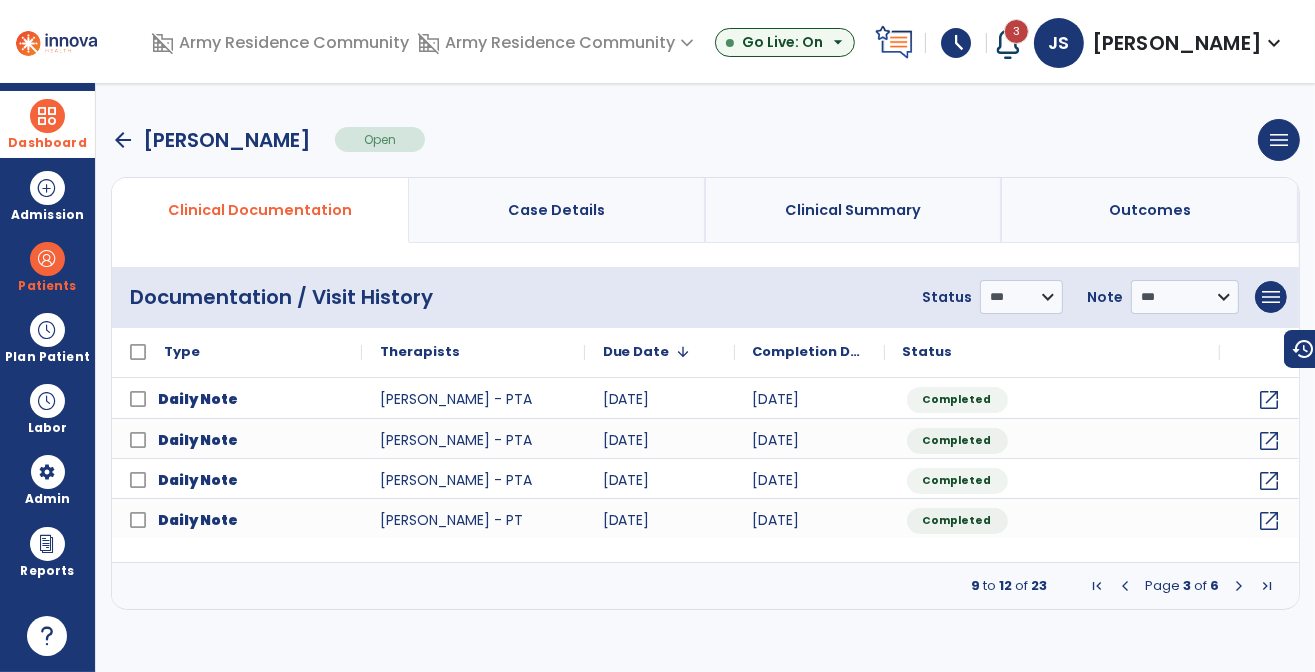 click at bounding box center [1125, 586] 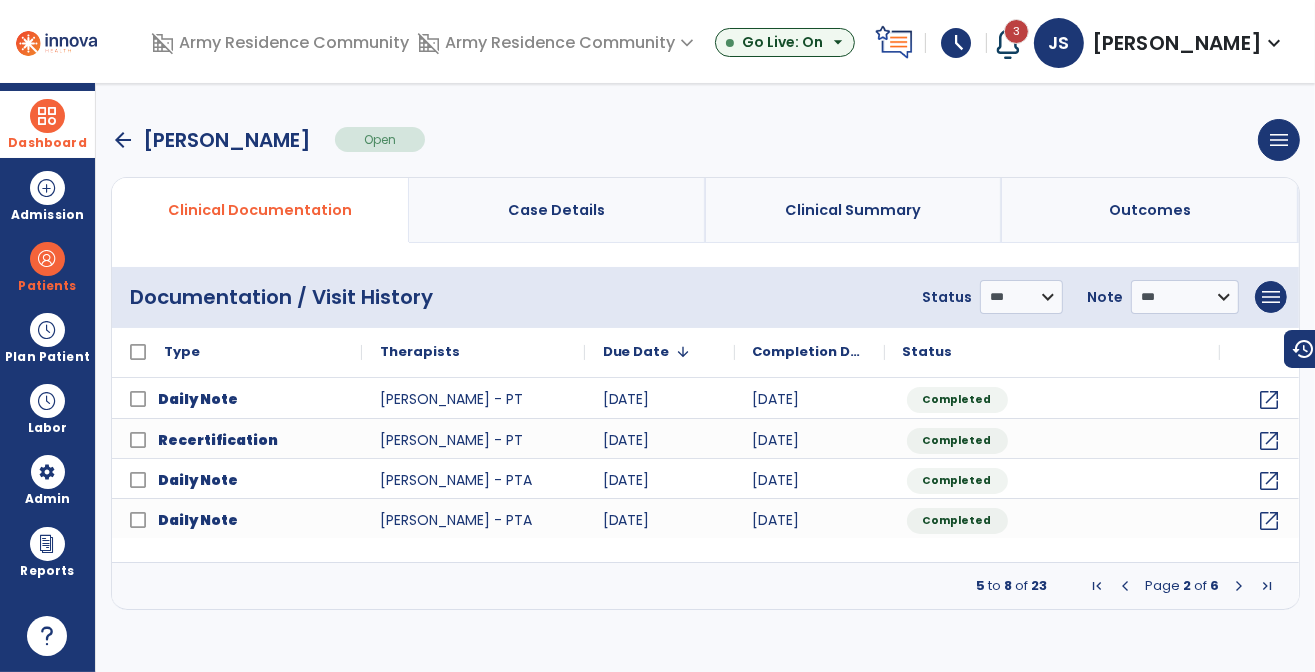 click at bounding box center [1125, 586] 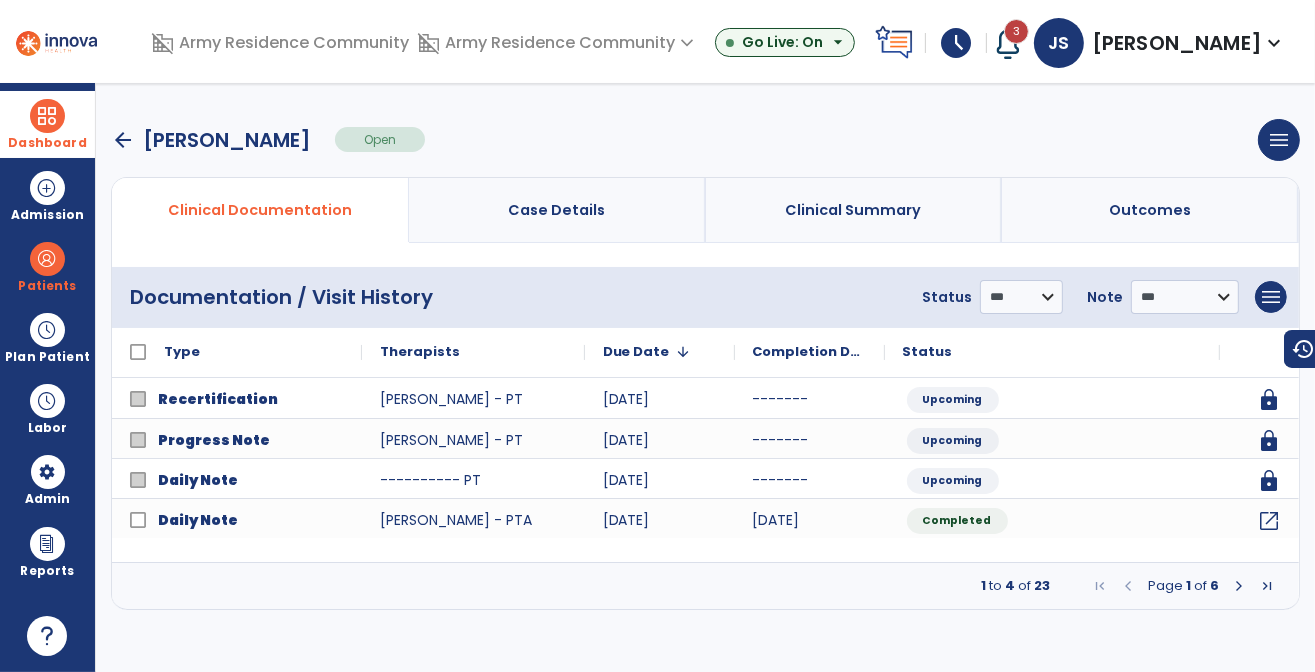 click on "arrow_back" at bounding box center [123, 140] 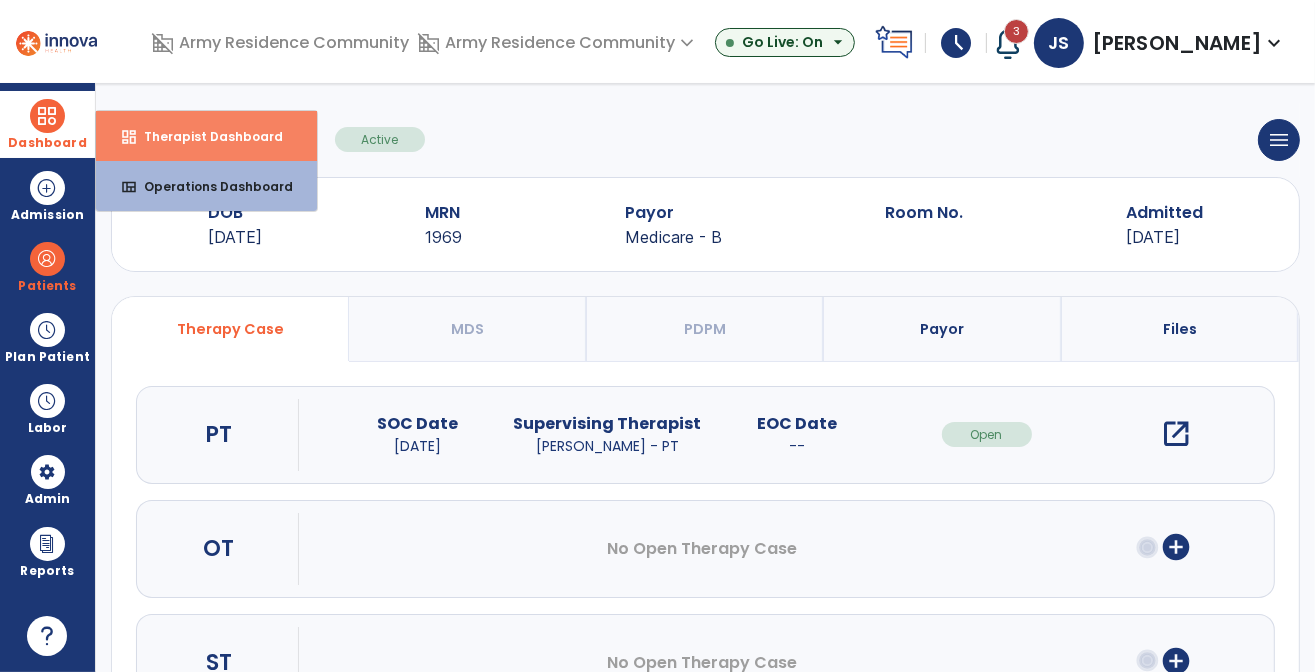 click on "Therapist Dashboard" at bounding box center [205, 136] 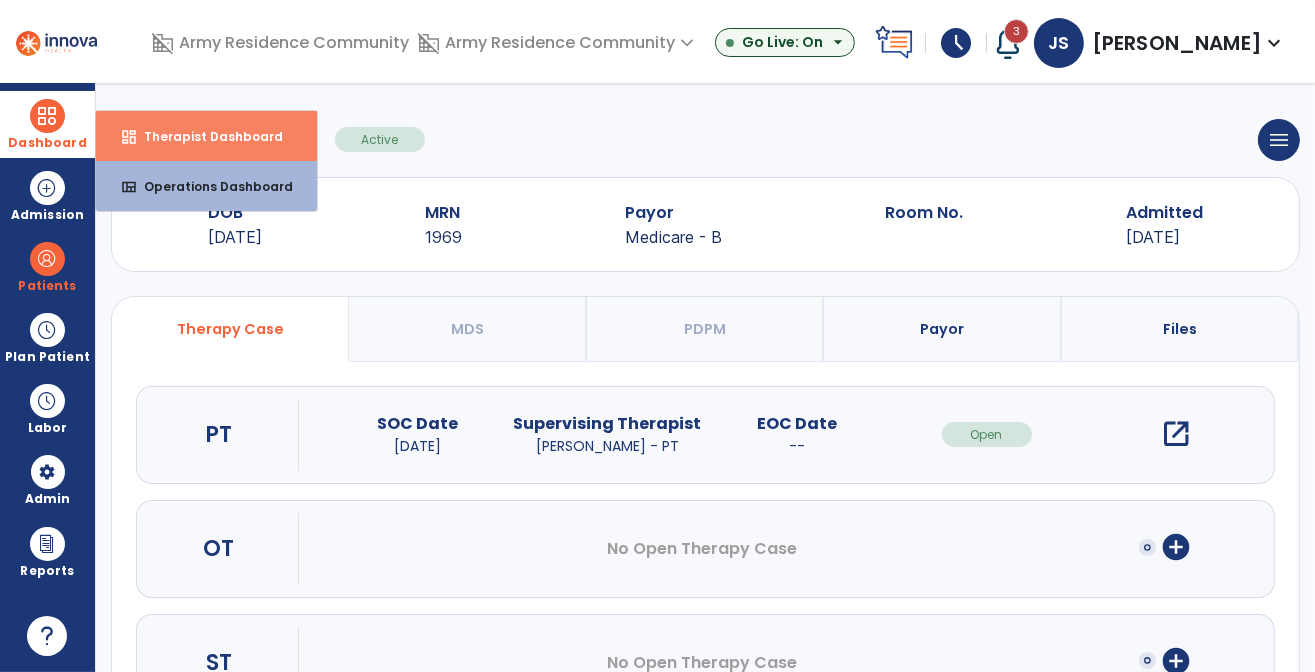 select on "****" 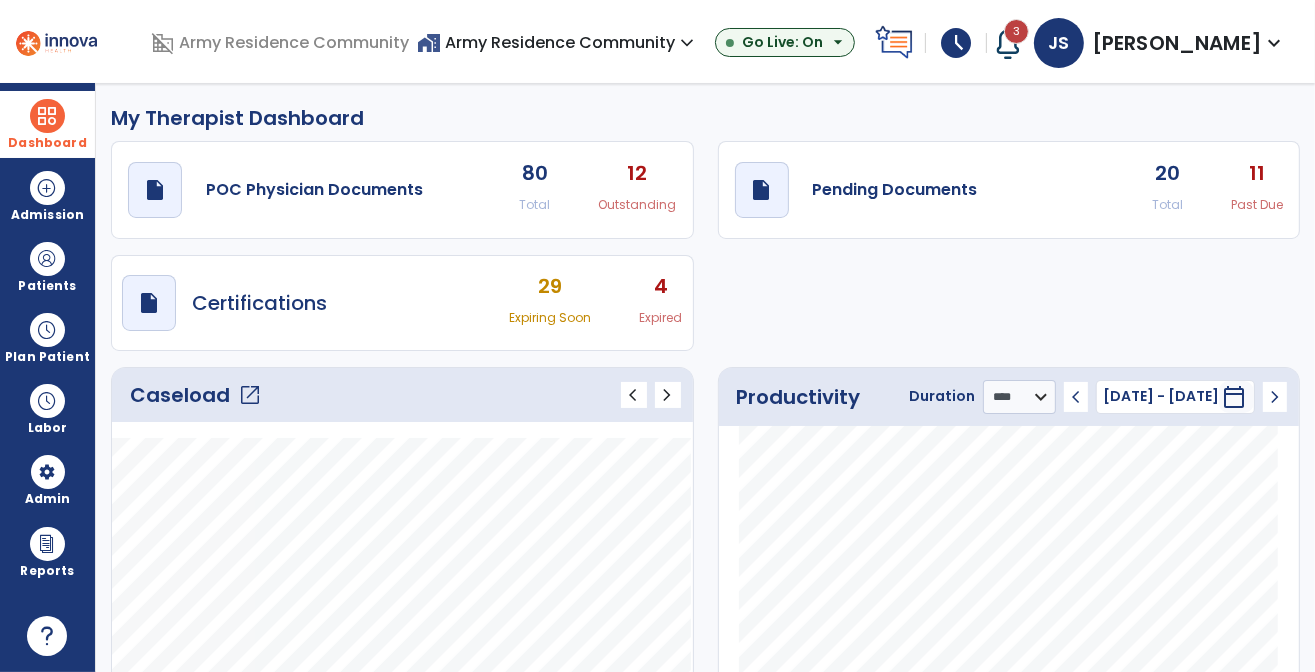 click on "4" at bounding box center (661, 286) 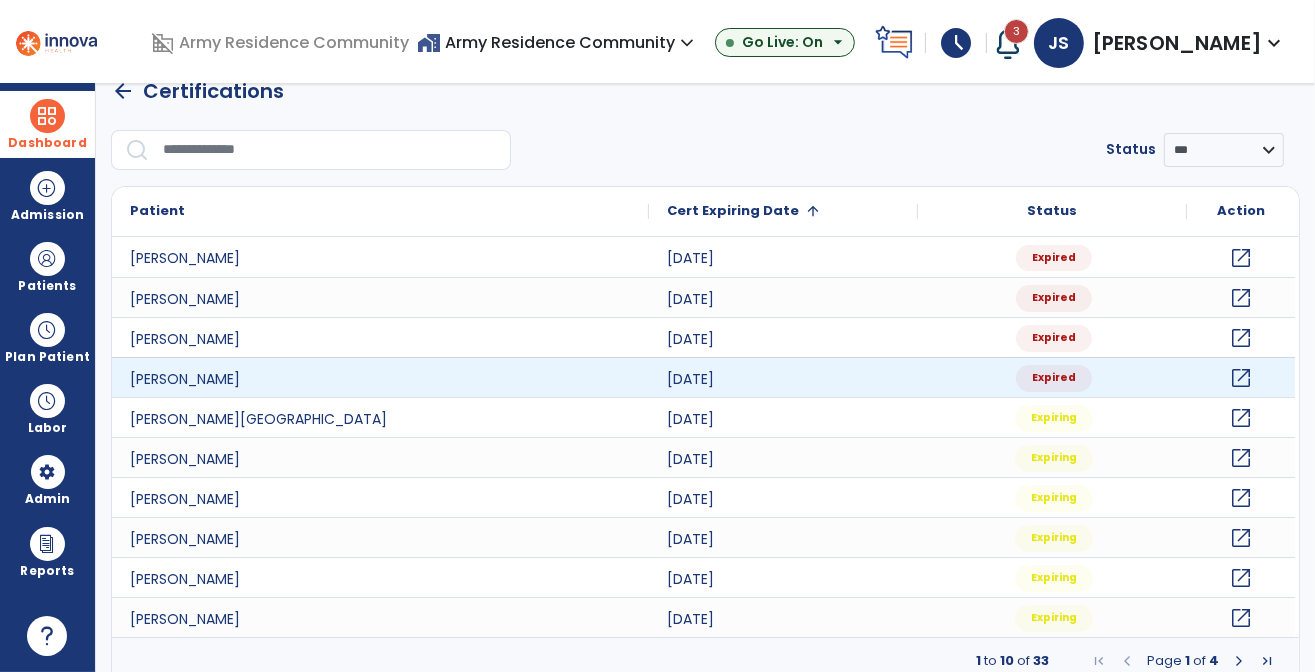 scroll, scrollTop: 40, scrollLeft: 0, axis: vertical 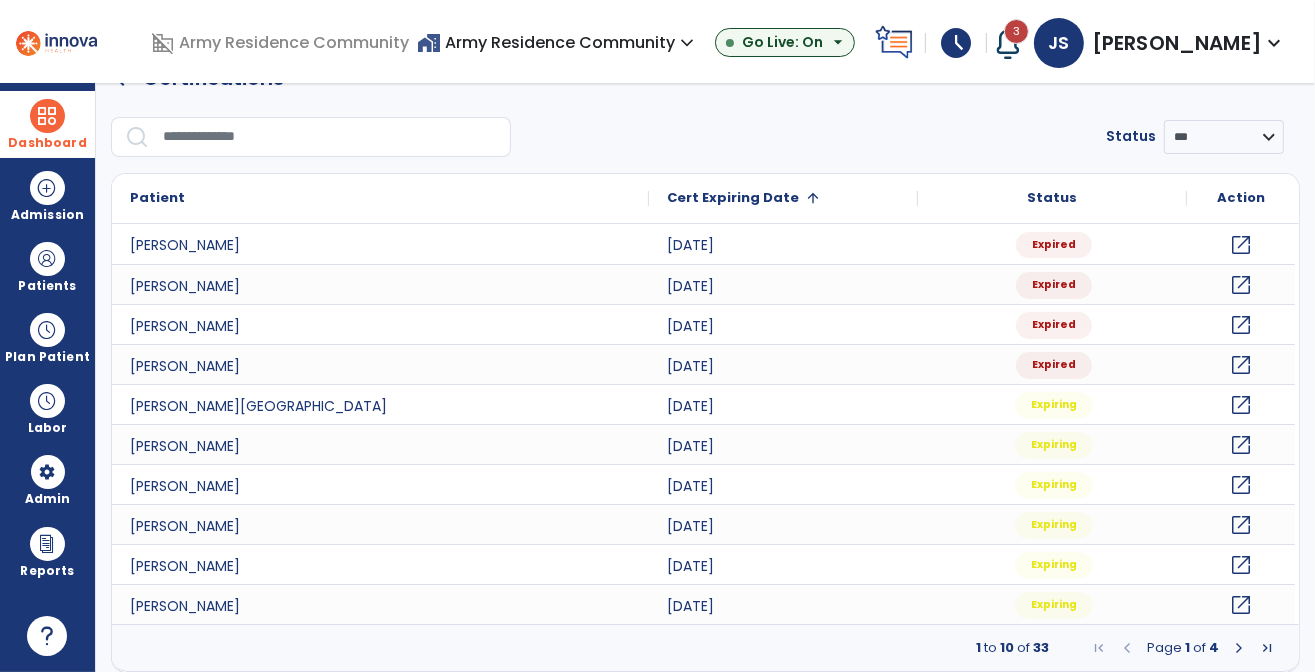 click at bounding box center [1239, 648] 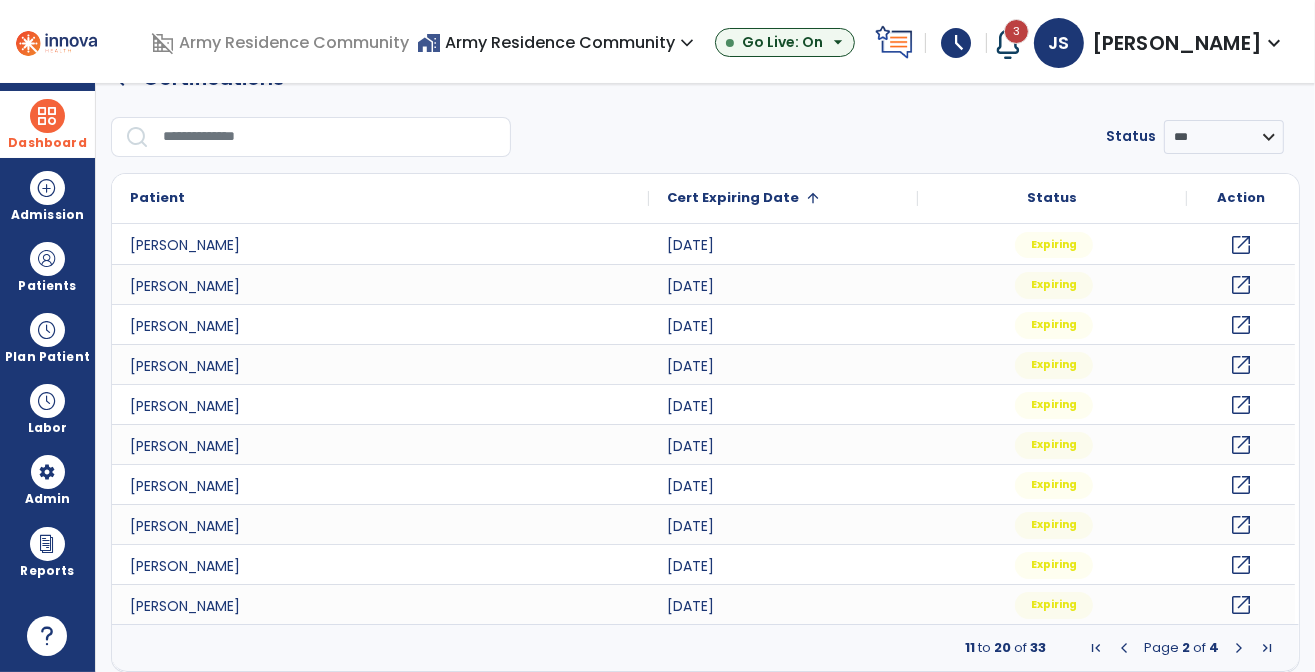 click at bounding box center (1124, 648) 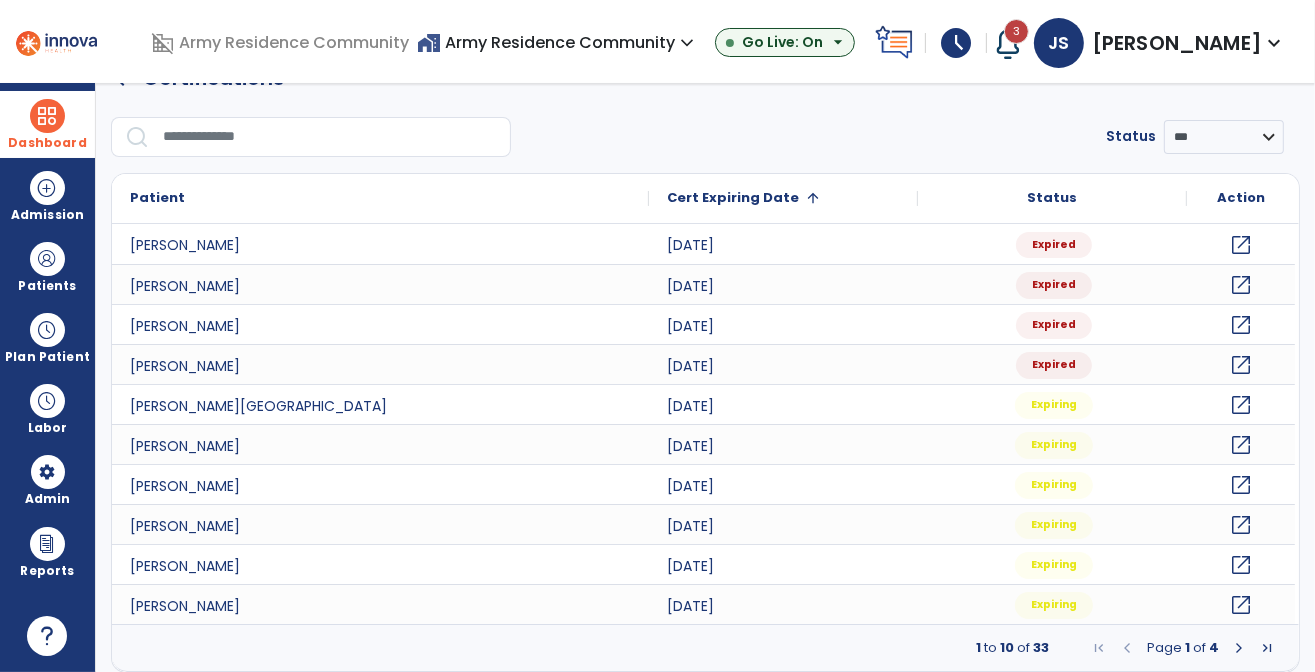 click at bounding box center [1127, 648] 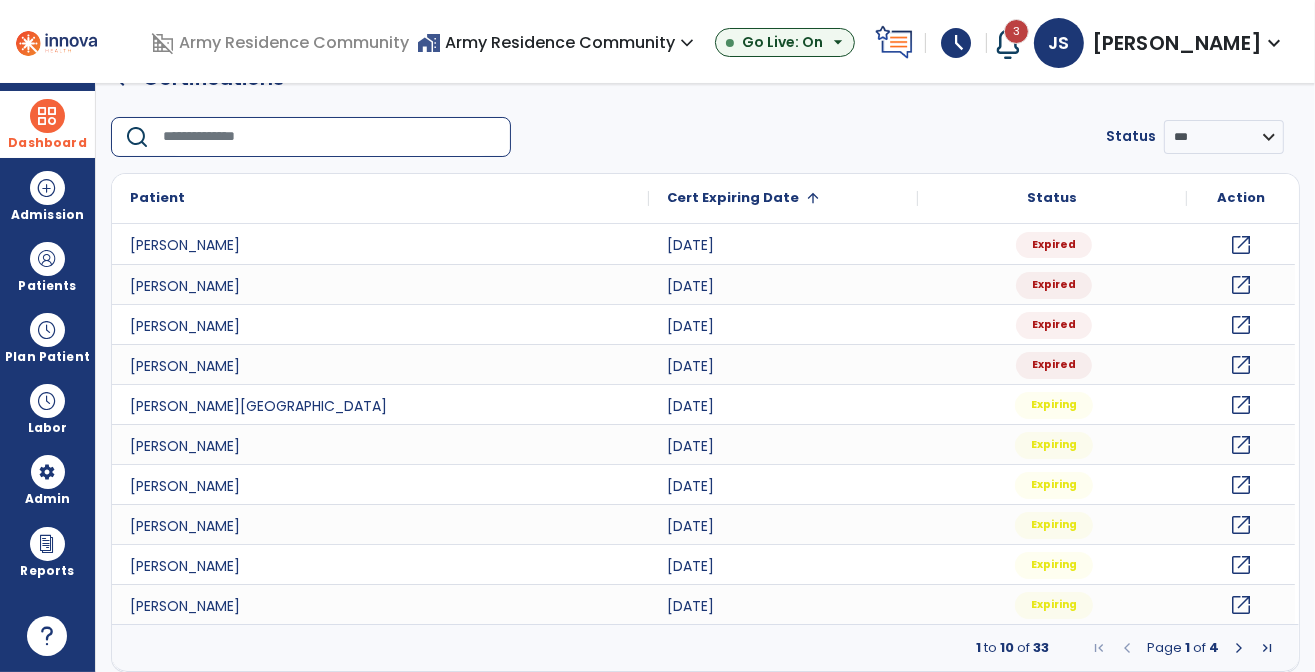 click at bounding box center [330, 137] 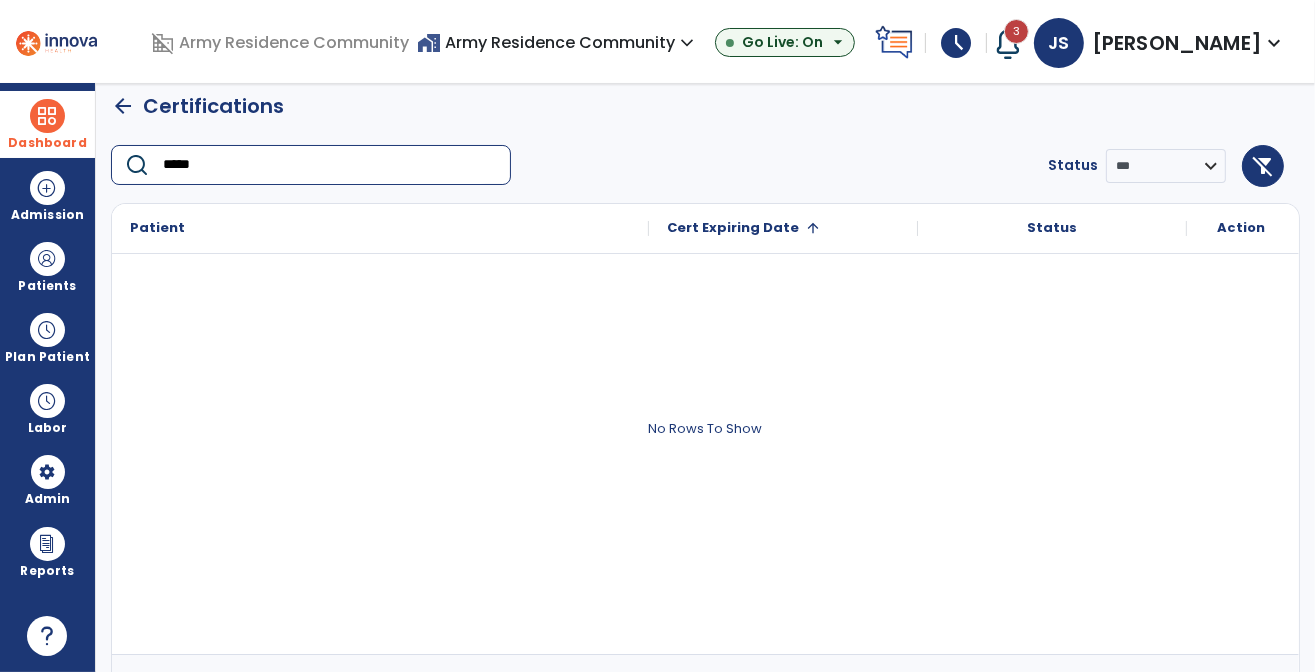 scroll, scrollTop: 0, scrollLeft: 0, axis: both 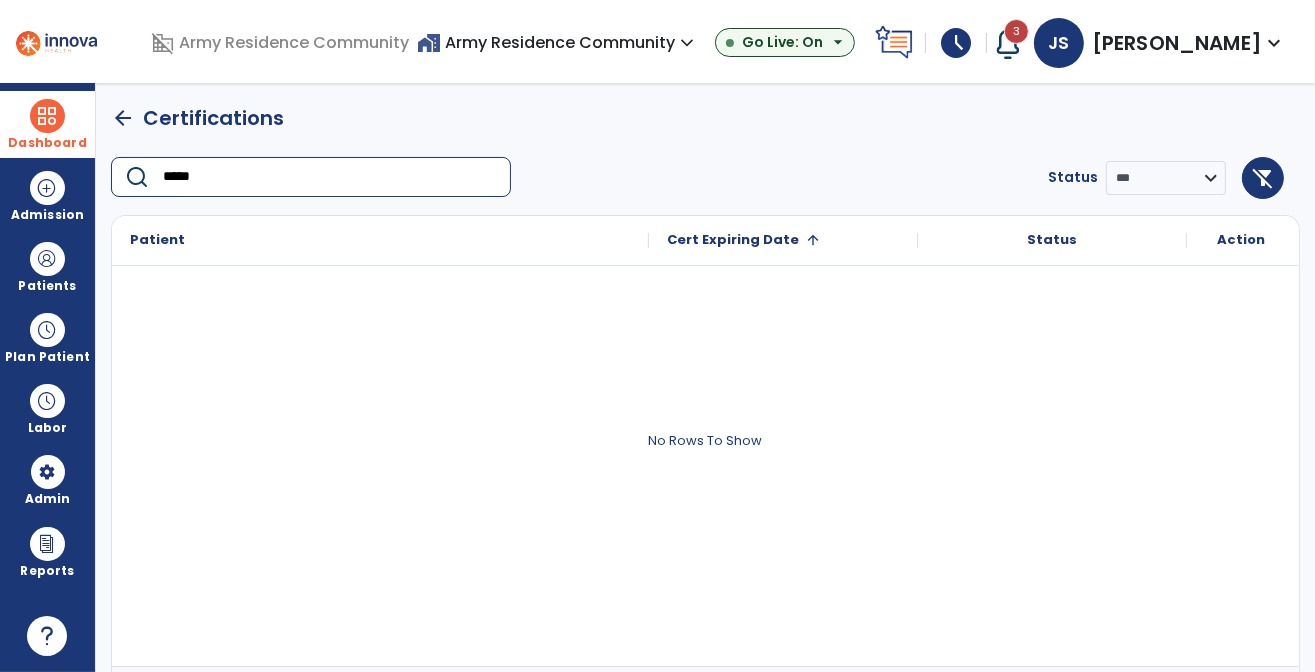 type on "*****" 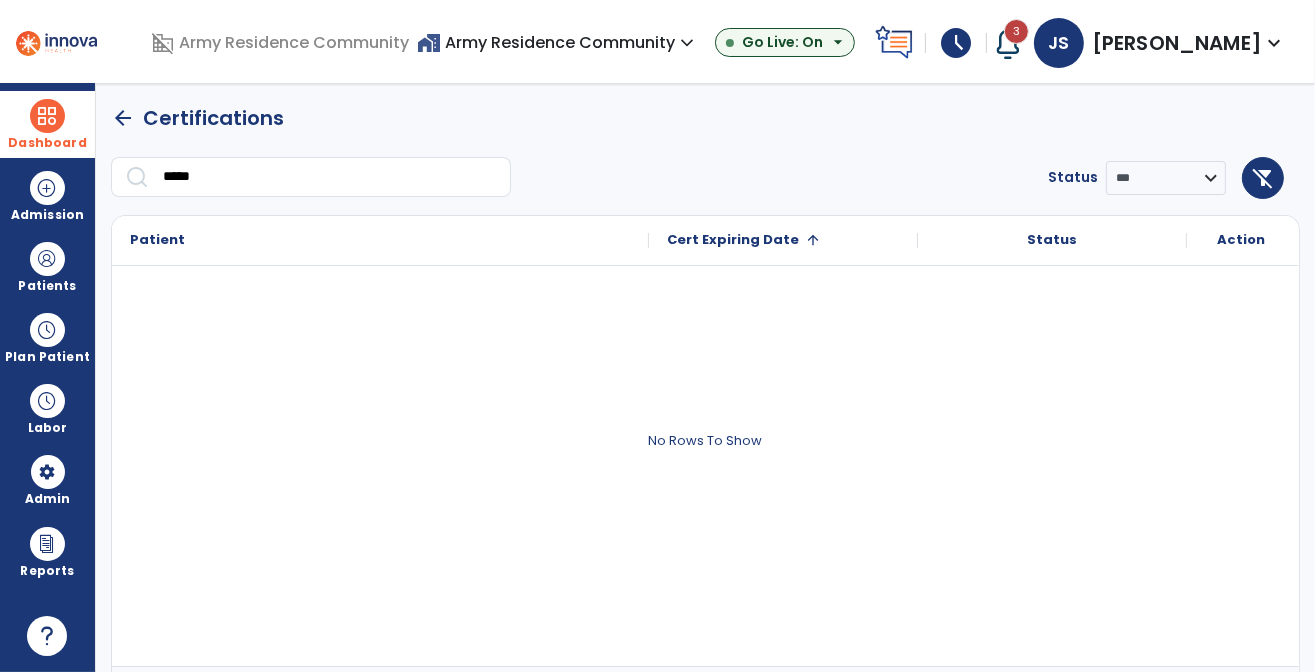 click on "arrow_back" 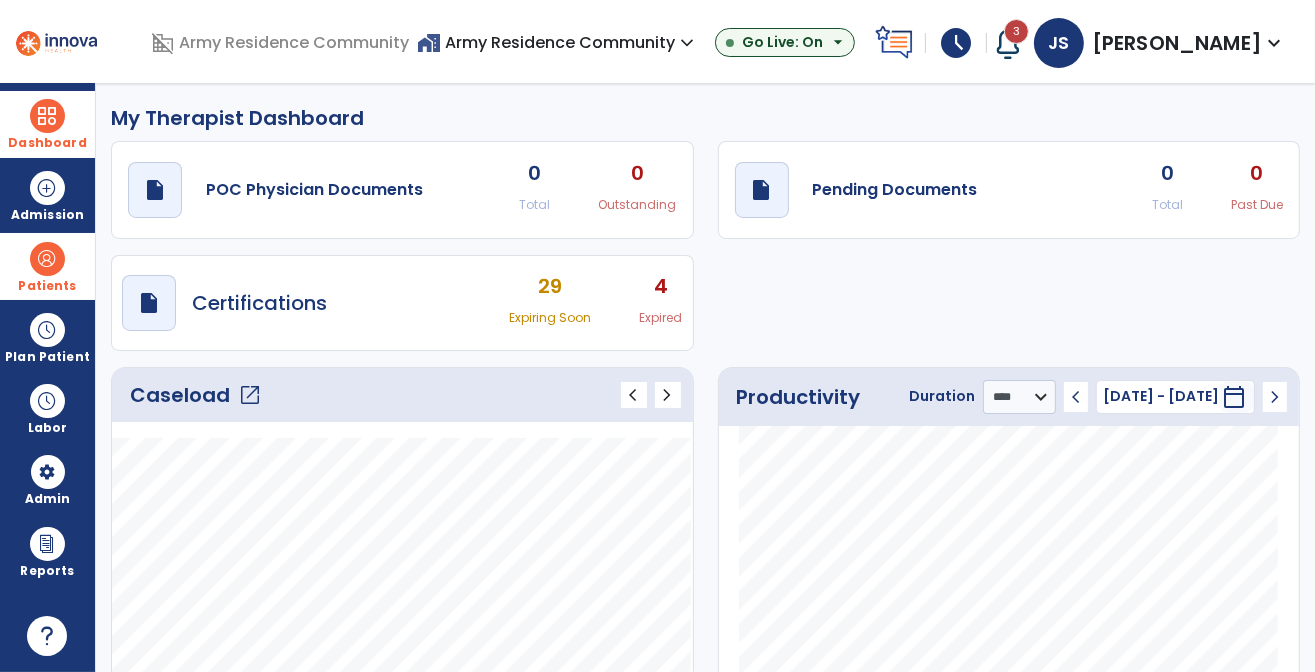 click on "Patients" at bounding box center [47, 266] 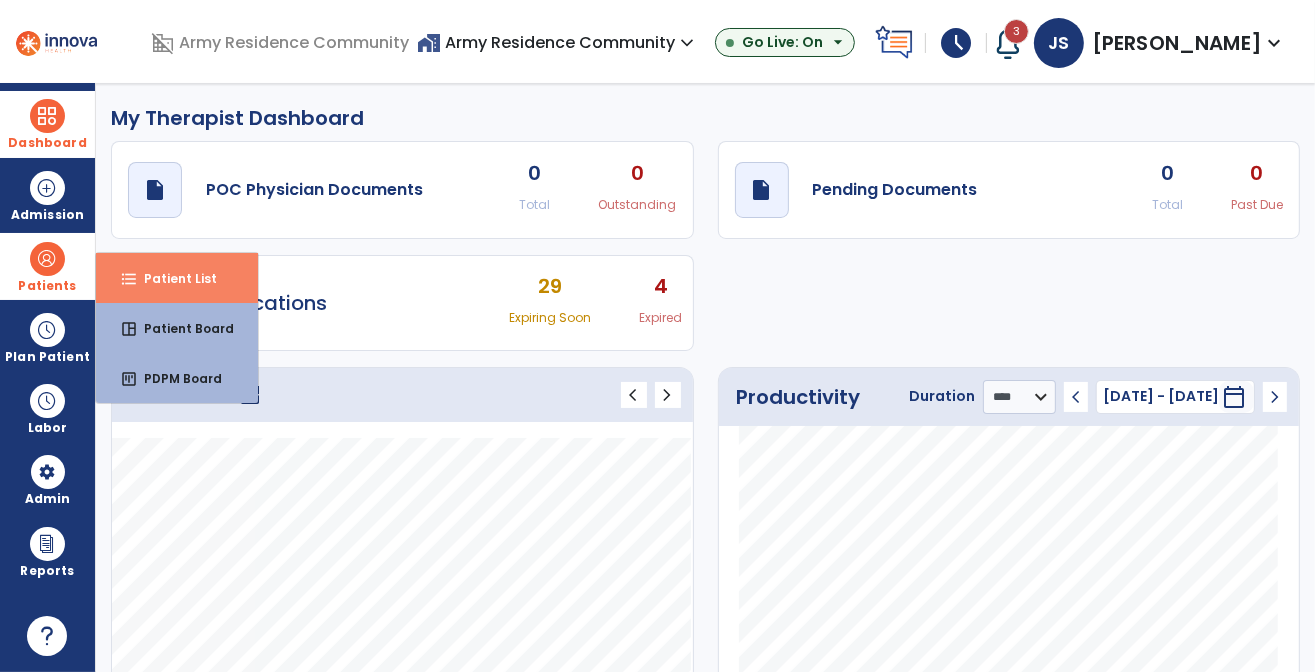 click on "Patient List" at bounding box center (172, 278) 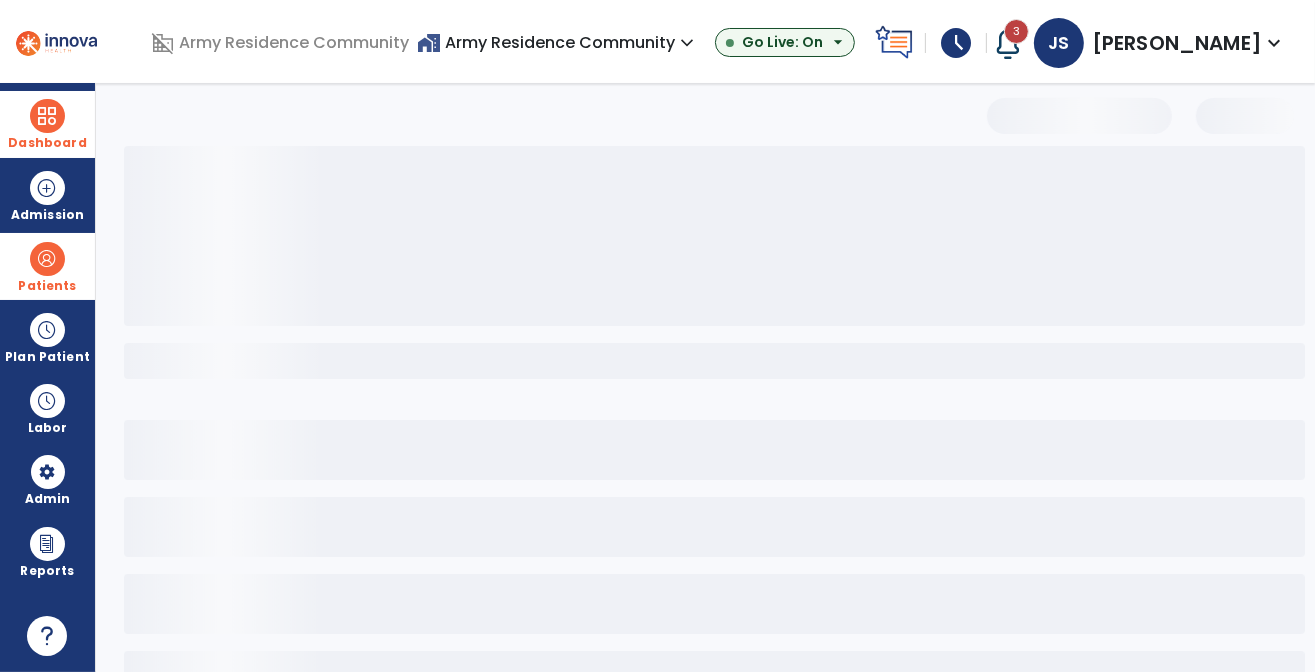select on "***" 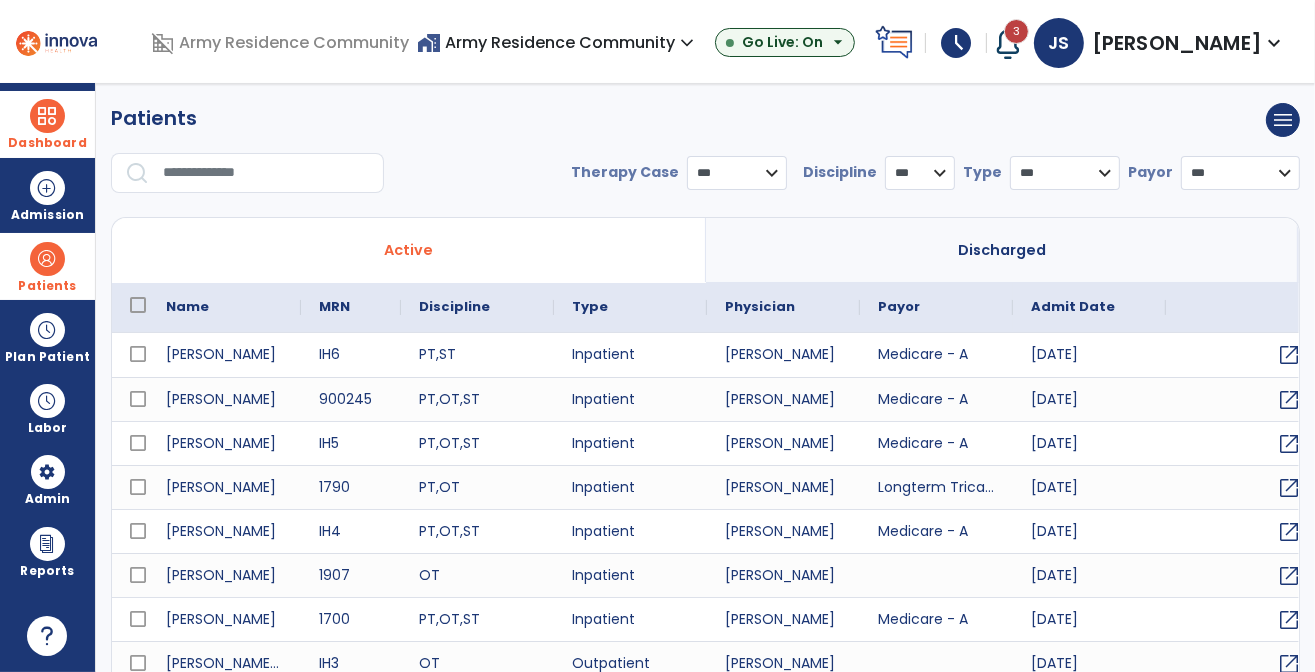 click on "Discharged" at bounding box center [1003, 250] 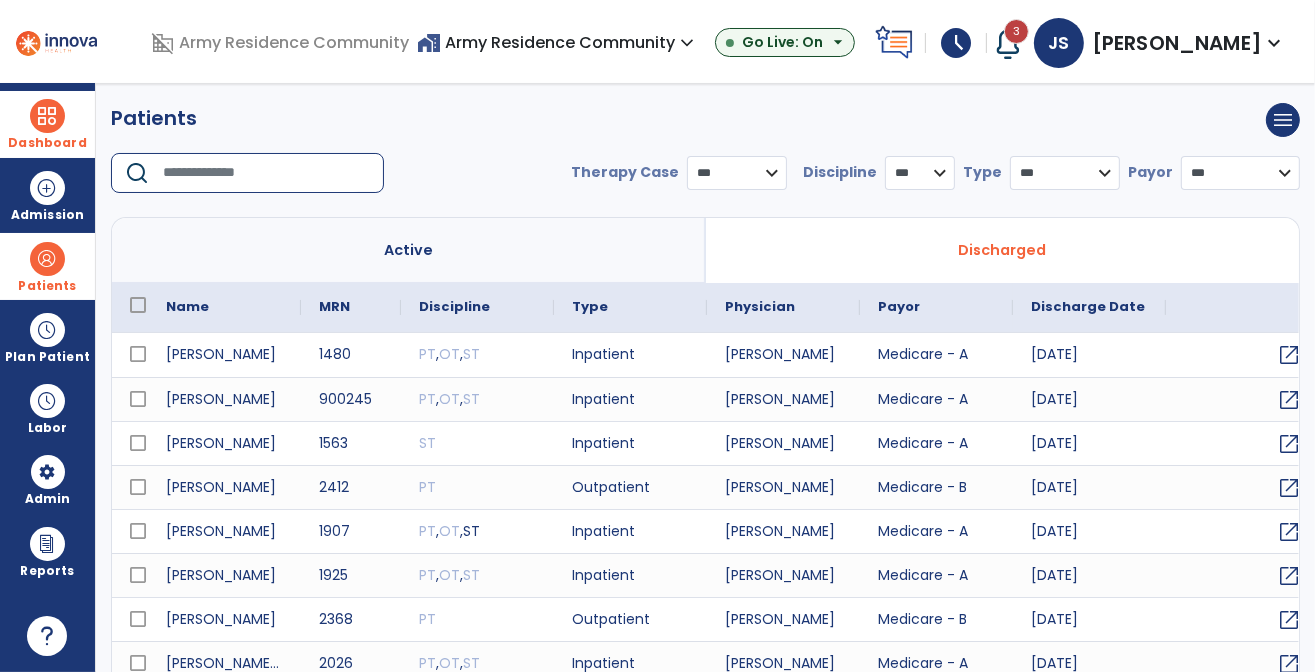 click at bounding box center (266, 173) 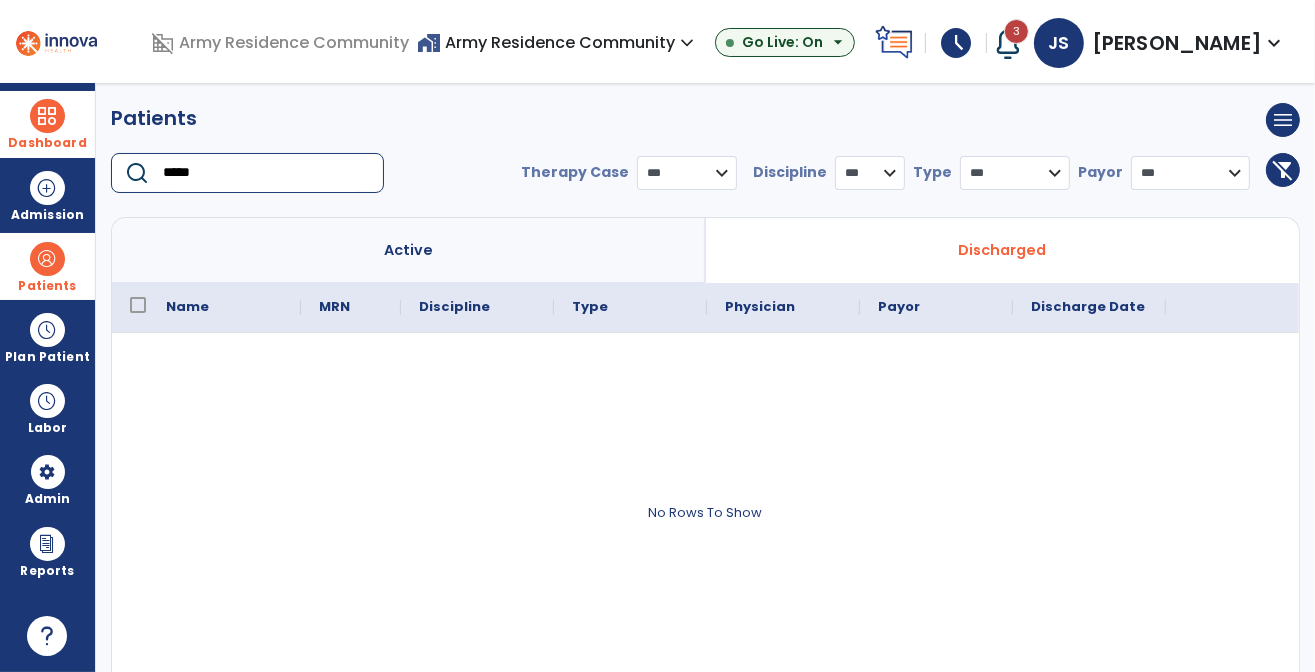 type on "*****" 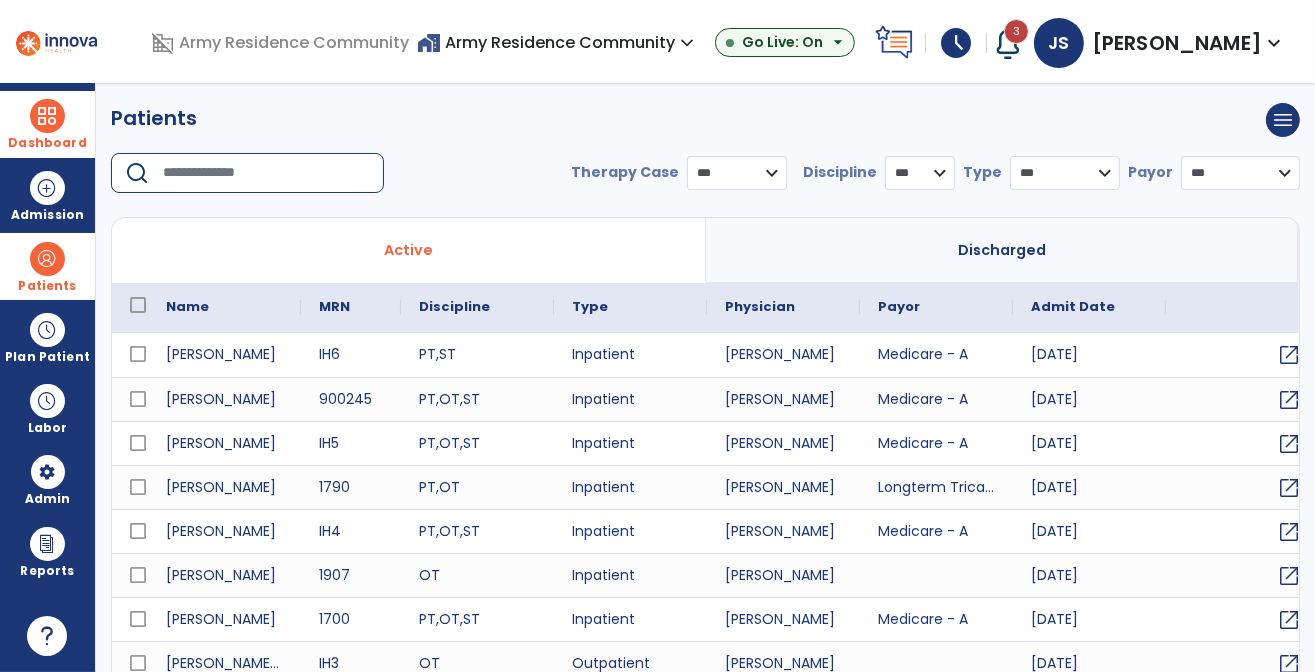 click at bounding box center [266, 173] 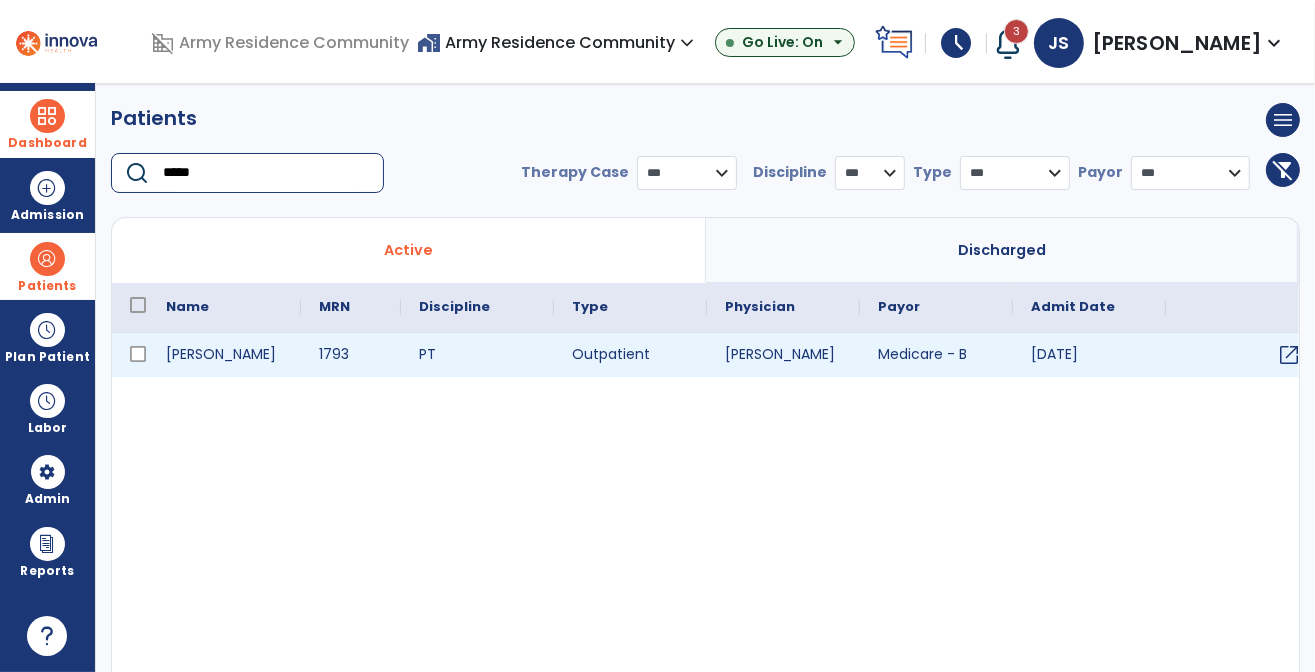 type on "*****" 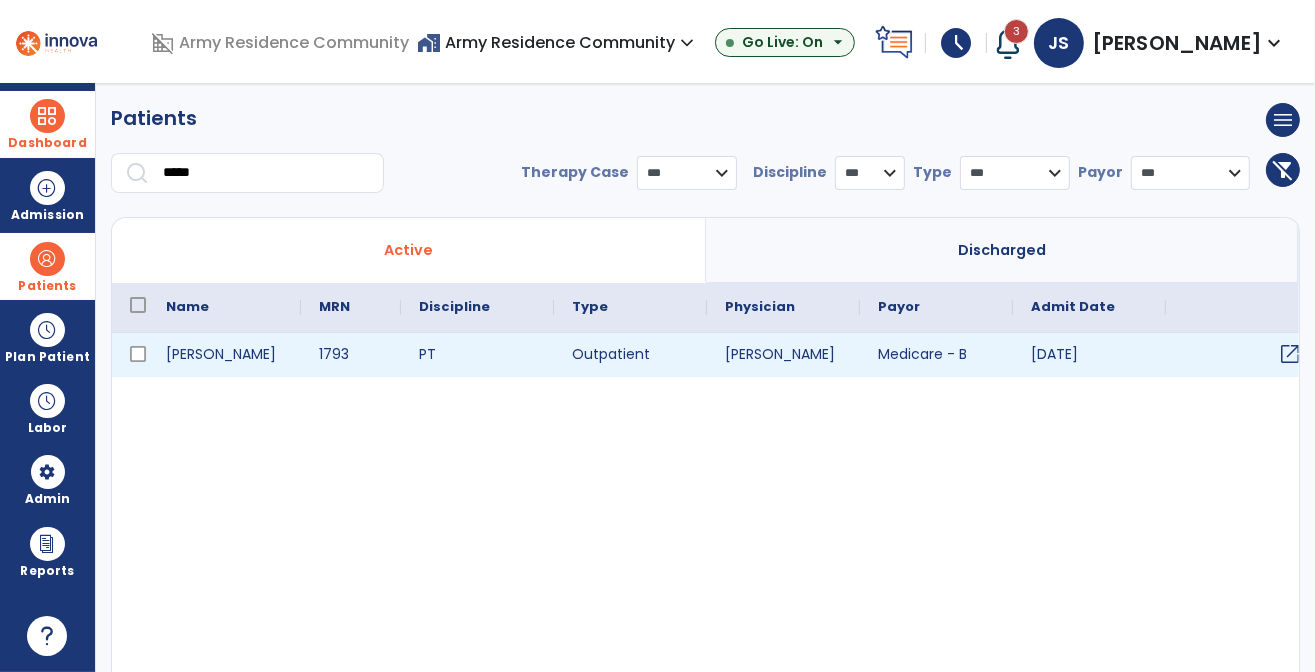 click on "open_in_new" at bounding box center [1290, 354] 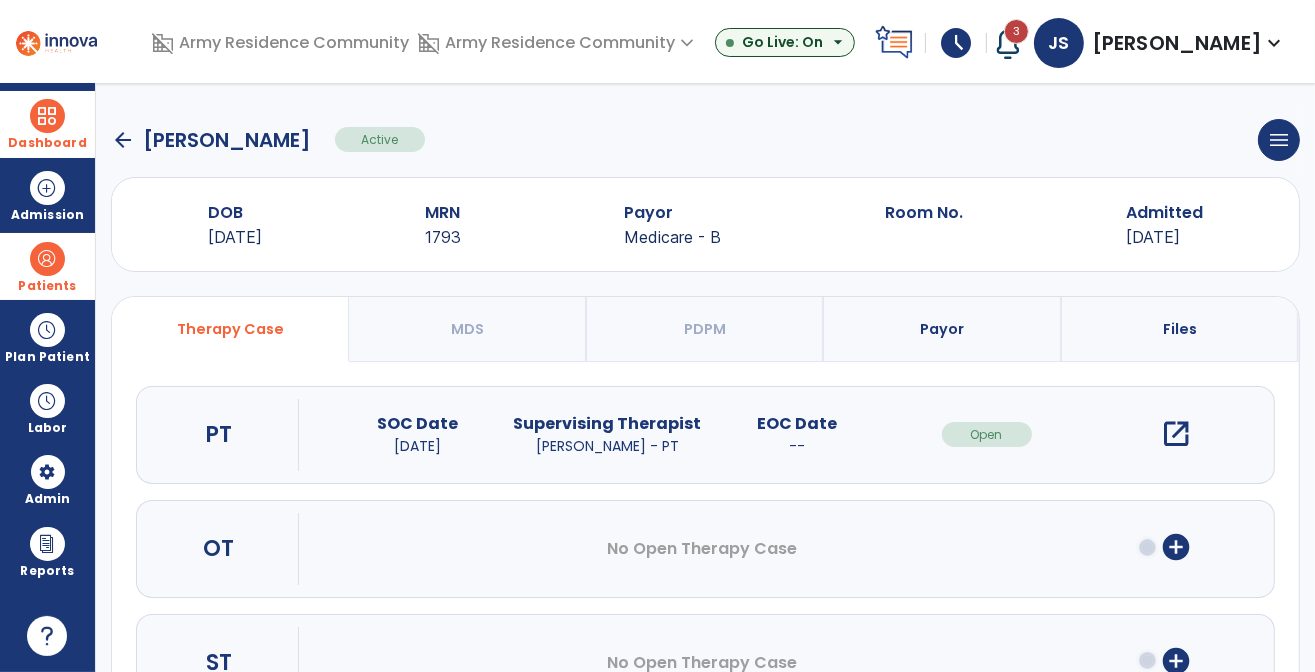 click on "open_in_new" at bounding box center (1176, 434) 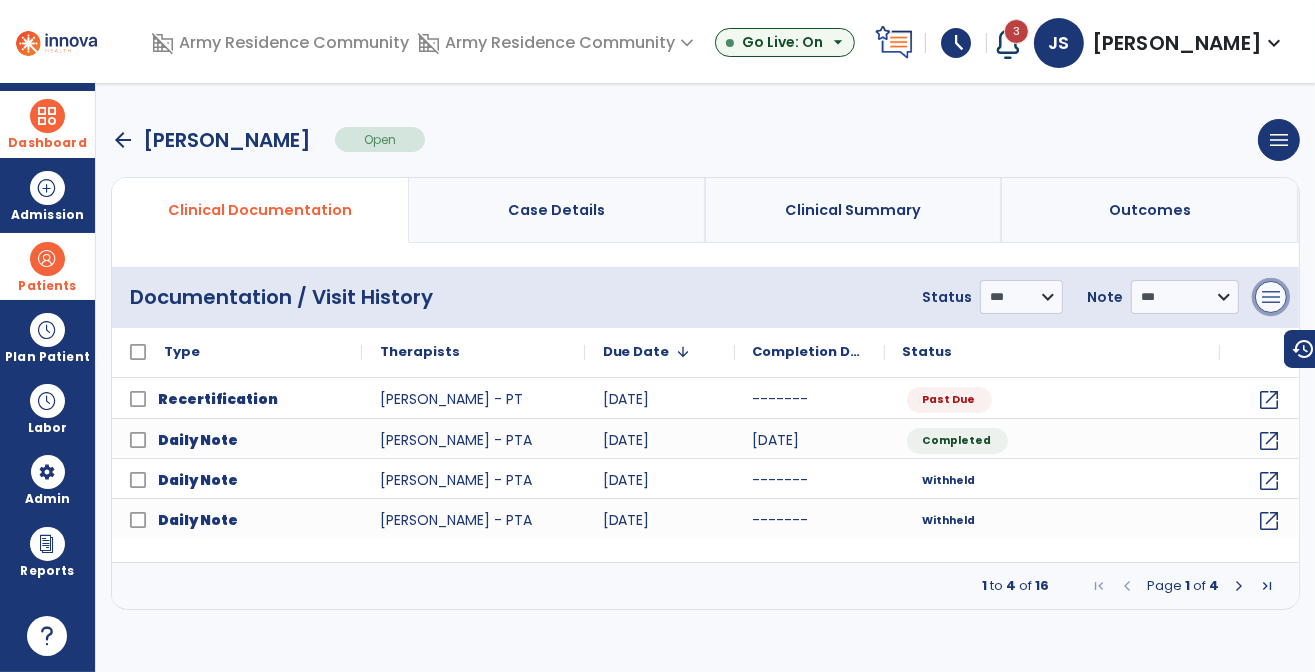 click on "menu" at bounding box center (1271, 297) 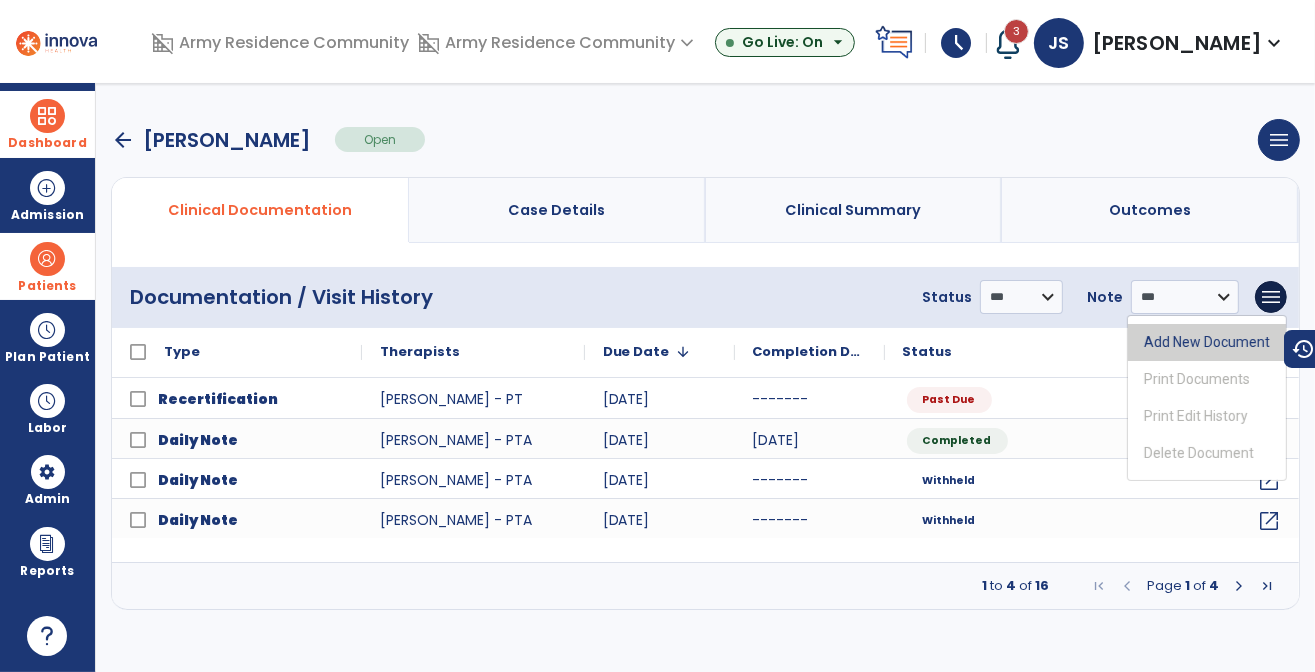 click on "Add New Document" at bounding box center [1207, 342] 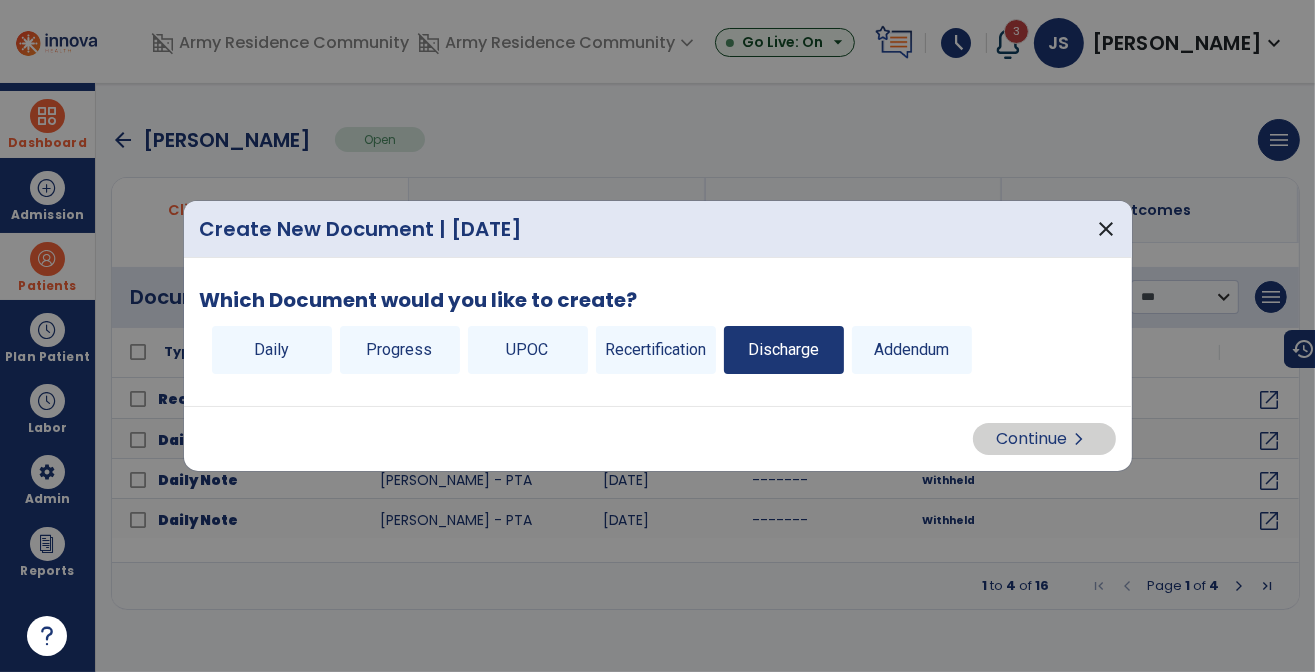 click on "Discharge" at bounding box center (784, 350) 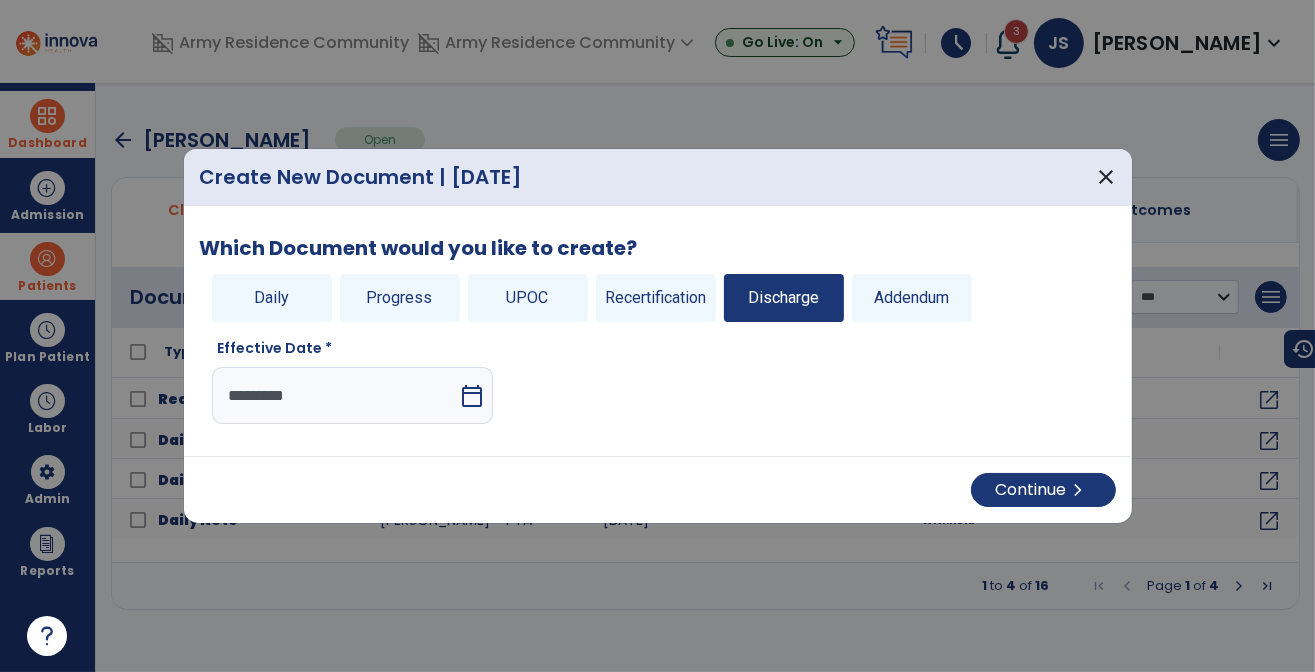 click on "calendar_today" at bounding box center [472, 396] 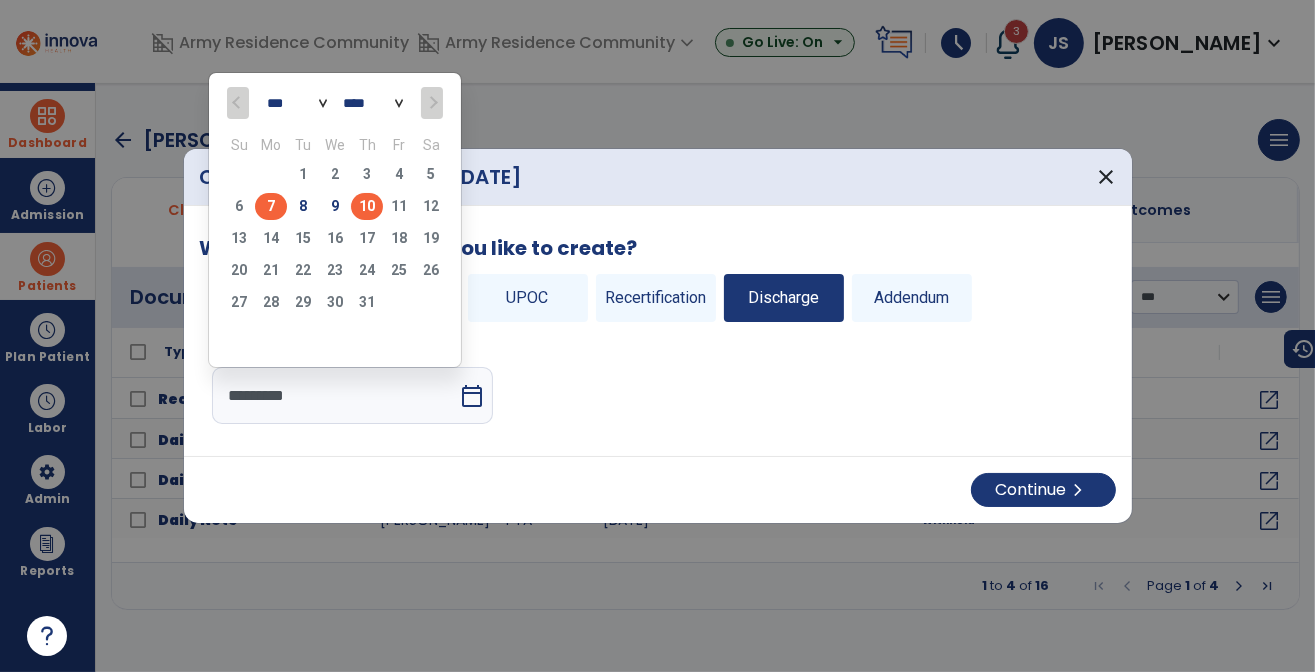 click on "7" 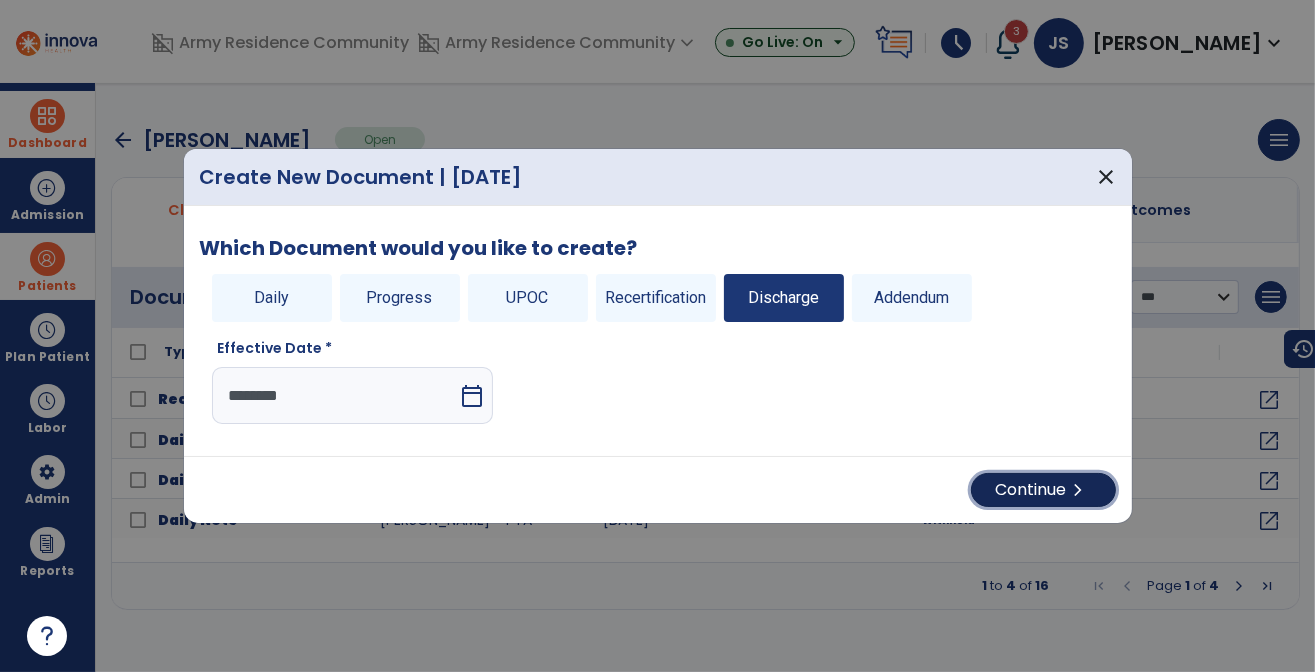 click on "Continue   chevron_right" at bounding box center (1043, 490) 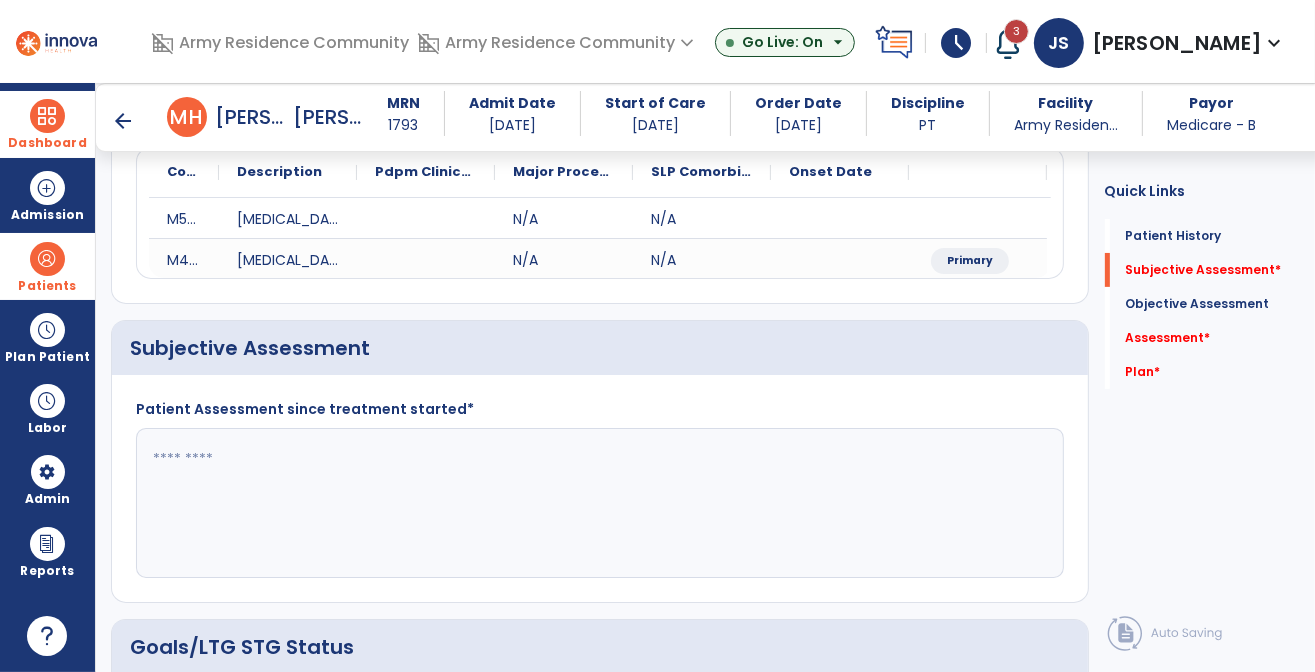 scroll, scrollTop: 300, scrollLeft: 0, axis: vertical 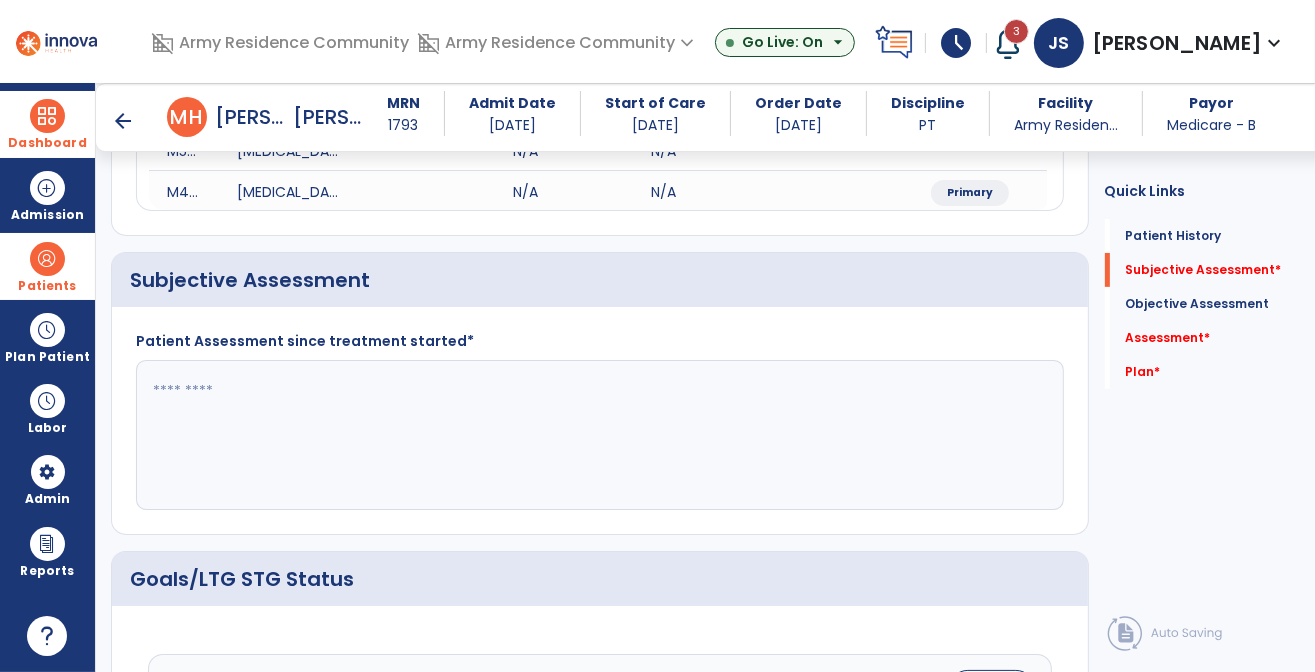 click 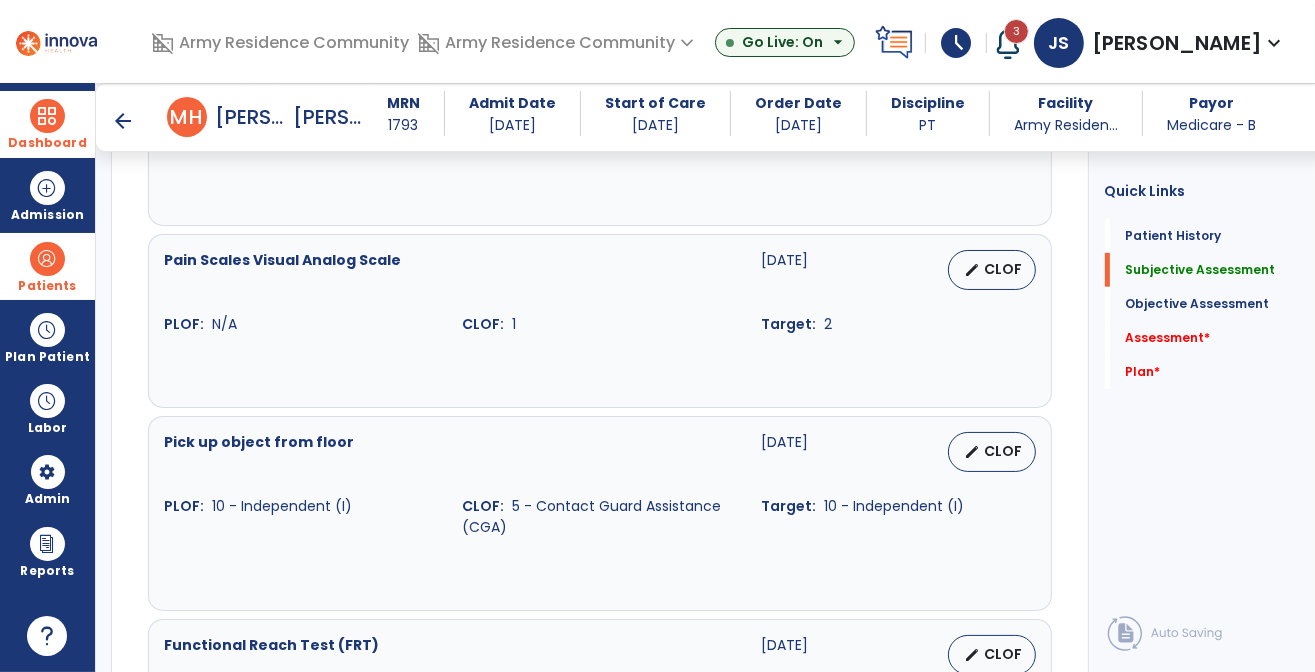 scroll, scrollTop: 1100, scrollLeft: 0, axis: vertical 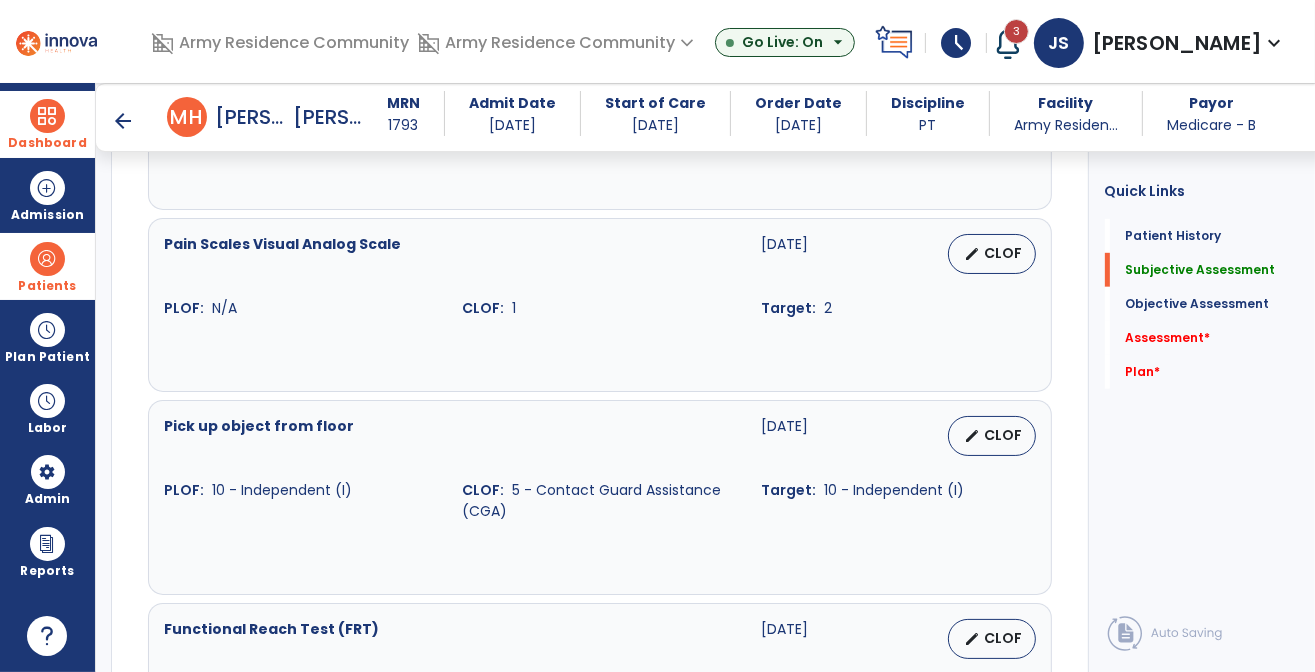 type on "**********" 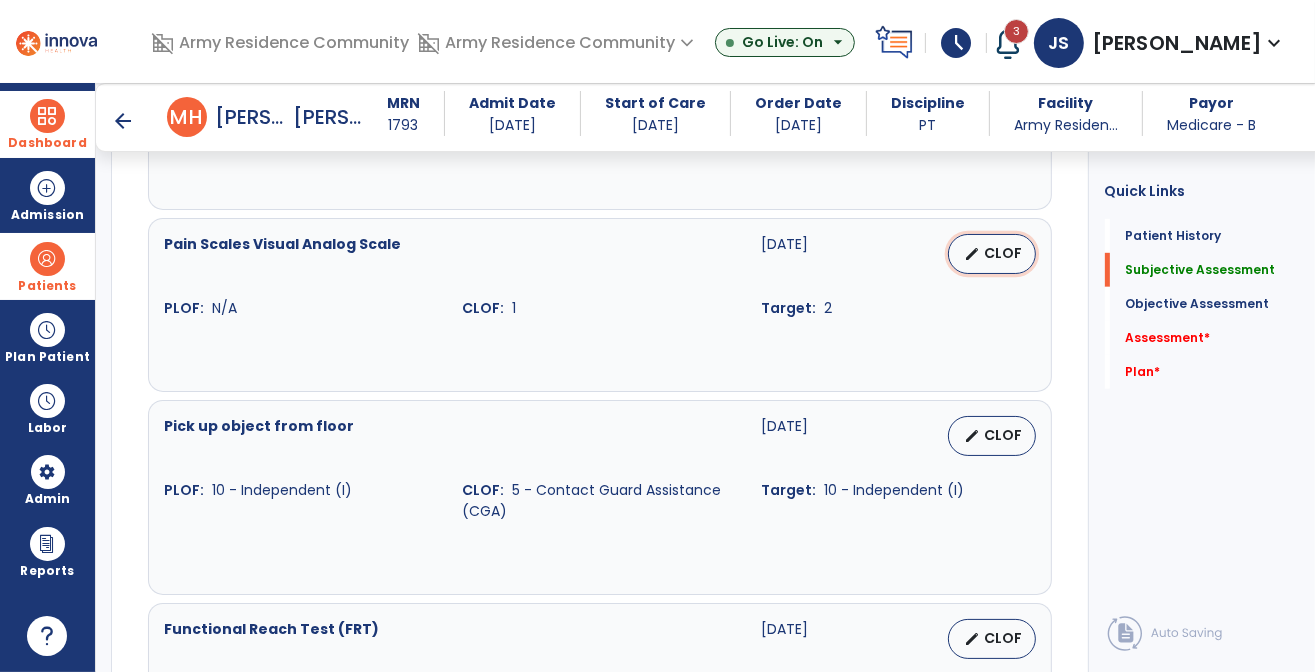 click on "CLOF" at bounding box center (1004, 253) 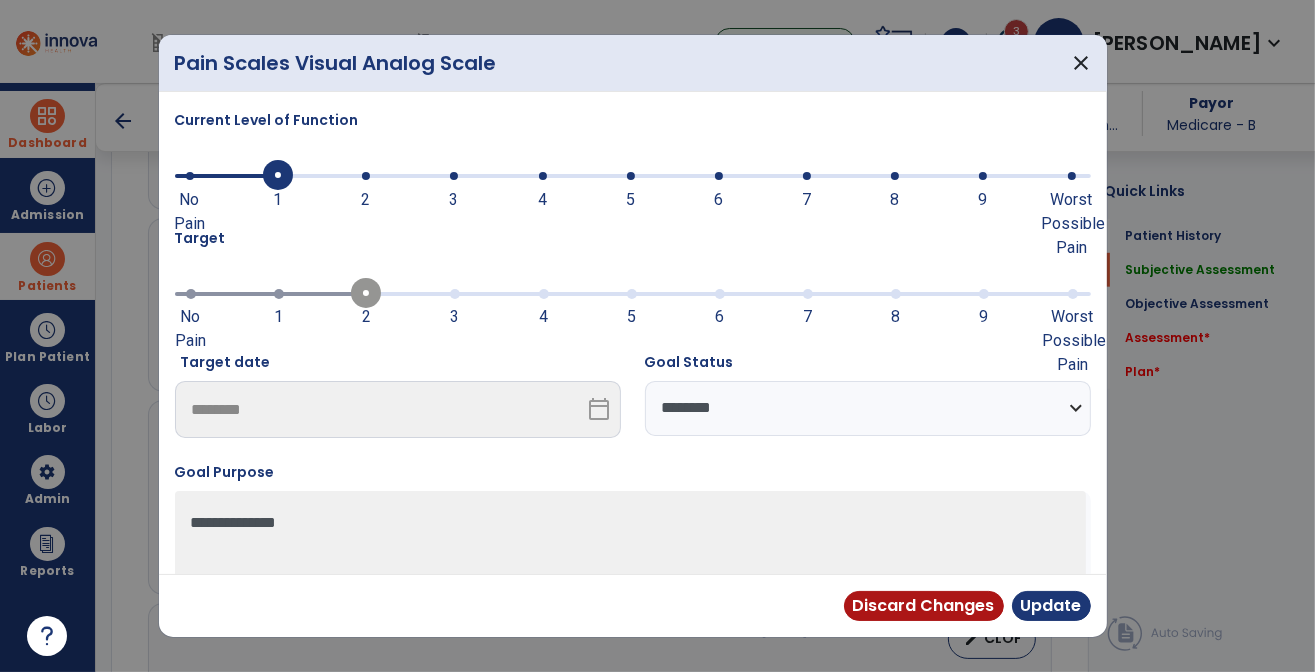 click on "**********" at bounding box center (868, 408) 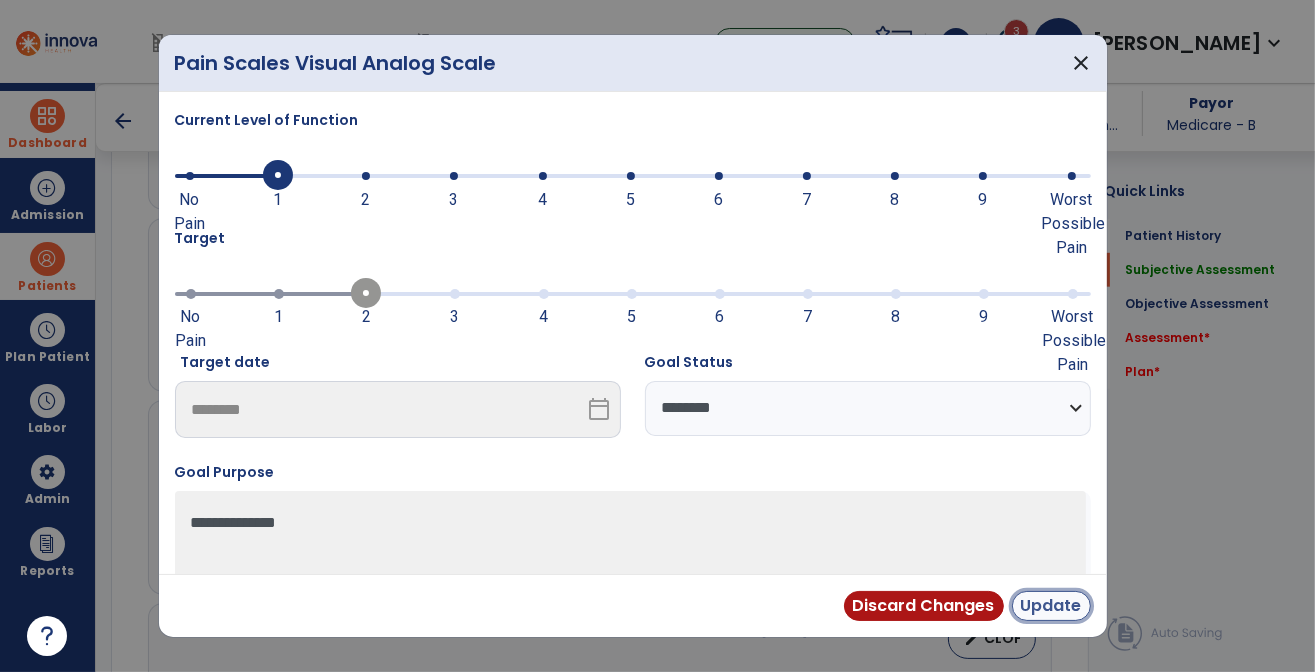 click on "Update" at bounding box center [1051, 606] 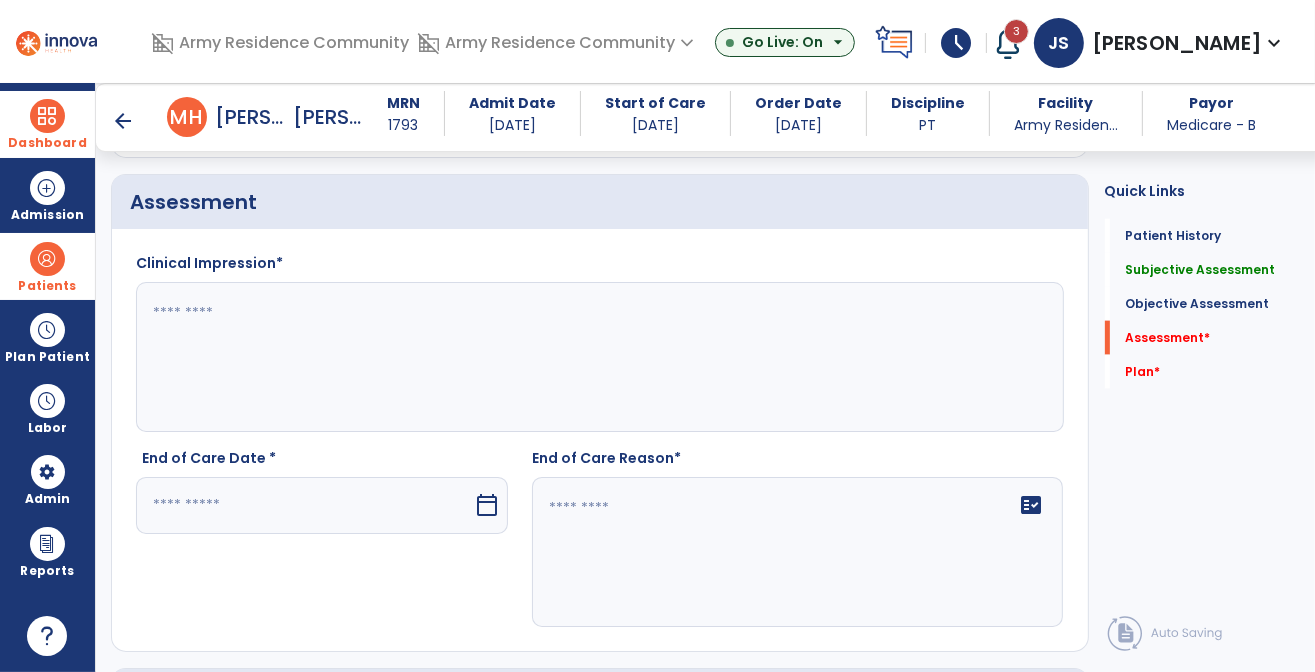 scroll, scrollTop: 2300, scrollLeft: 0, axis: vertical 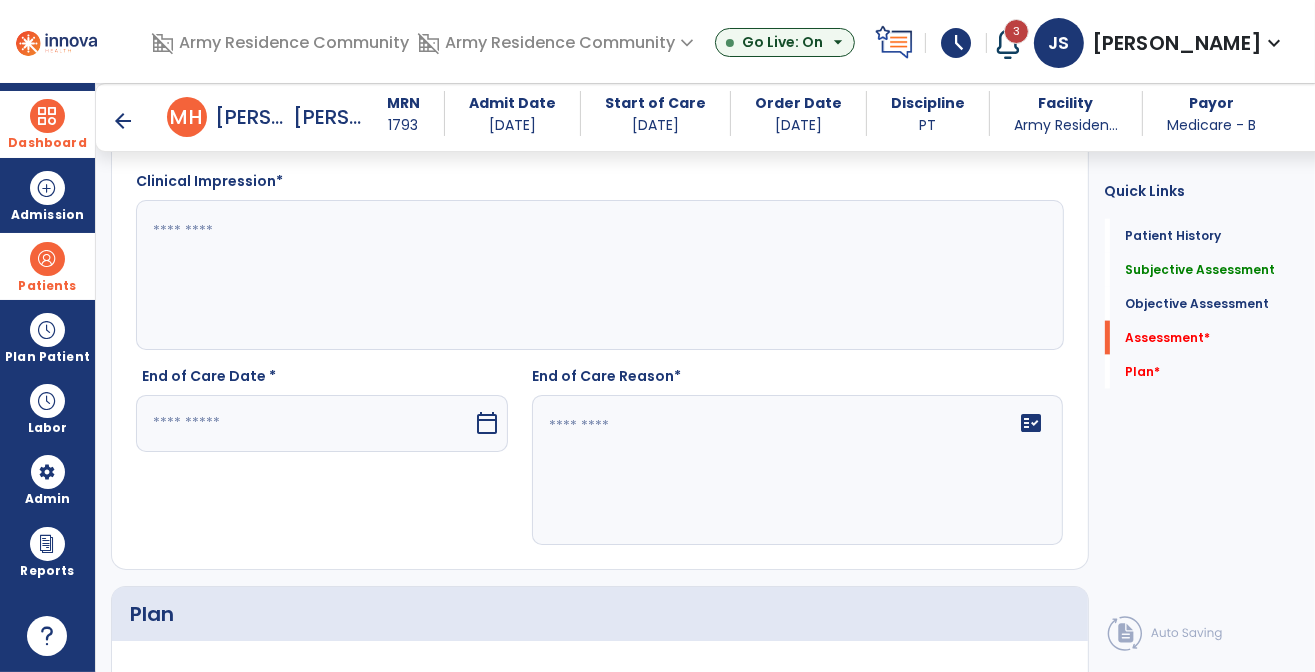 click 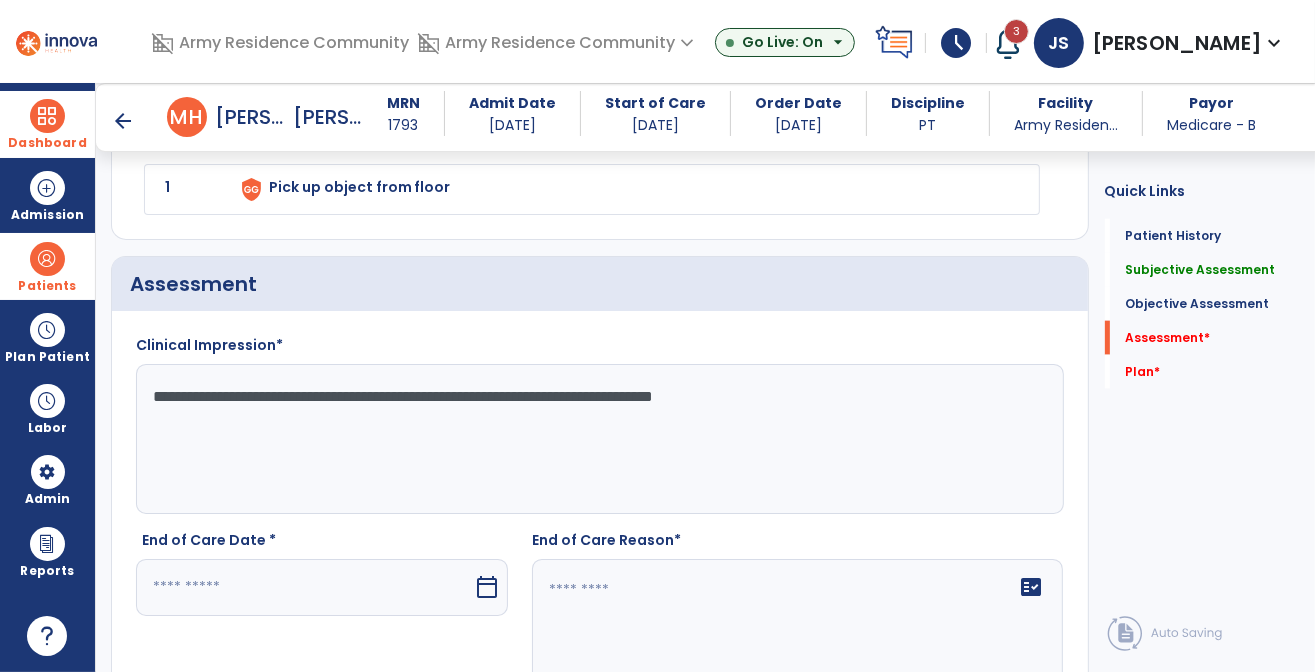 scroll, scrollTop: 2200, scrollLeft: 0, axis: vertical 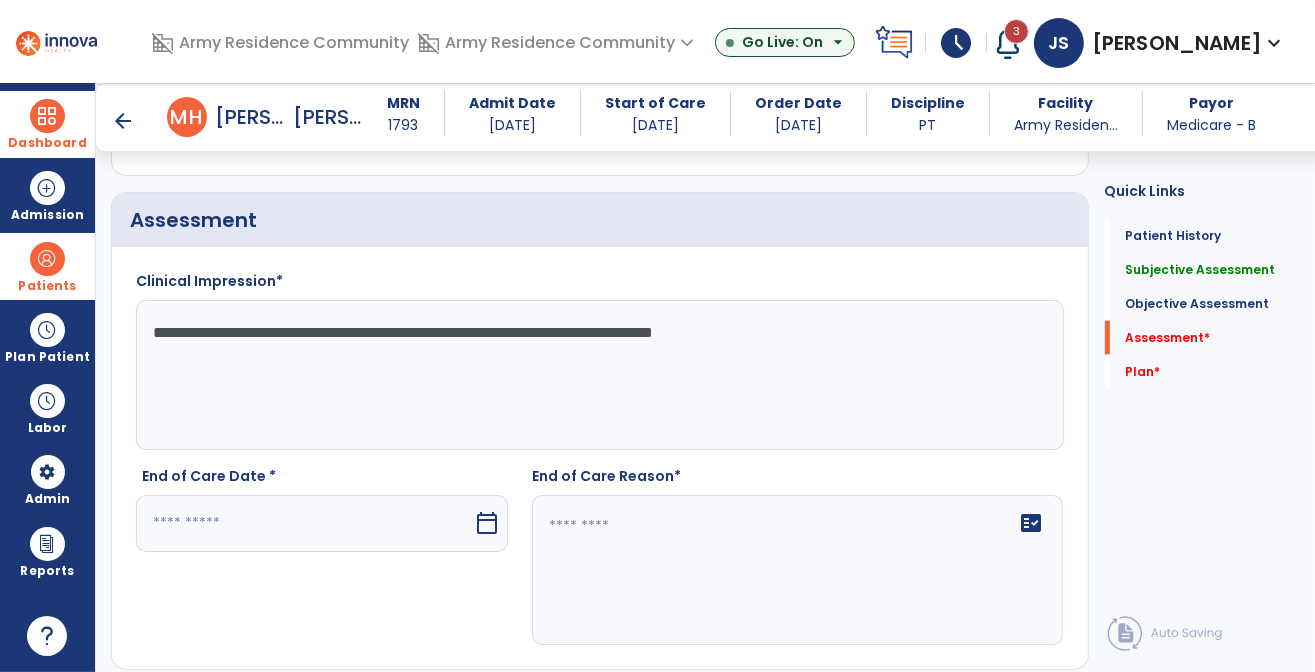 type on "**********" 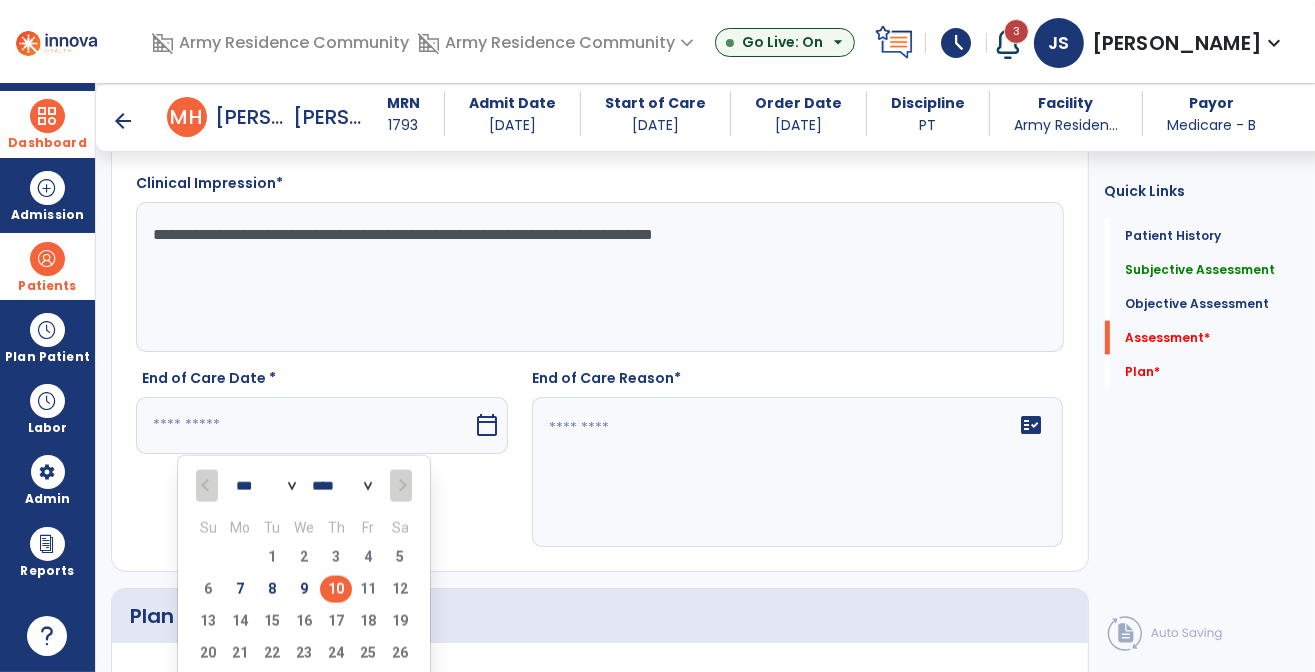 scroll, scrollTop: 2428, scrollLeft: 0, axis: vertical 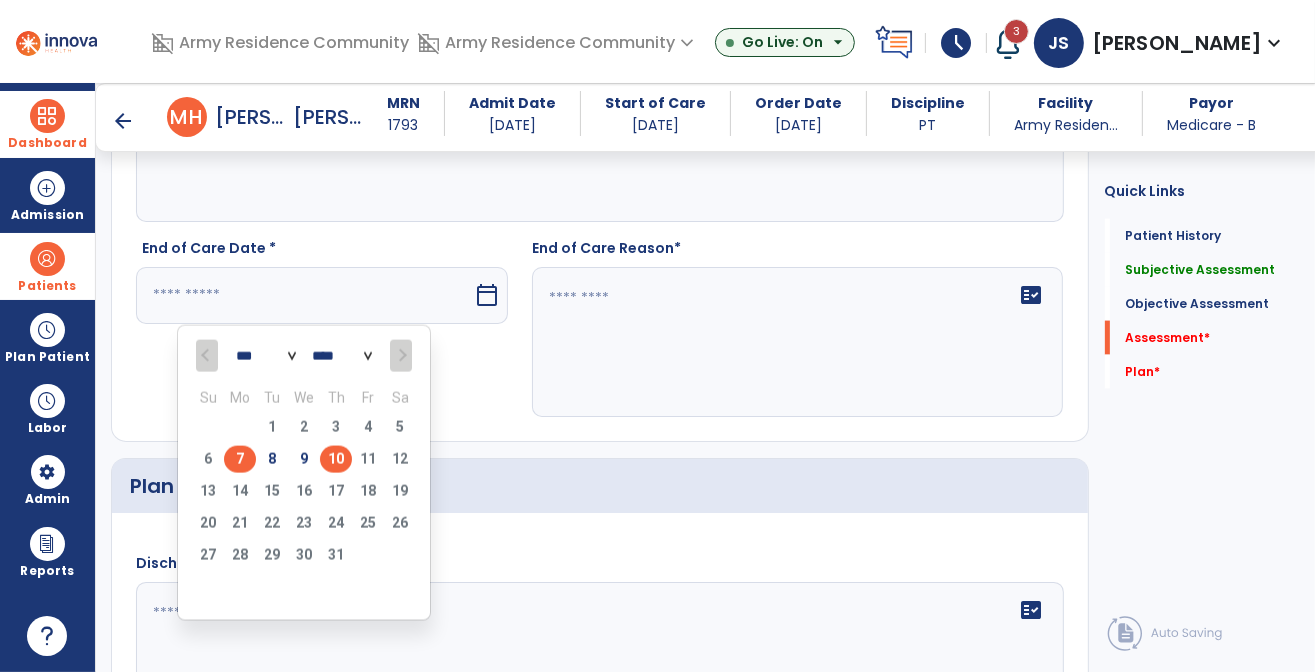 click on "7" at bounding box center (240, 459) 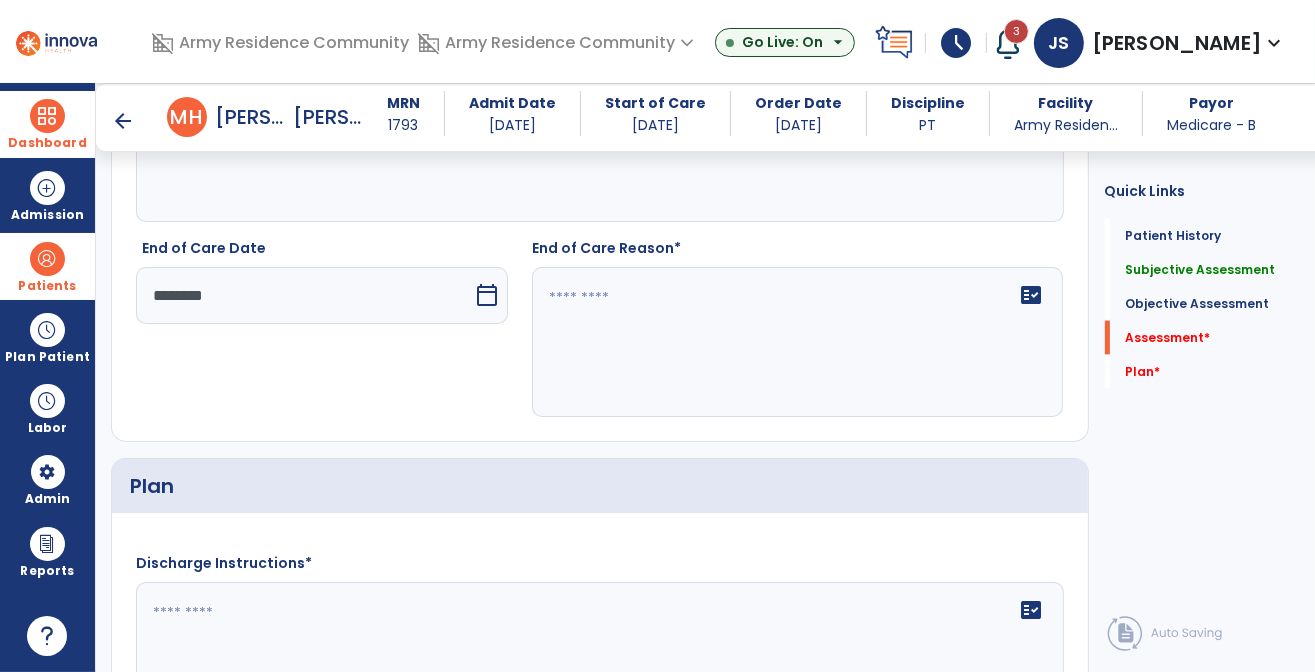 click on "calendar_today" at bounding box center [487, 295] 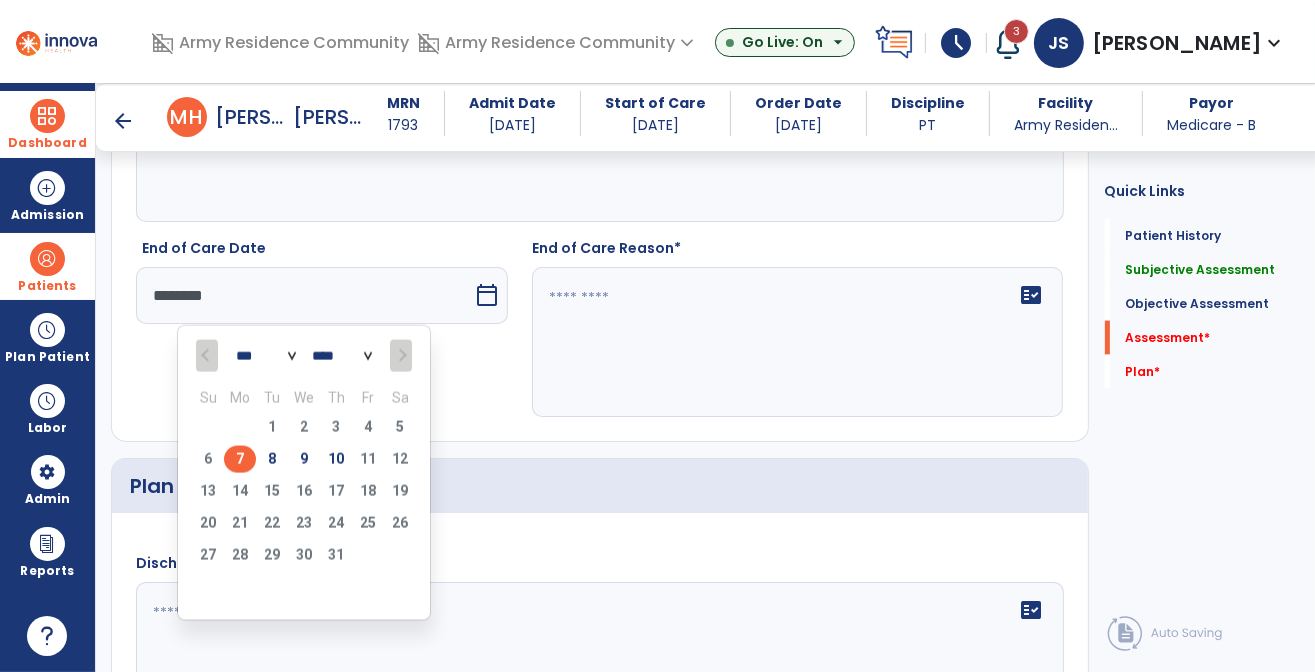 click on "7" at bounding box center [240, 459] 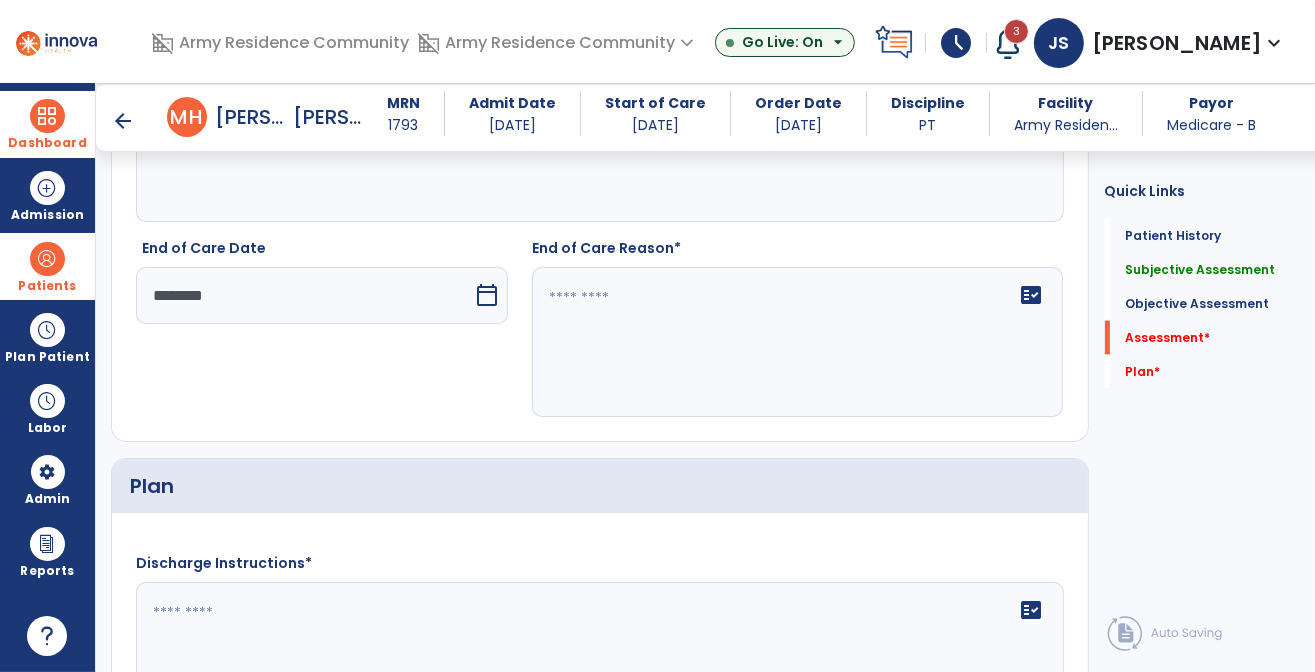 click on "fact_check" 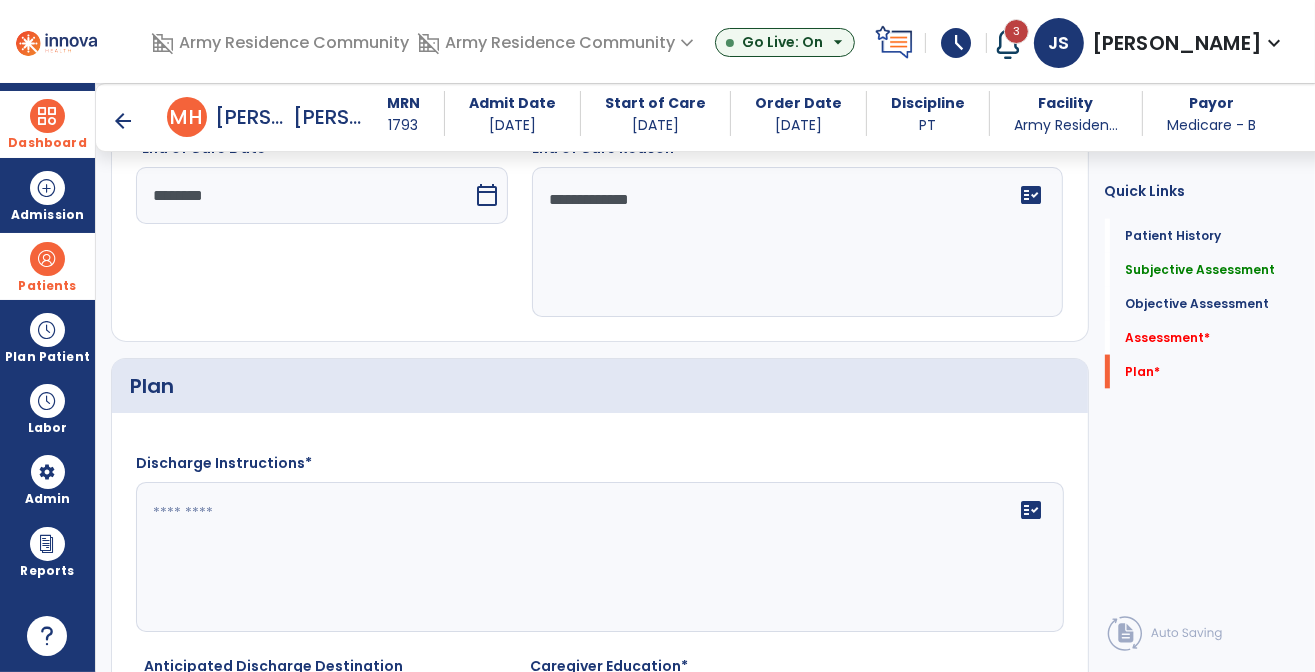 scroll, scrollTop: 2728, scrollLeft: 0, axis: vertical 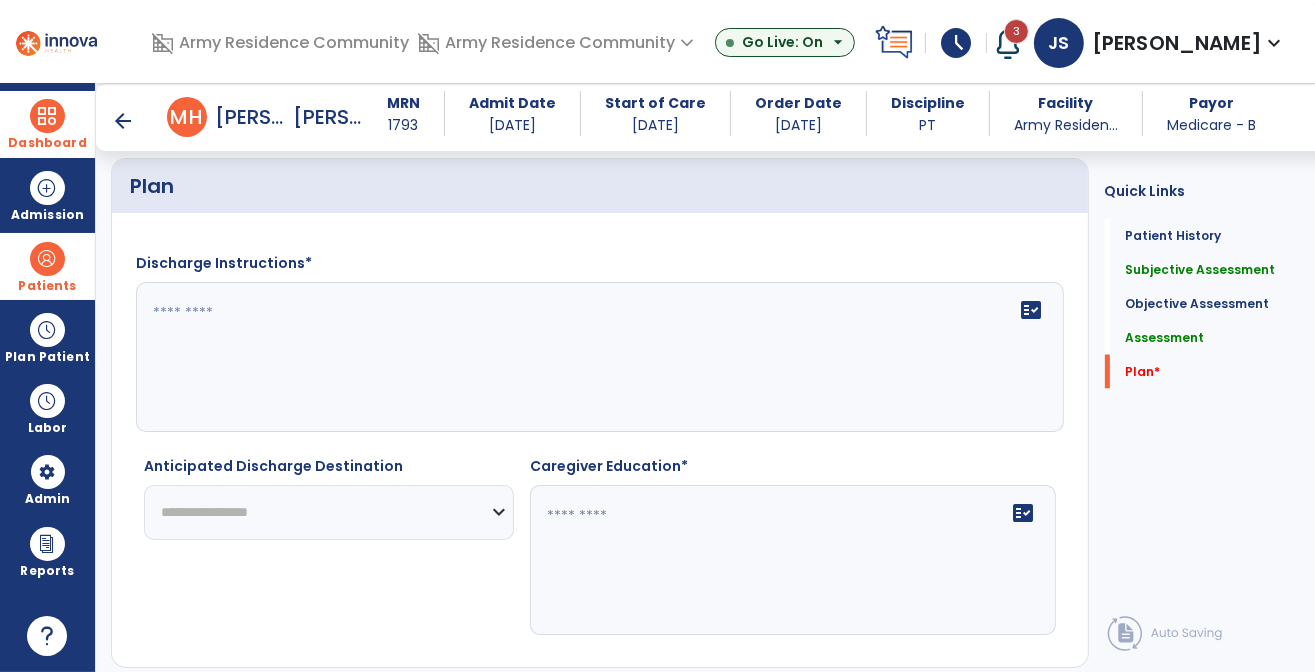 type on "**********" 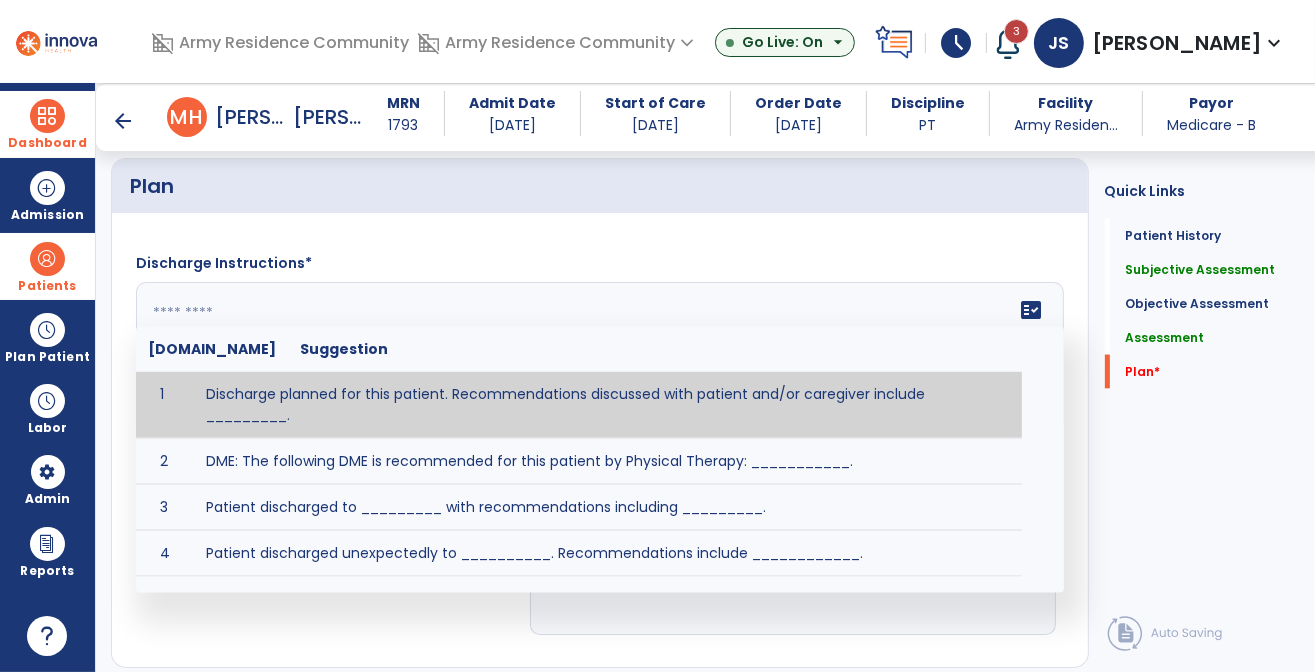 click 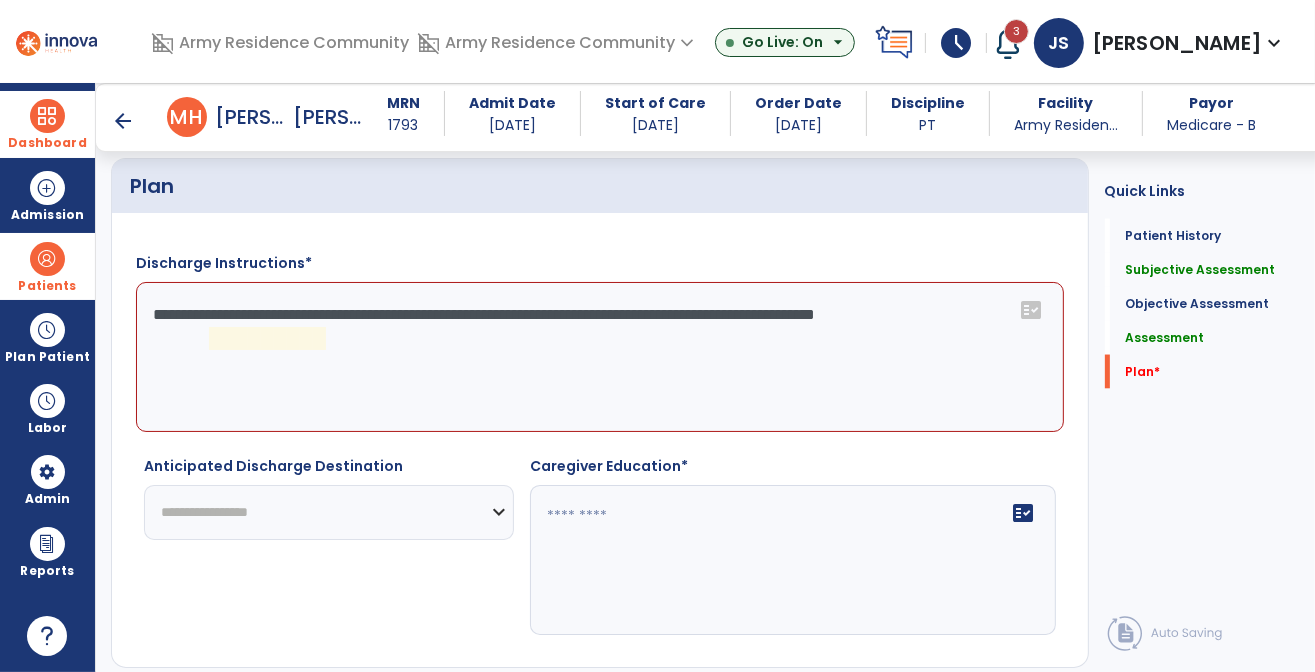 drag, startPoint x: 915, startPoint y: 306, endPoint x: 978, endPoint y: 335, distance: 69.354164 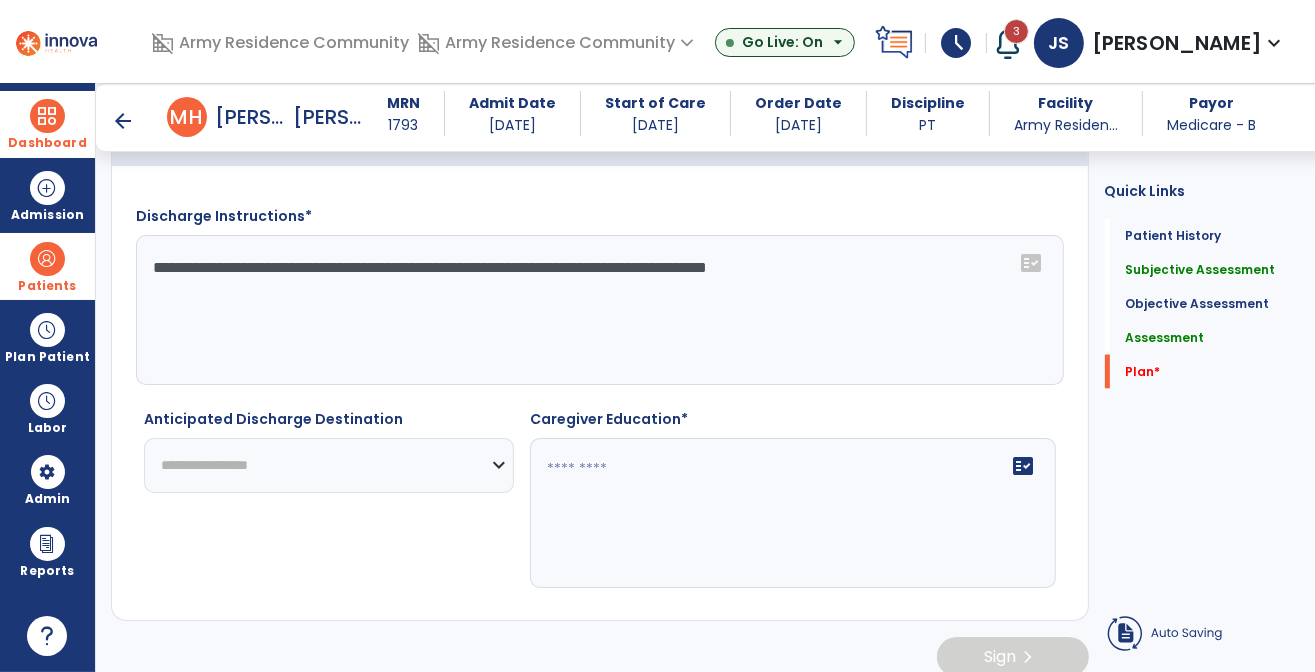 scroll, scrollTop: 2788, scrollLeft: 0, axis: vertical 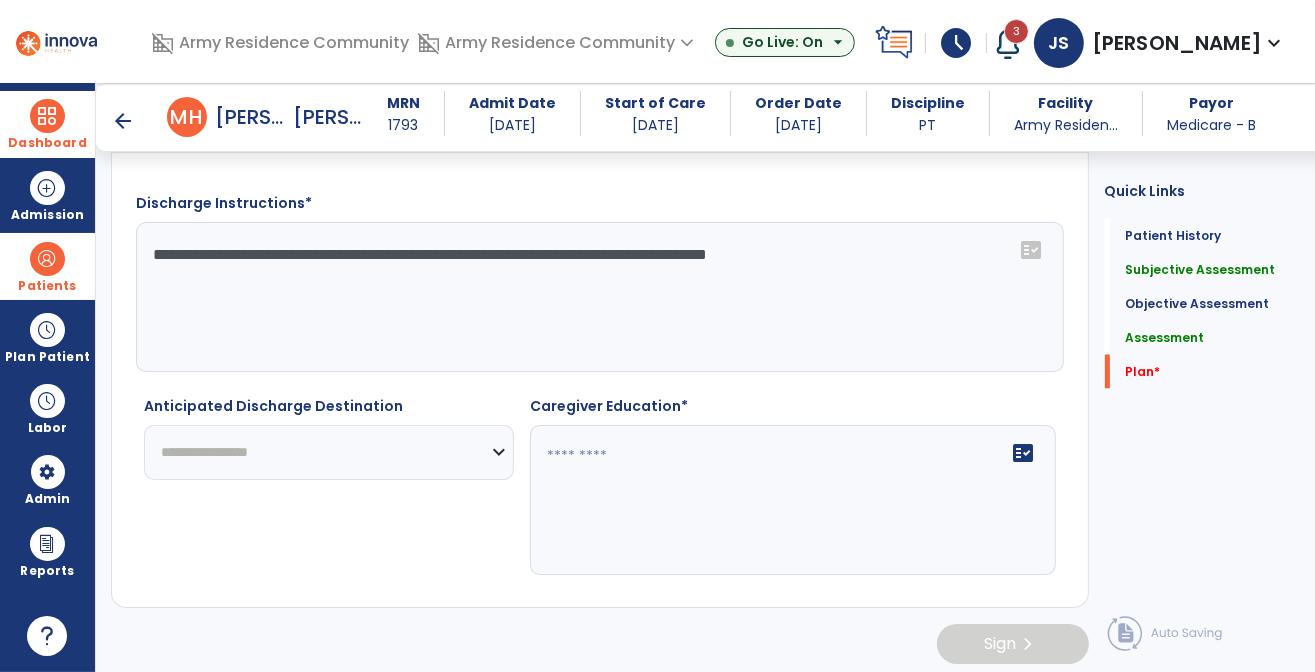 type on "**********" 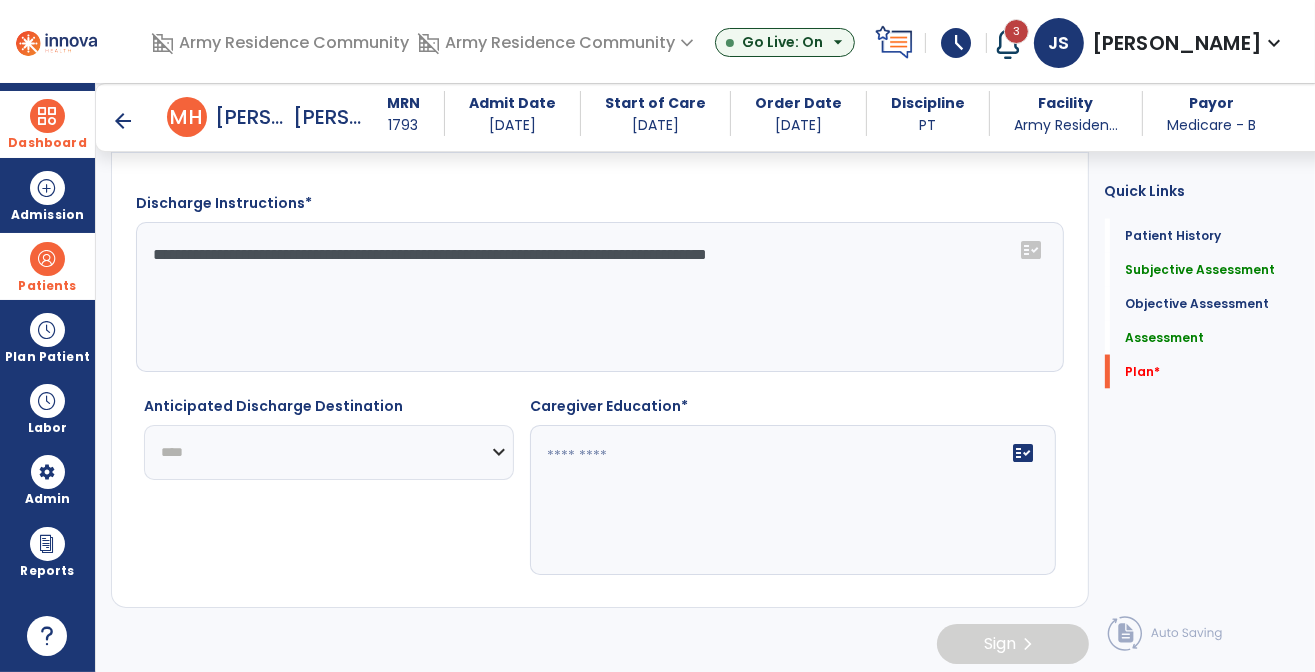 click on "**********" 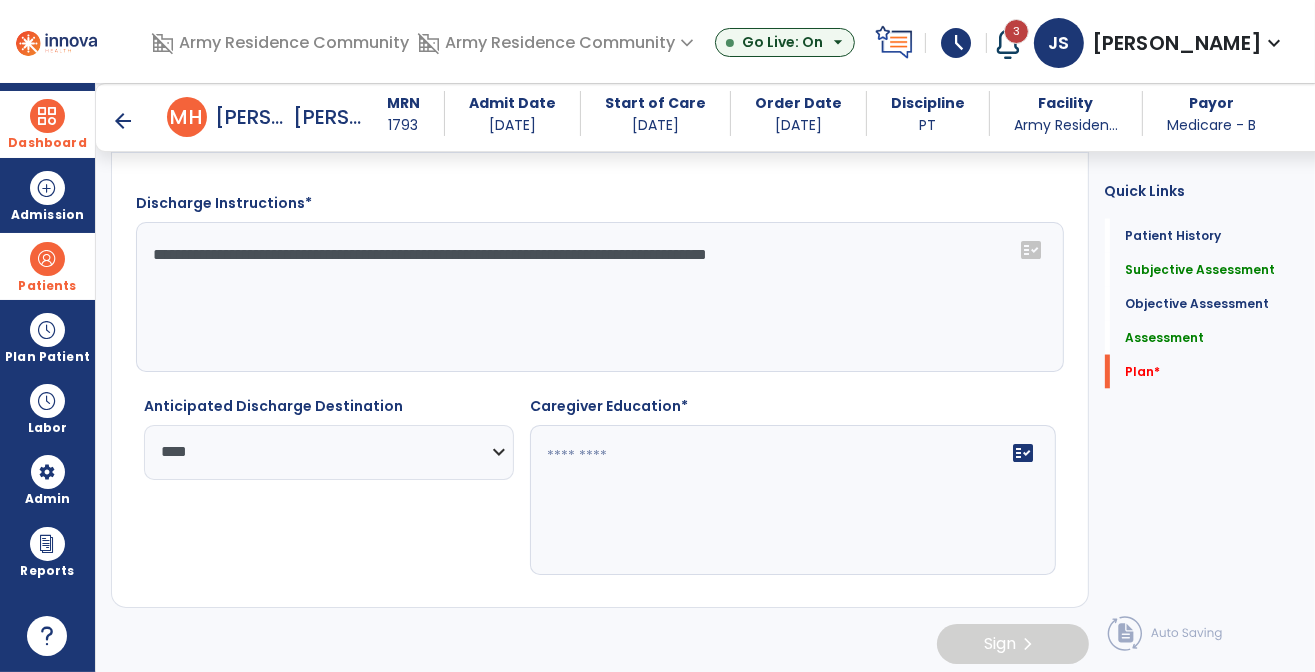click on "fact_check" 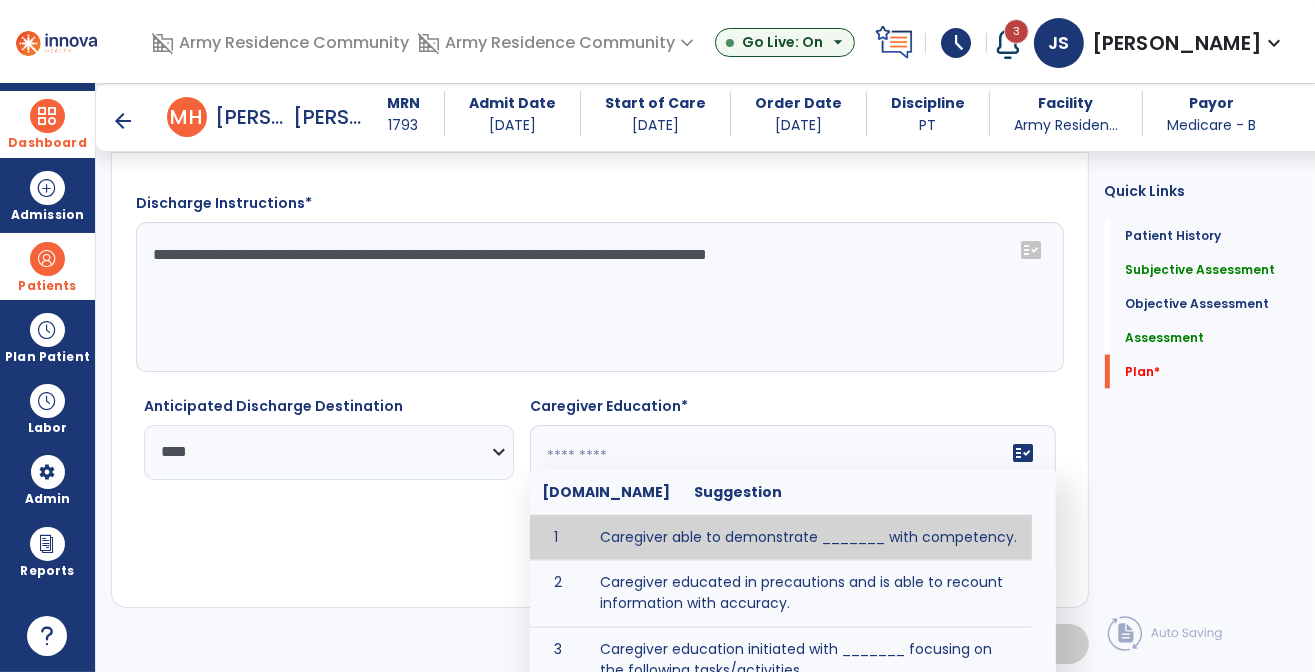 scroll, scrollTop: 2888, scrollLeft: 0, axis: vertical 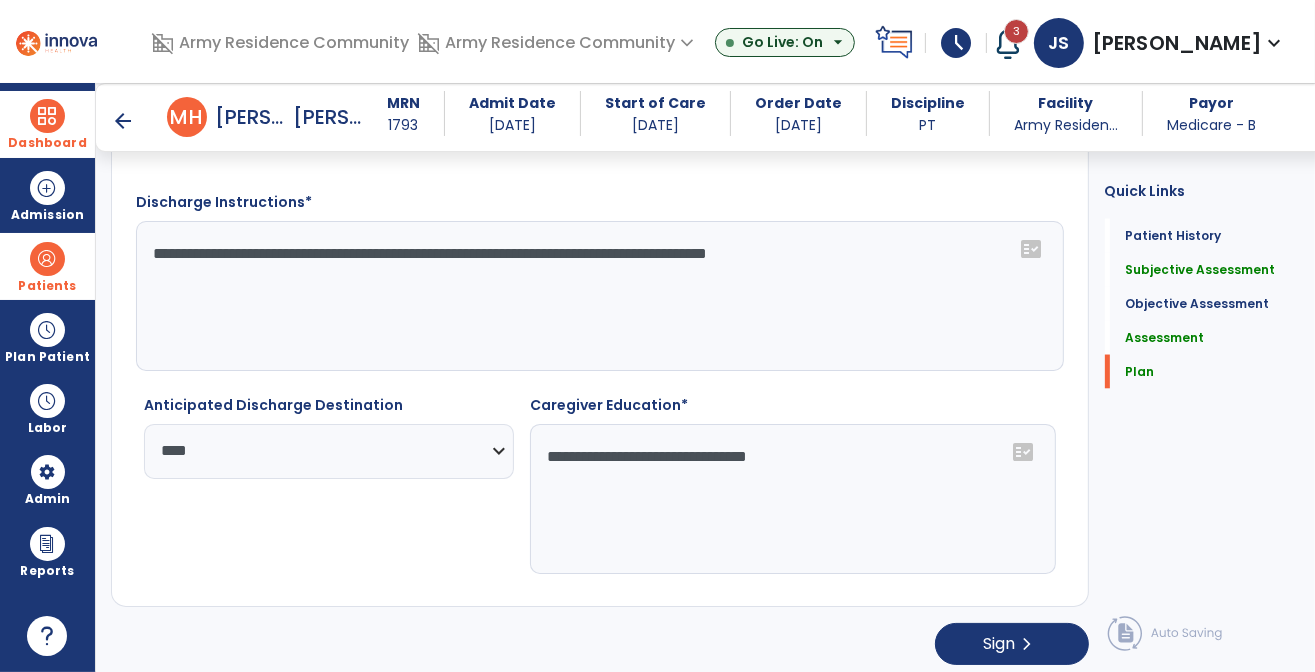 drag, startPoint x: 854, startPoint y: 455, endPoint x: 952, endPoint y: 497, distance: 106.62083 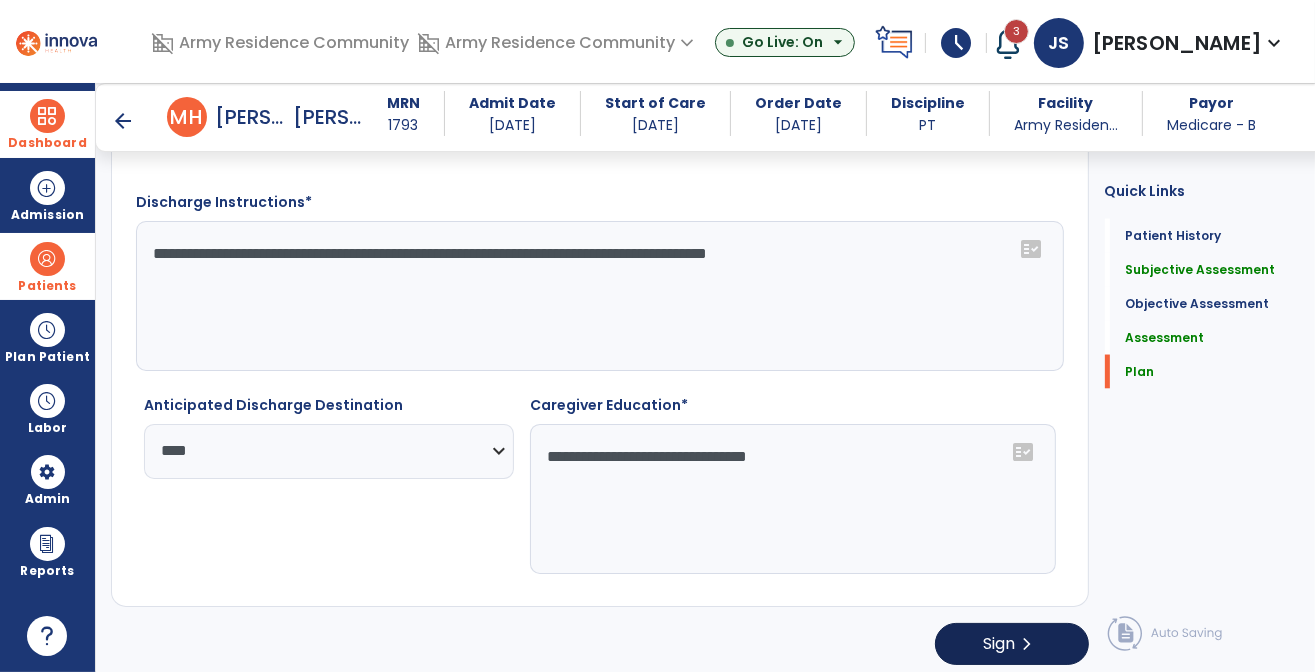 type on "**********" 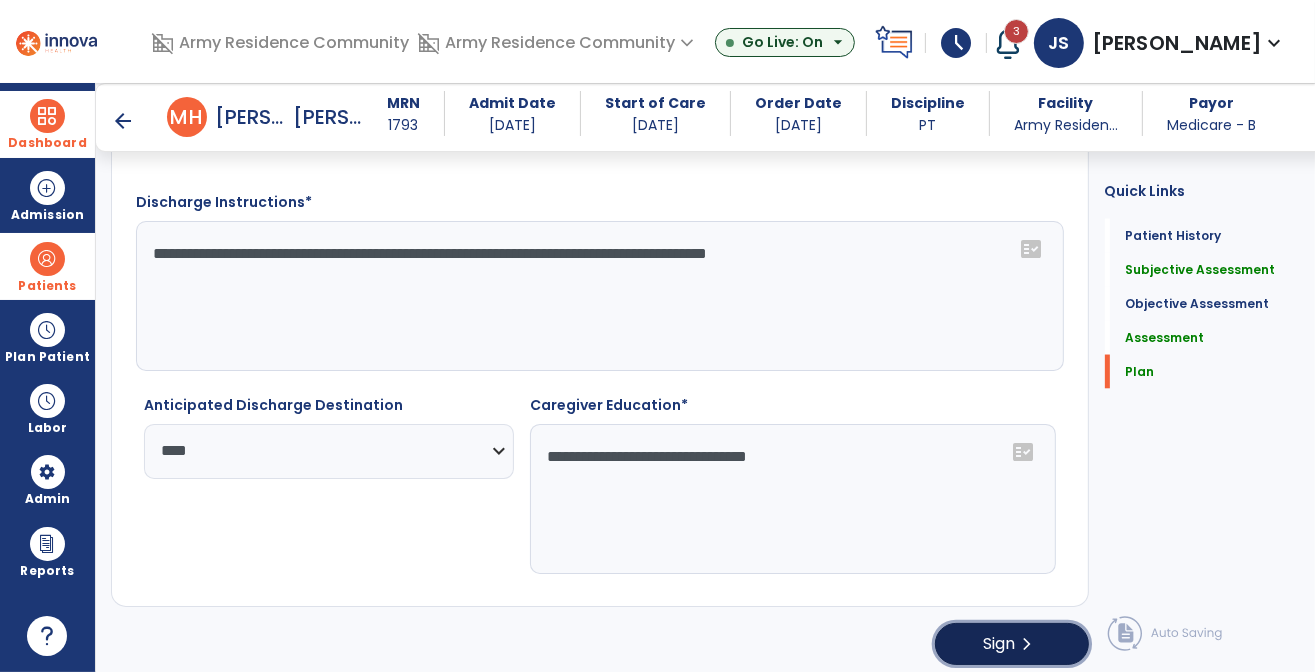 click on "Sign" 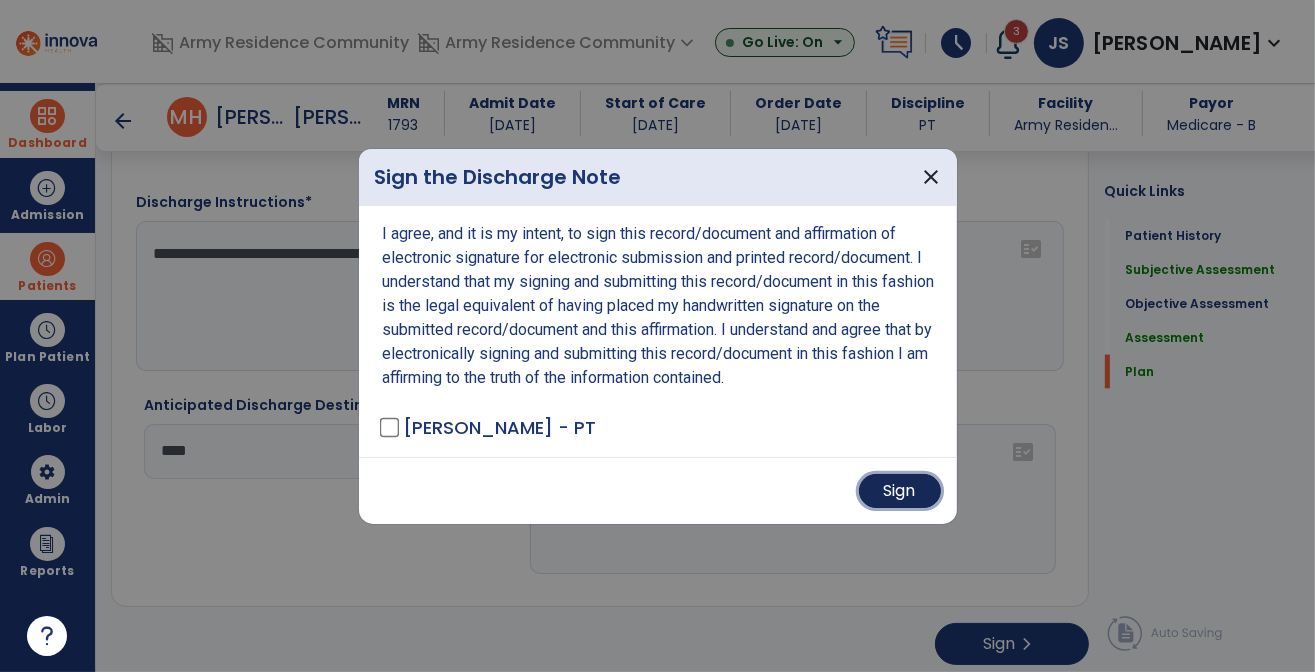 click on "Sign" at bounding box center [900, 491] 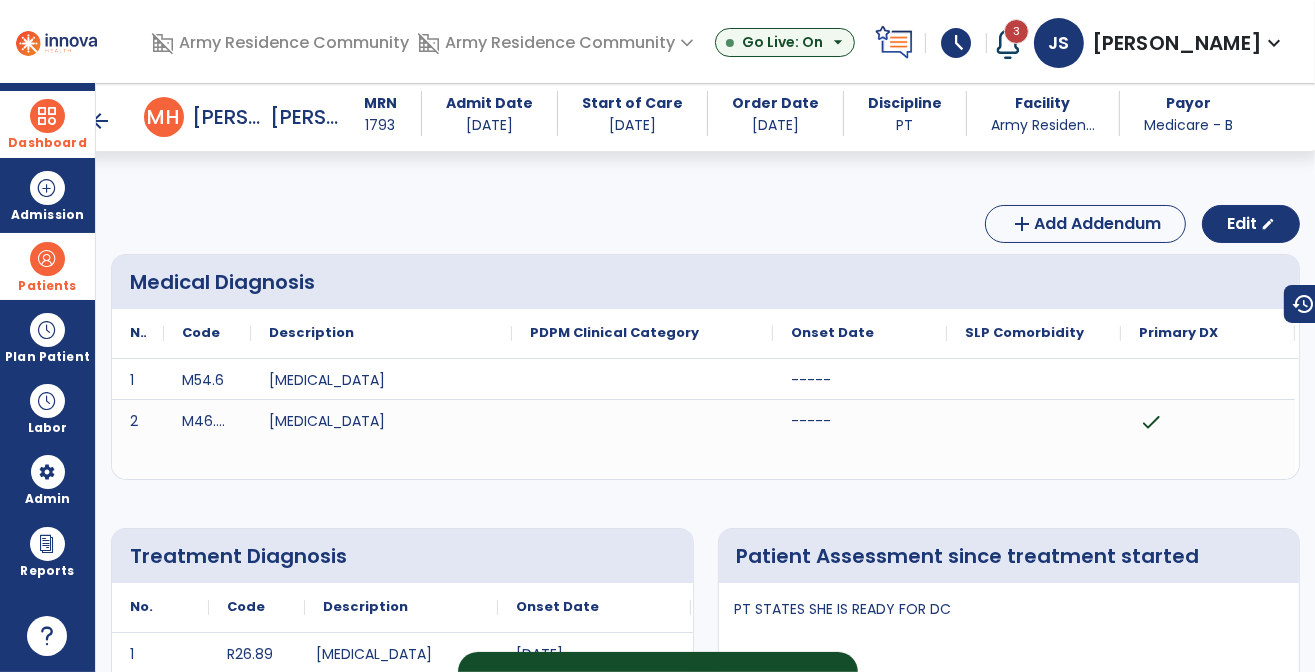scroll, scrollTop: 0, scrollLeft: 0, axis: both 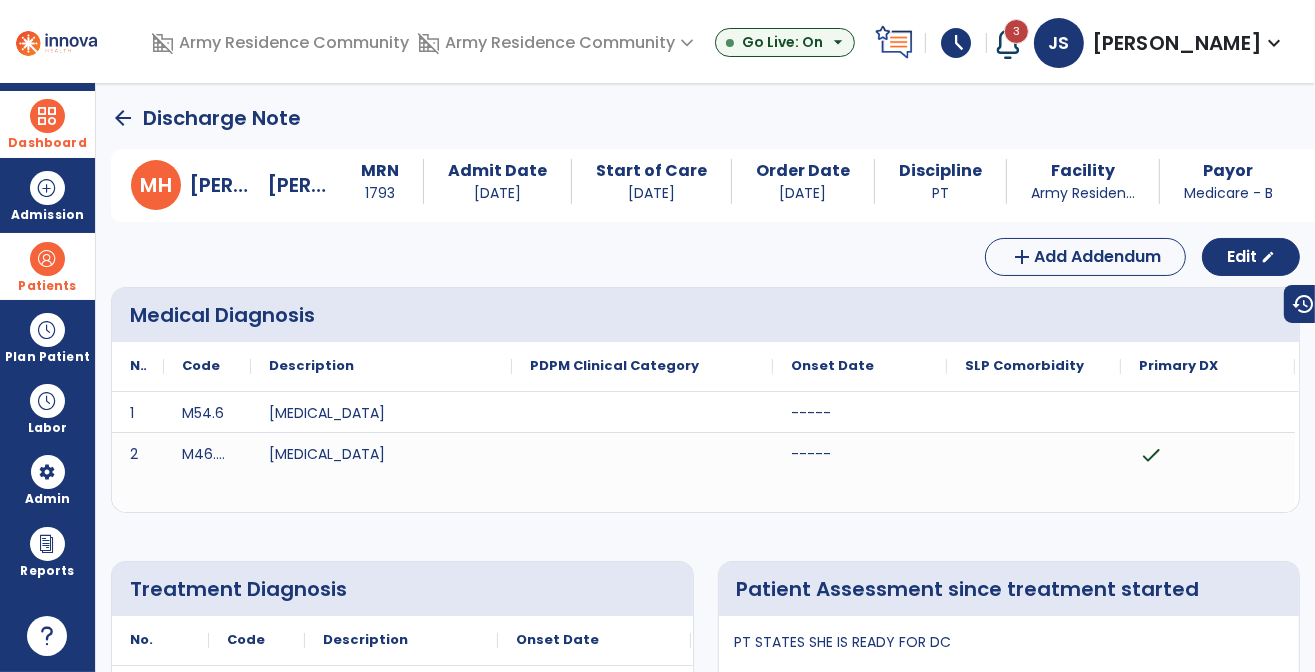 click on "arrow_back" 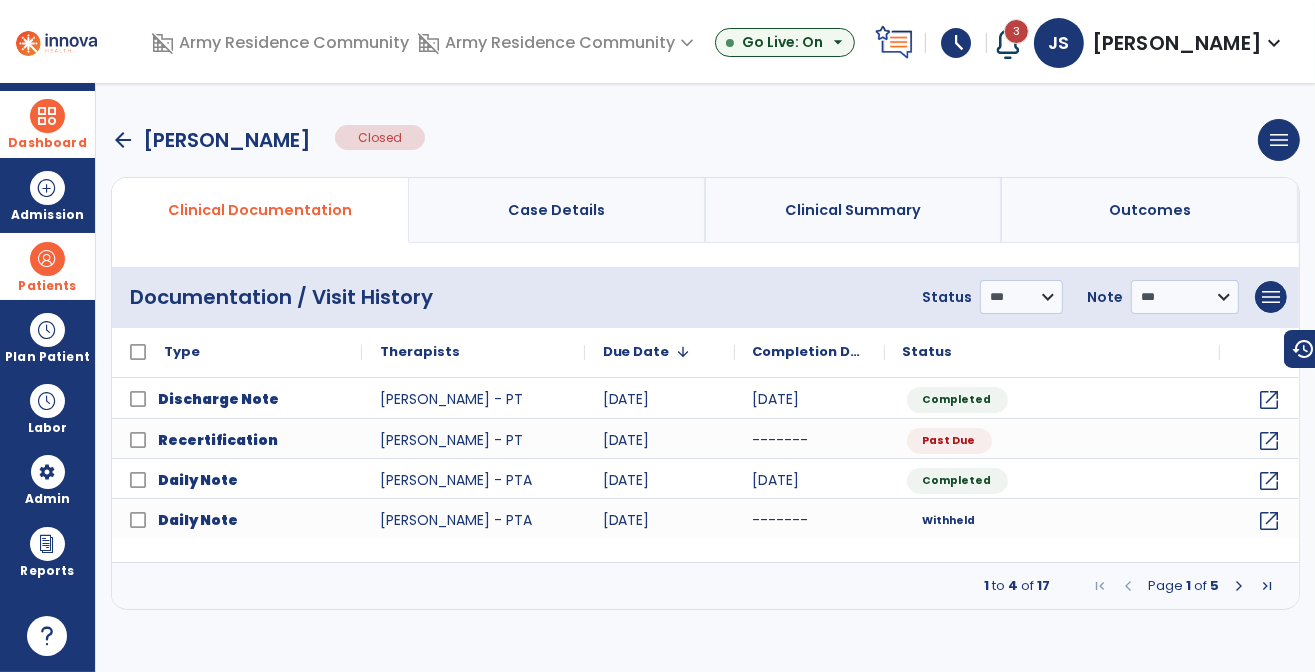 click on "arrow_back" at bounding box center [123, 140] 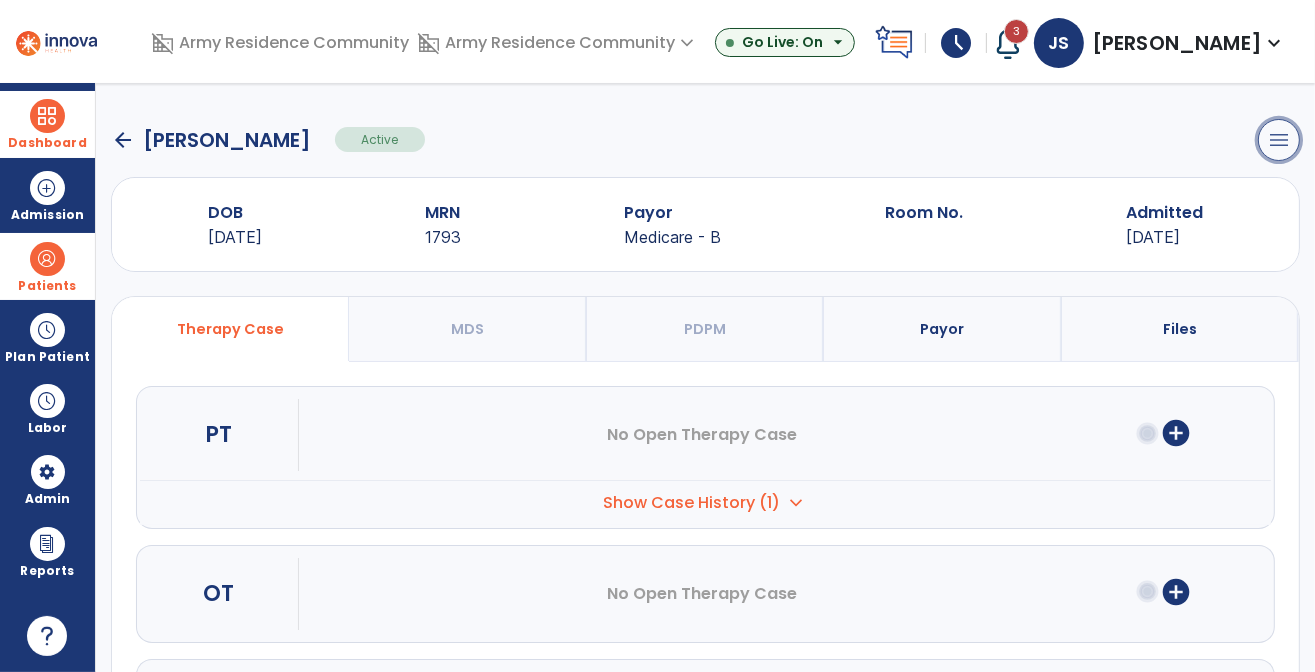 click on "menu" at bounding box center [1279, 140] 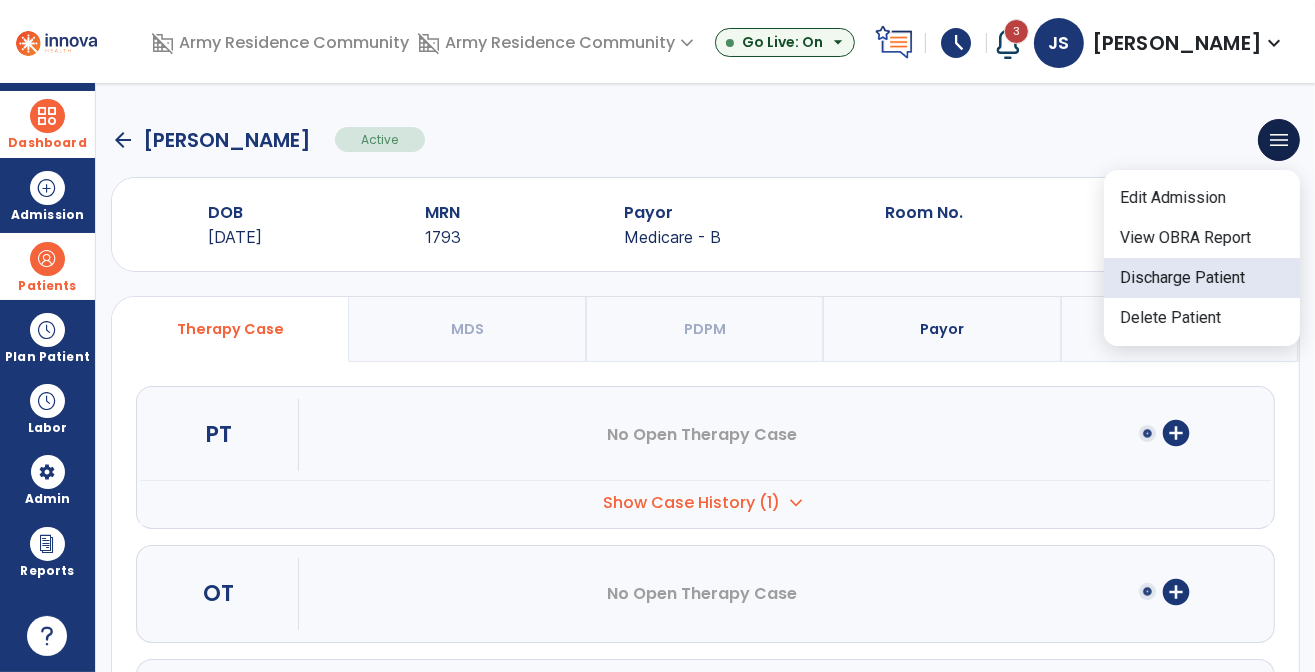 click on "Discharge Patient" 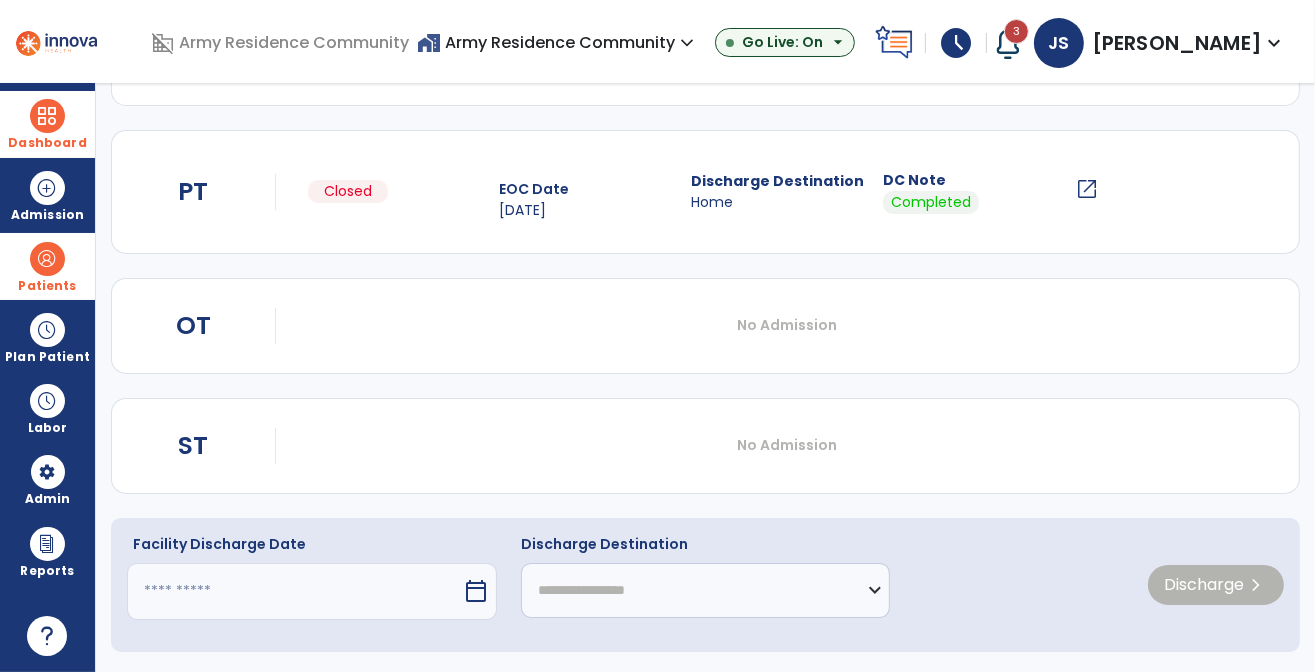 scroll, scrollTop: 210, scrollLeft: 0, axis: vertical 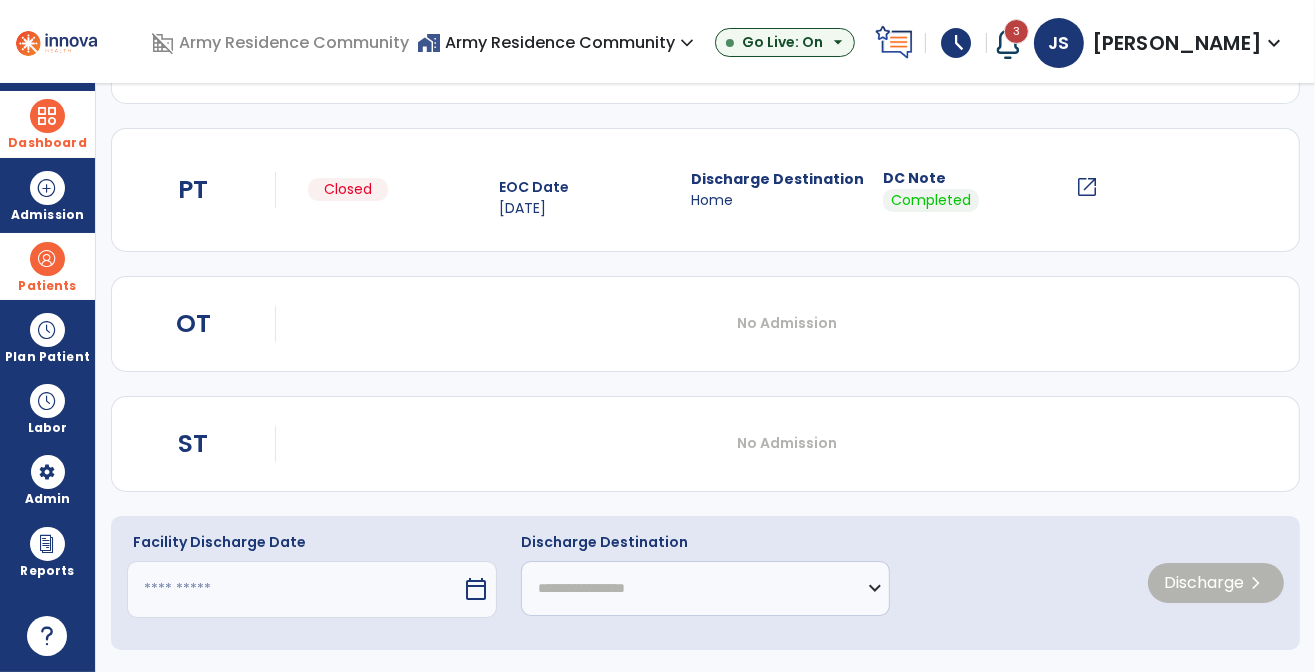click on "calendar_today" at bounding box center (476, 589) 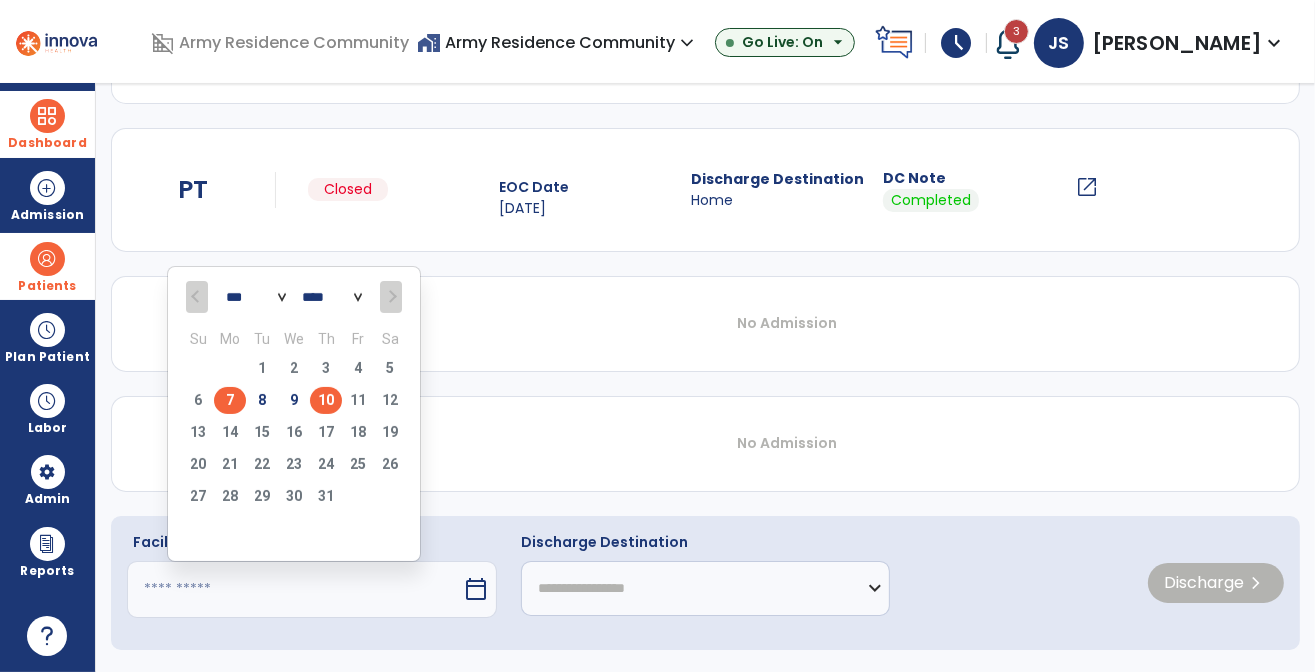 click on "7" at bounding box center [230, 400] 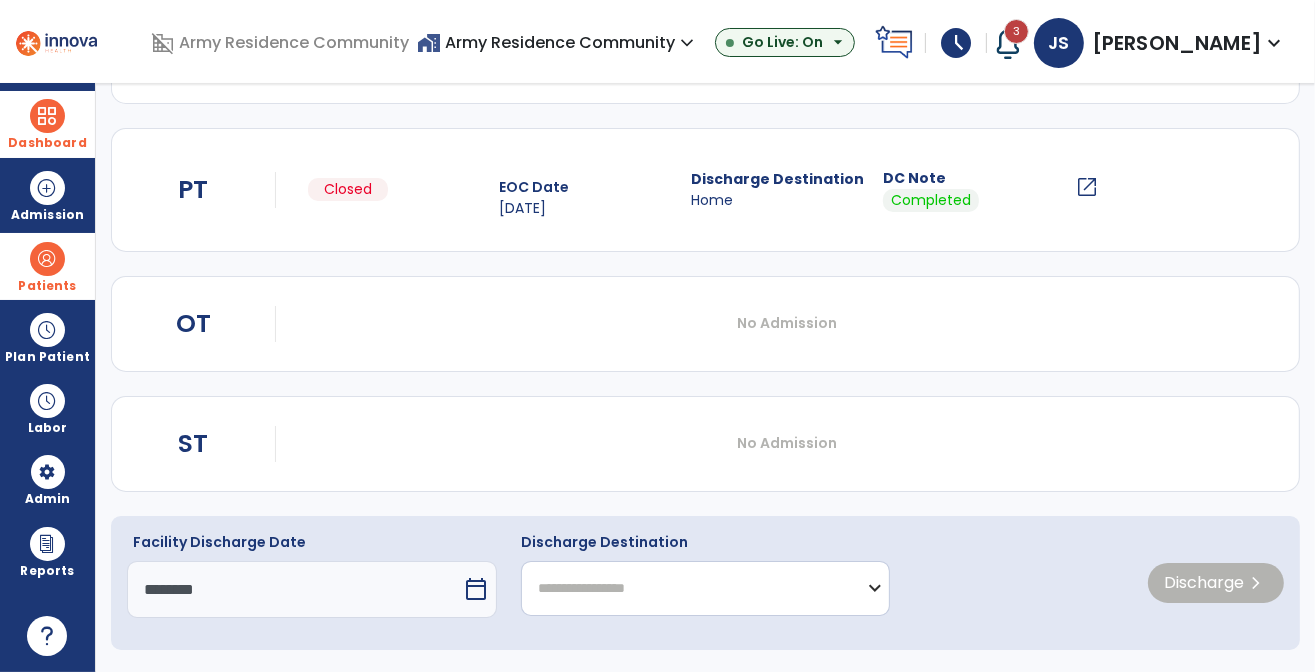 click on "**********" 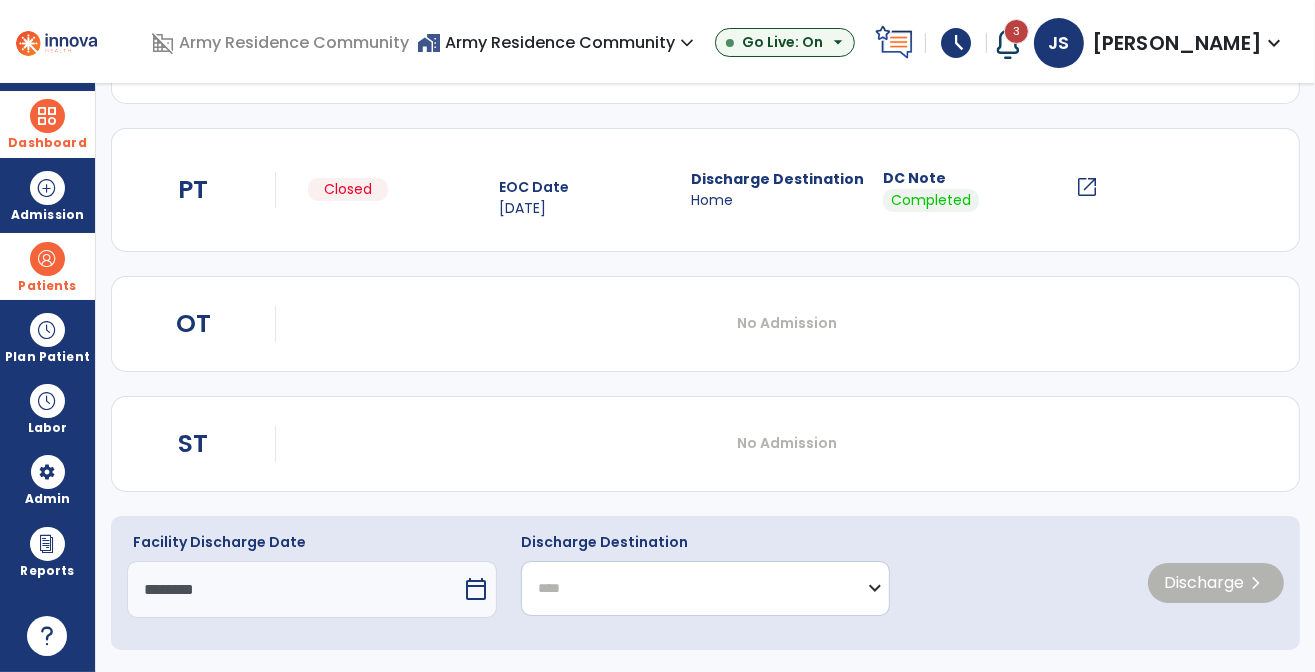 click on "**********" 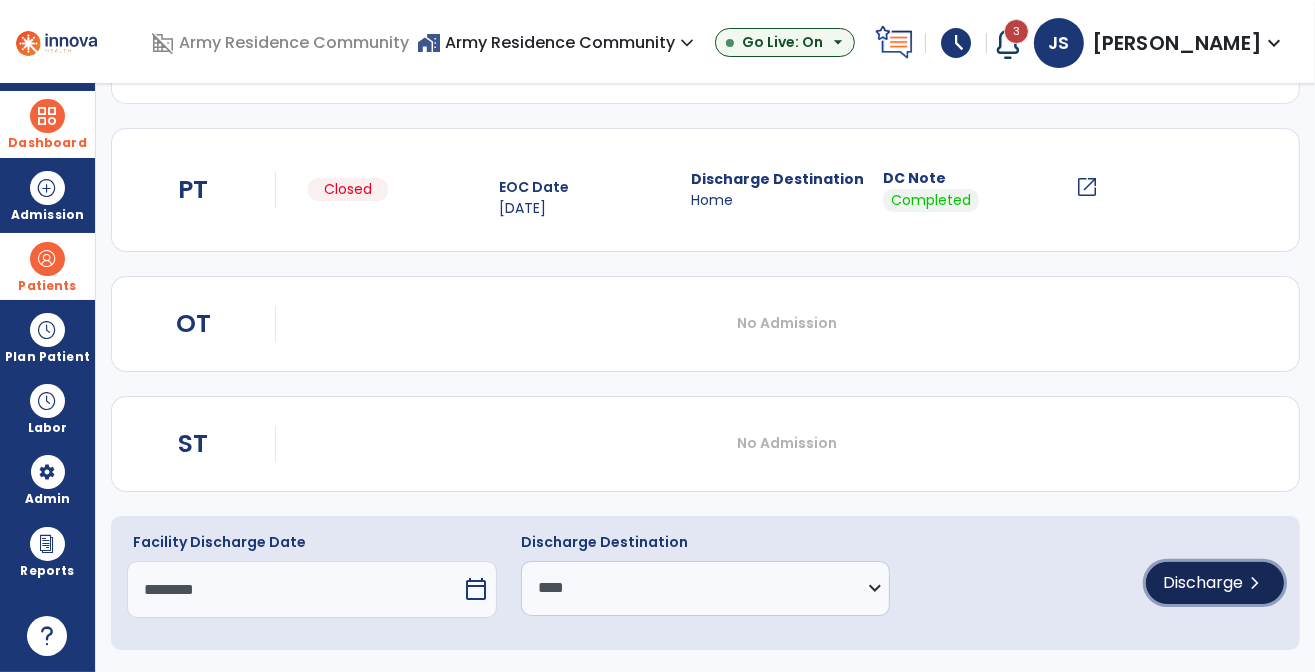 click on "Discharge" 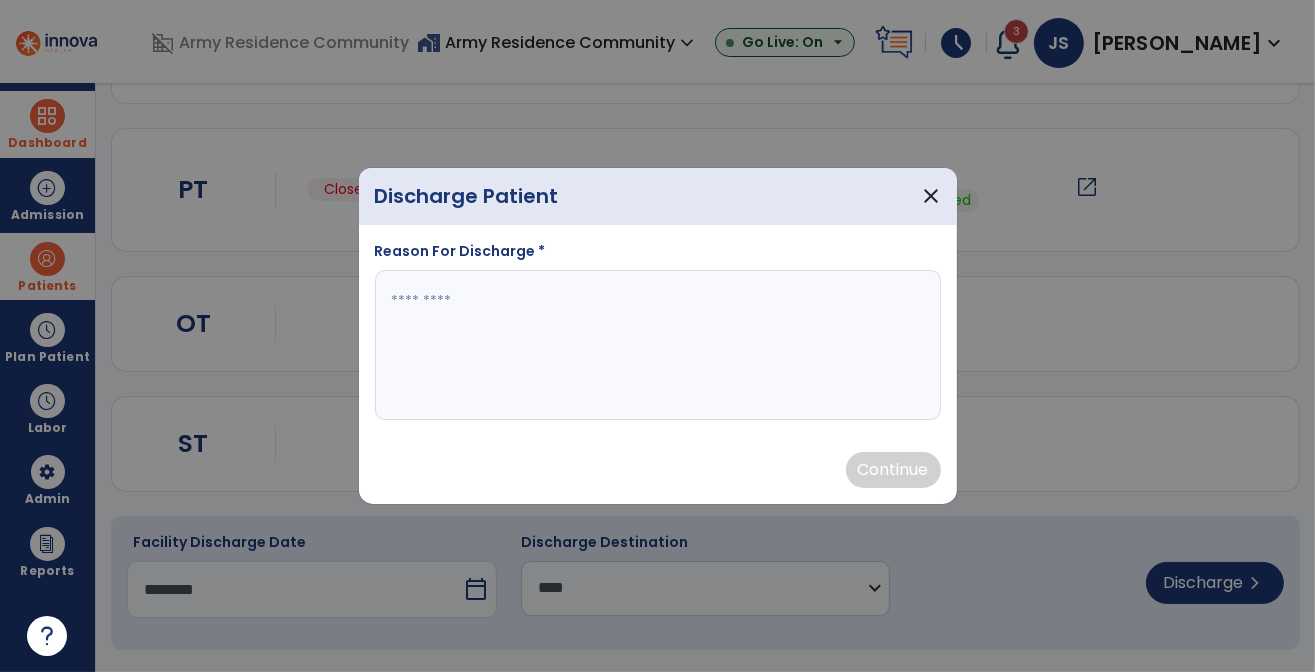 click at bounding box center [658, 345] 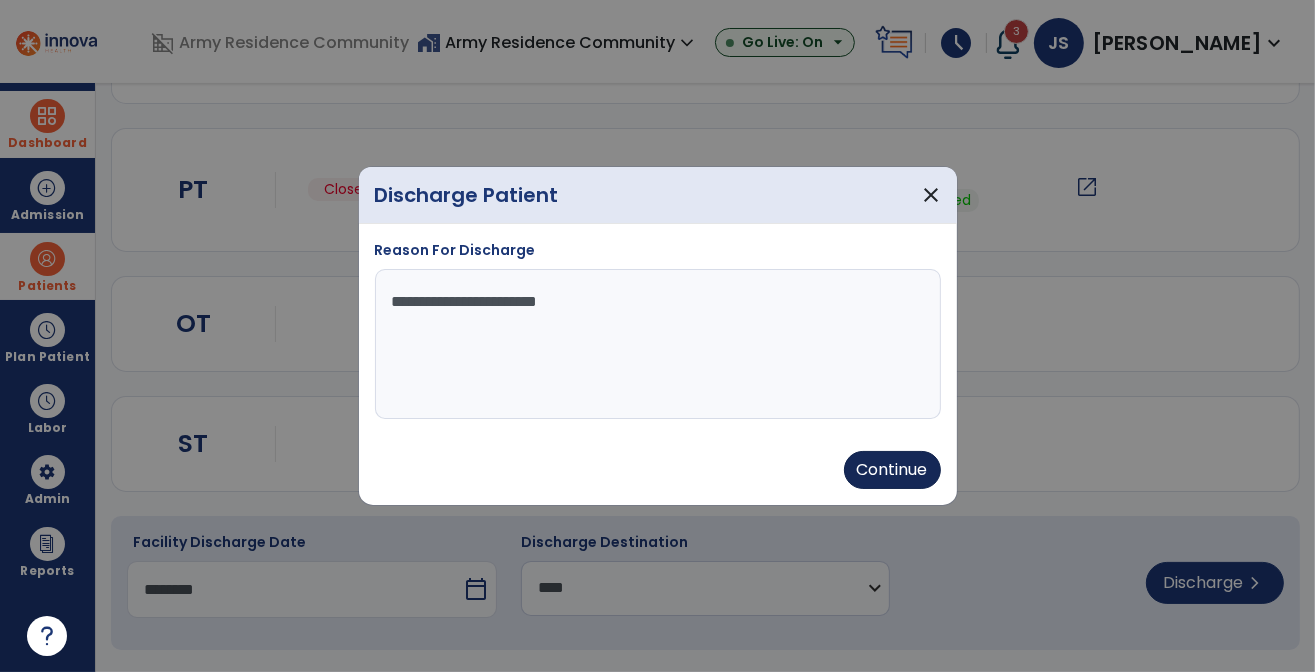 type on "**********" 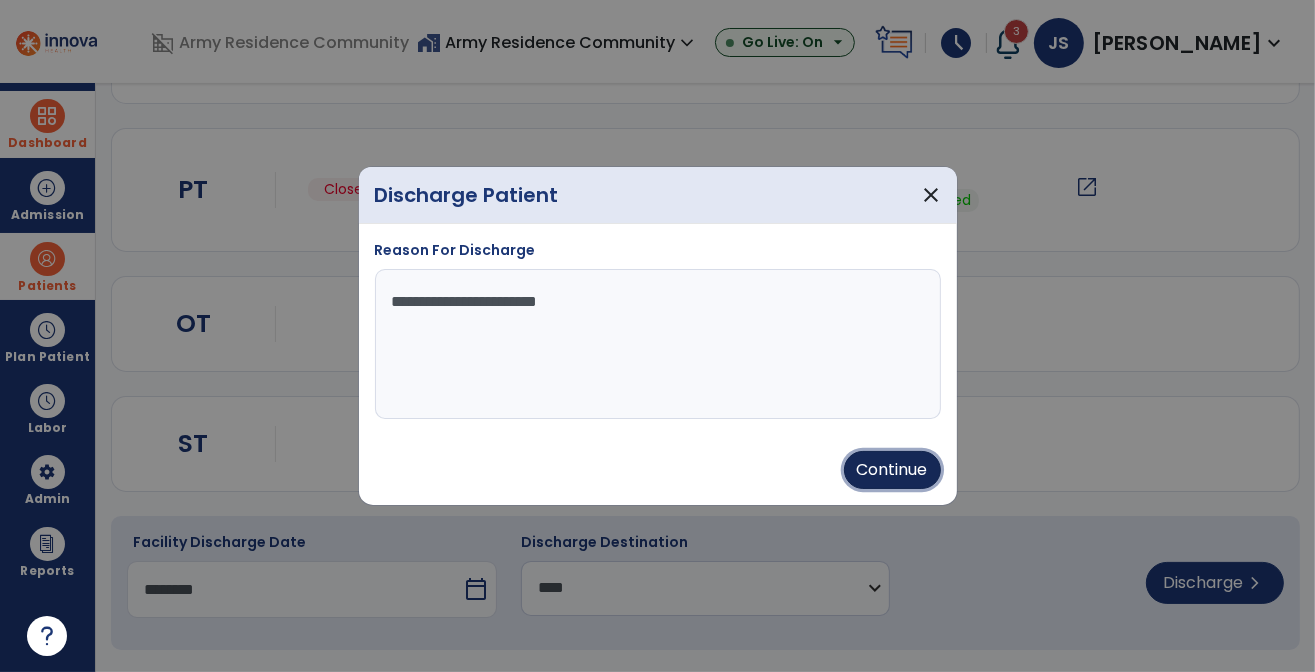 click on "Continue" at bounding box center (892, 470) 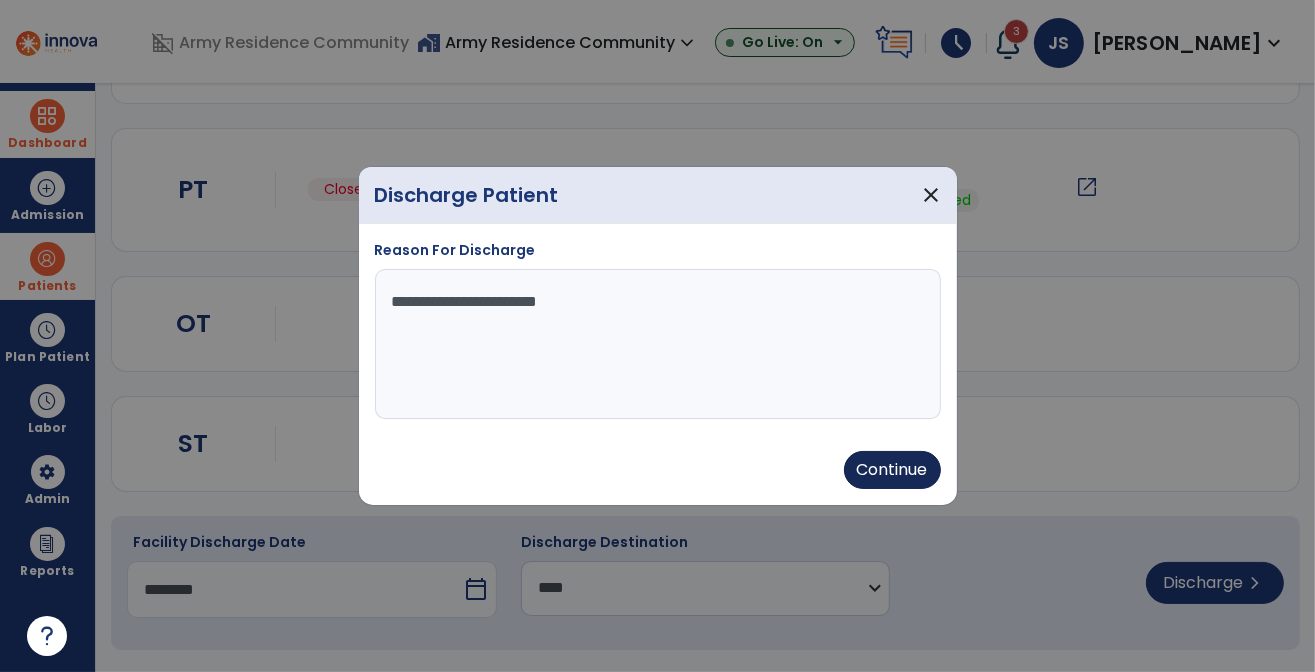 type on "********" 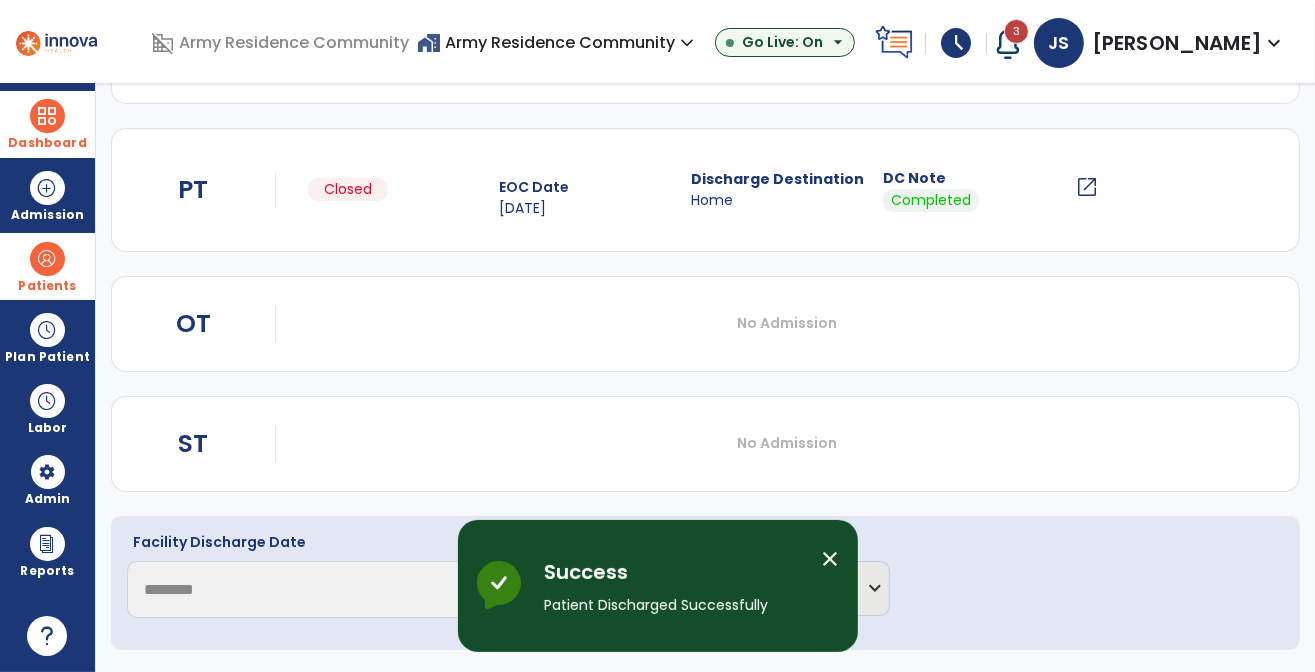 scroll, scrollTop: 130, scrollLeft: 0, axis: vertical 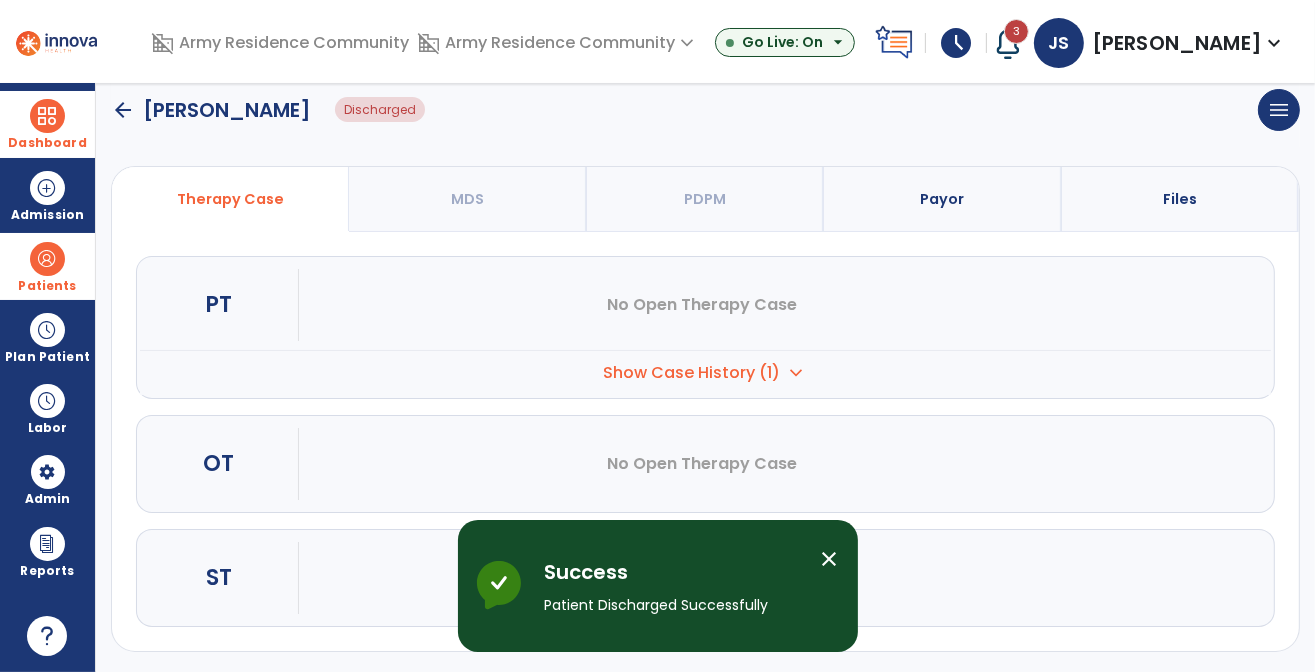 click on "arrow_back" 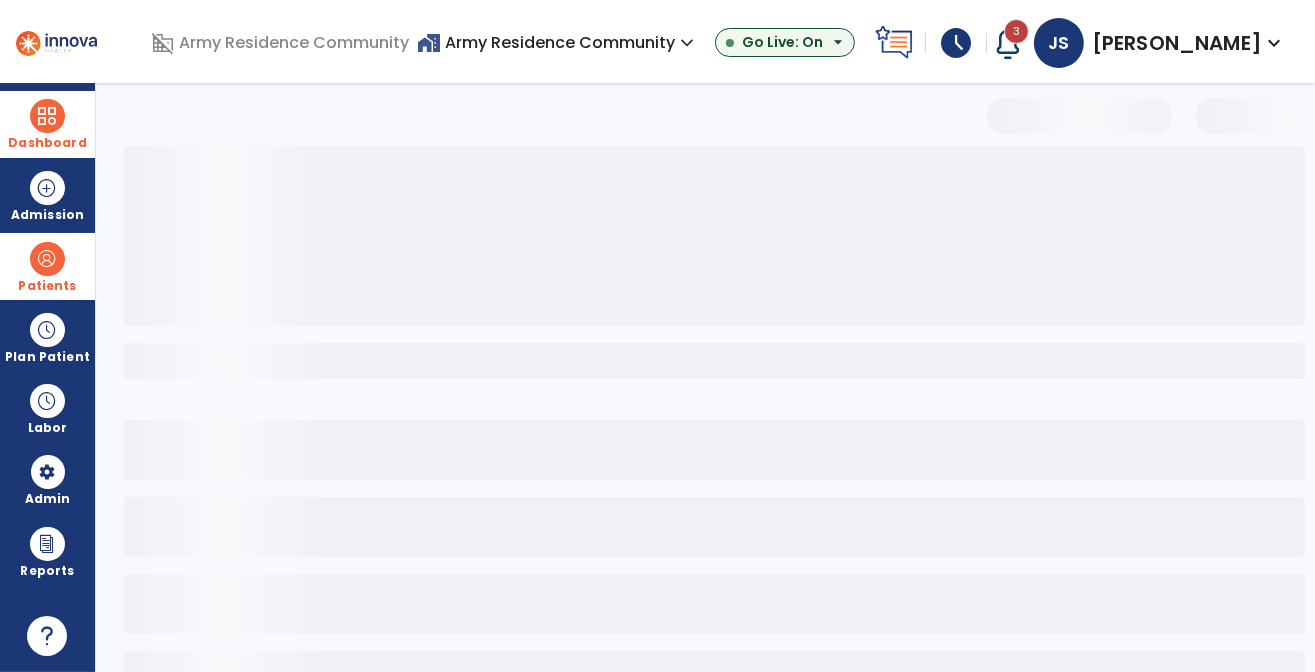scroll, scrollTop: 69, scrollLeft: 0, axis: vertical 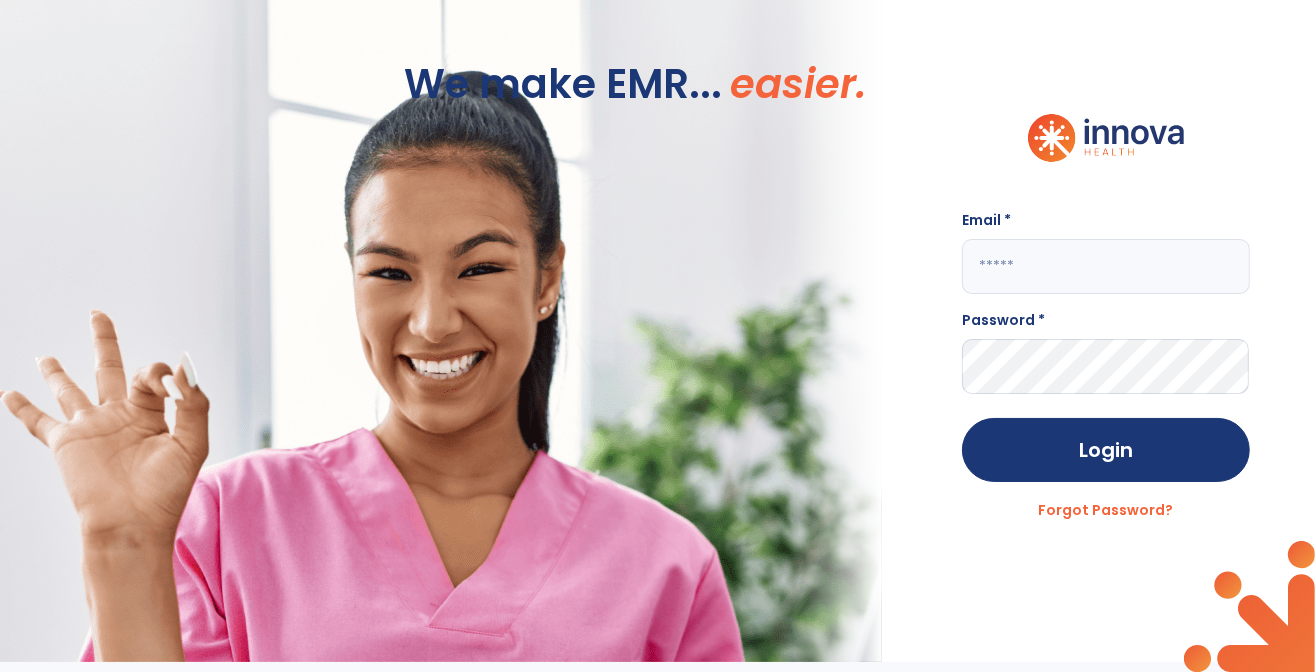 type on "**********" 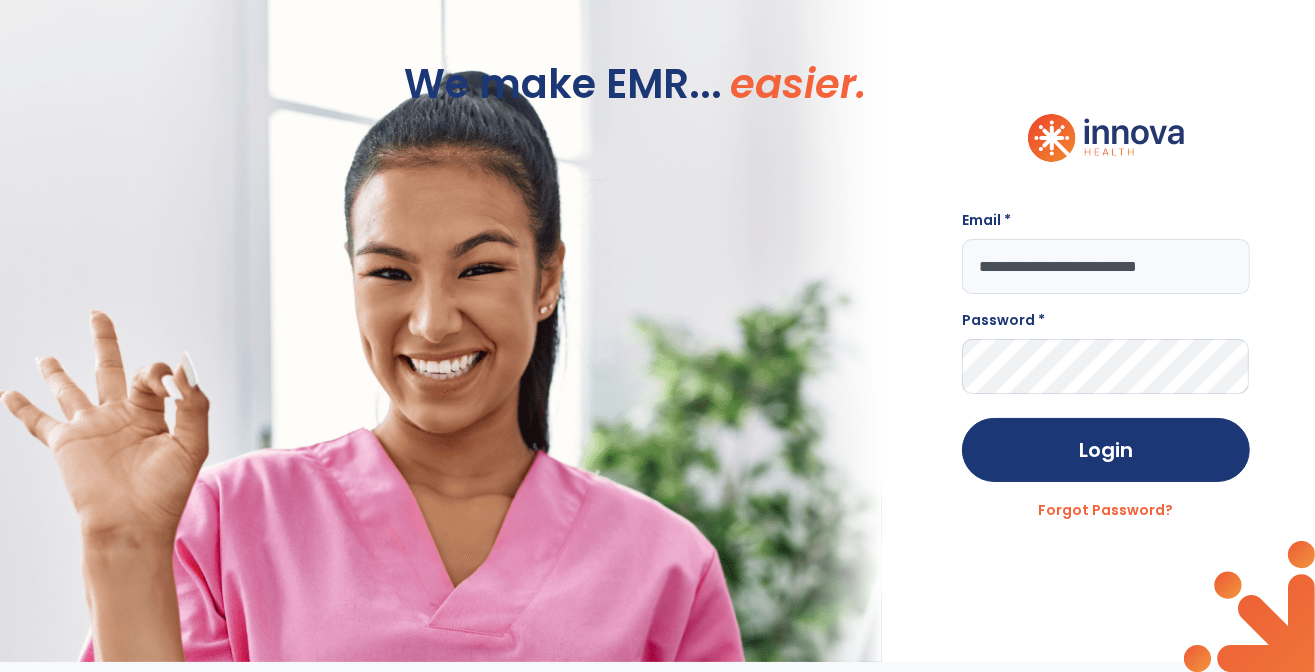 scroll, scrollTop: 0, scrollLeft: 0, axis: both 